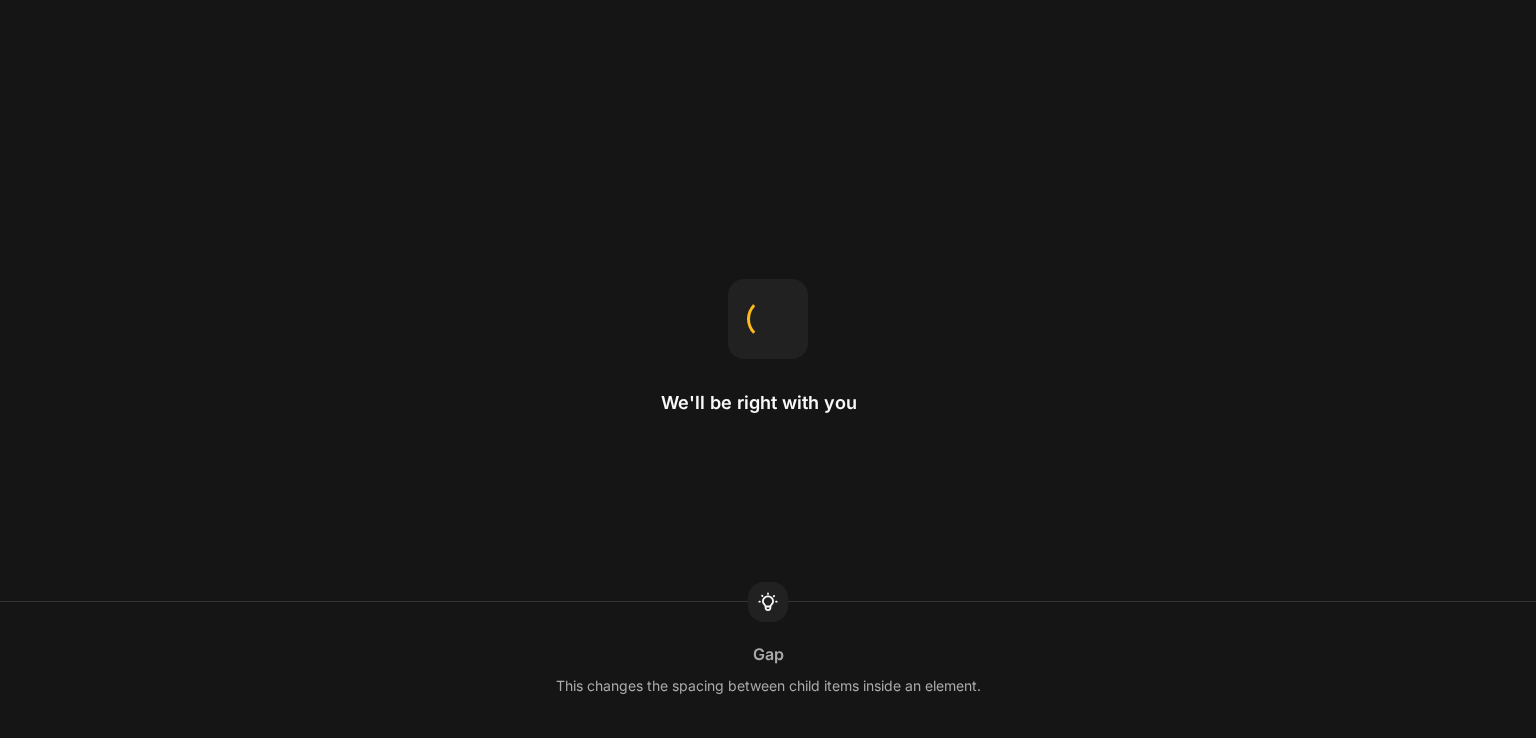 scroll, scrollTop: 0, scrollLeft: 0, axis: both 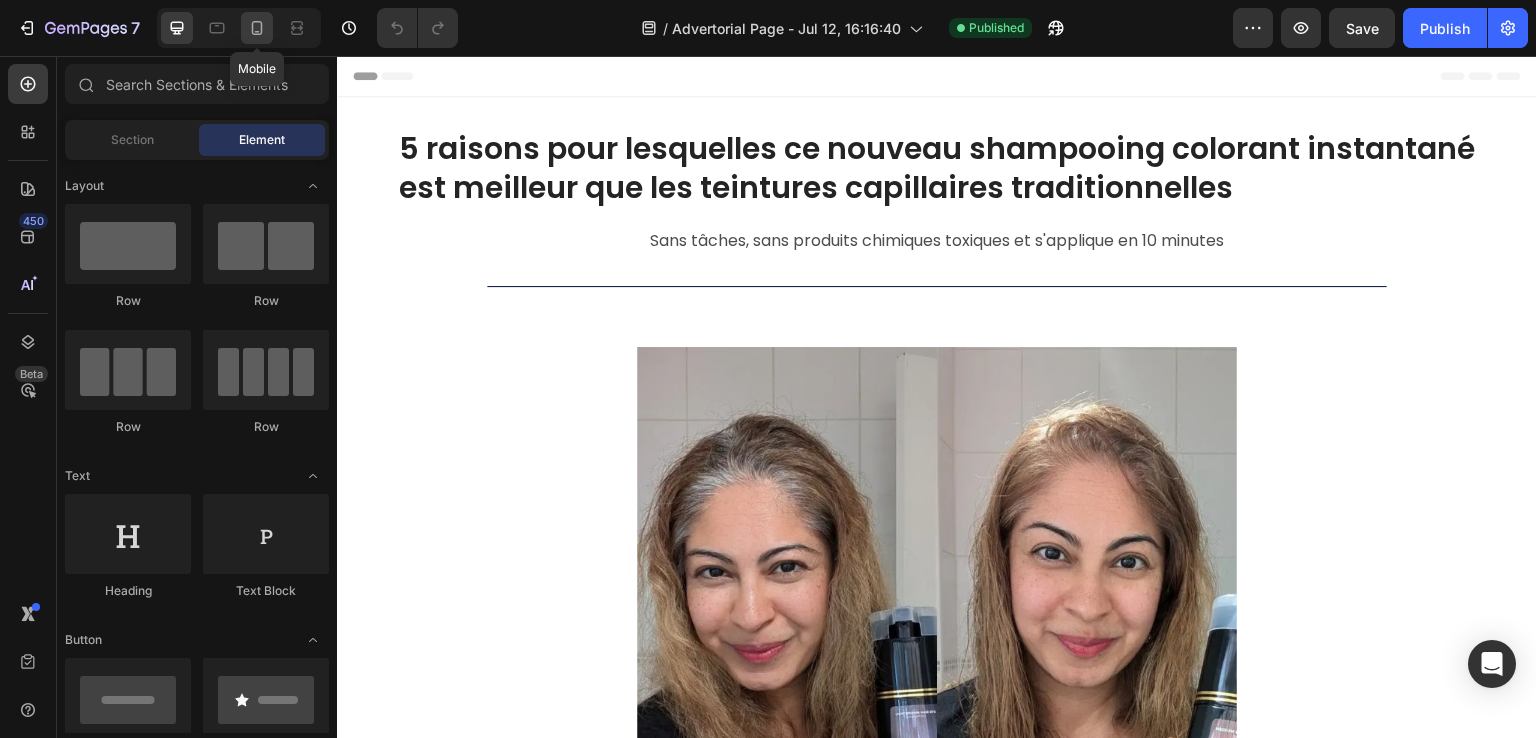 click 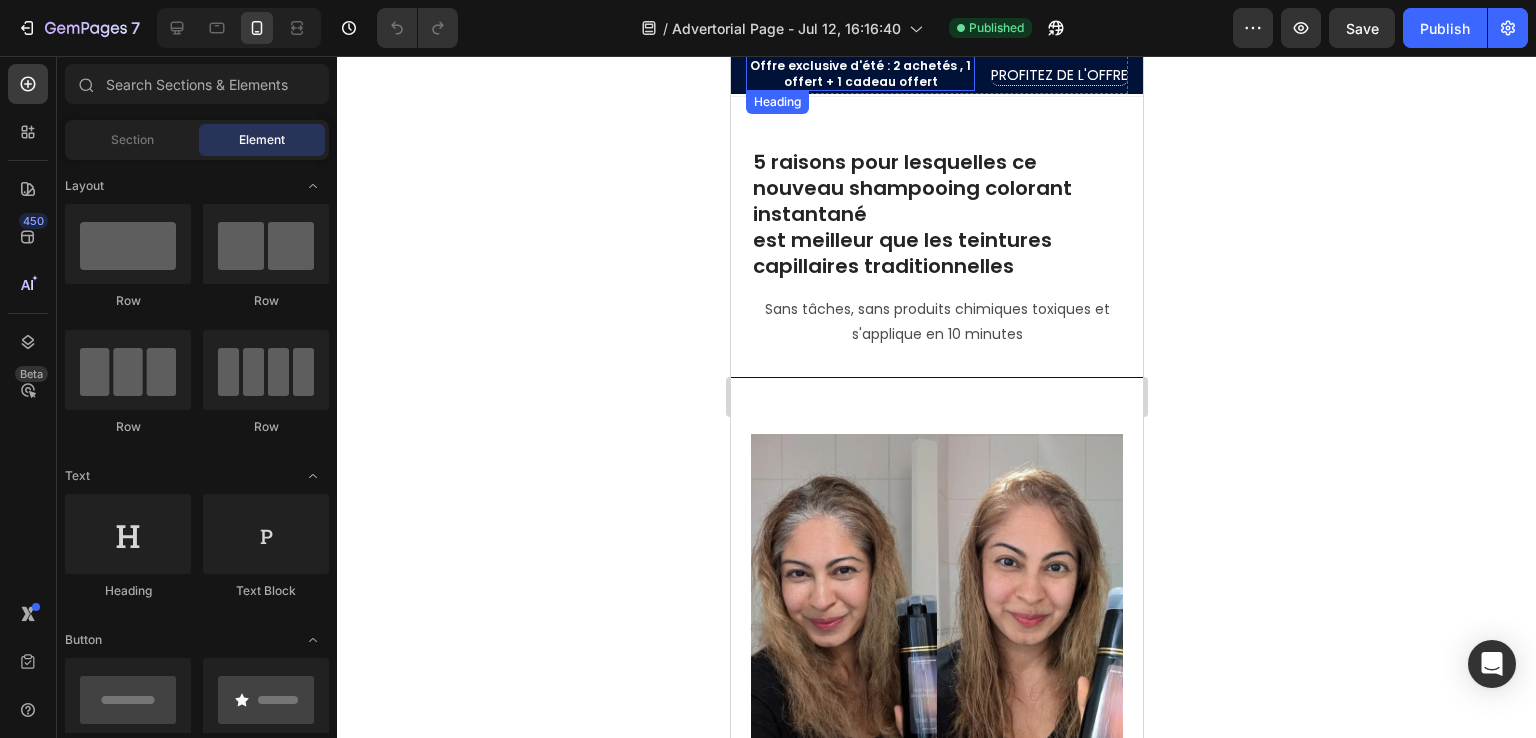 click on "Offre exclusive d'été : 2 achetés , 1 offert + 1 cadeau offert" at bounding box center [859, 73] 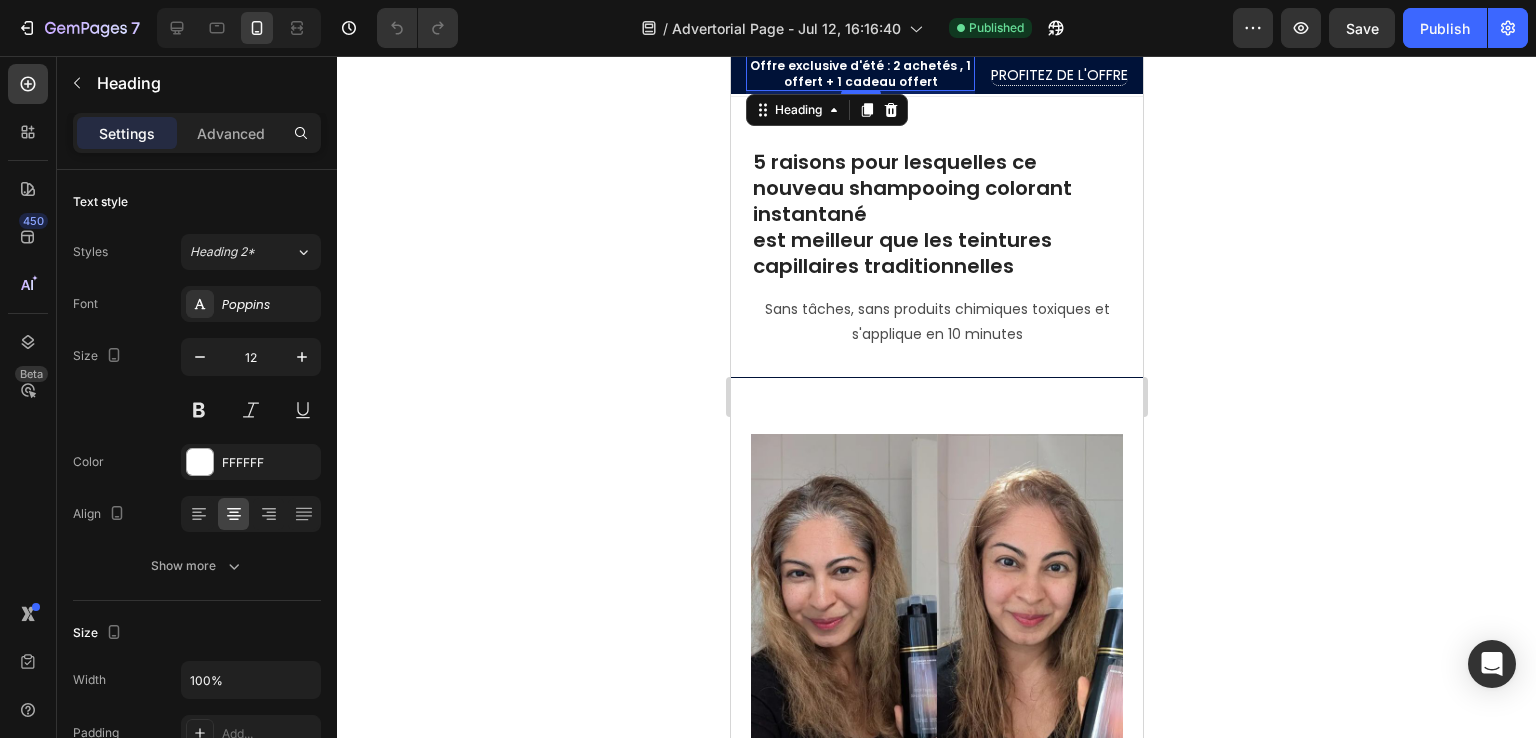 click on "Offre exclusive d'été : 2 achetés , 1 offert + 1 cadeau offert" at bounding box center [859, 73] 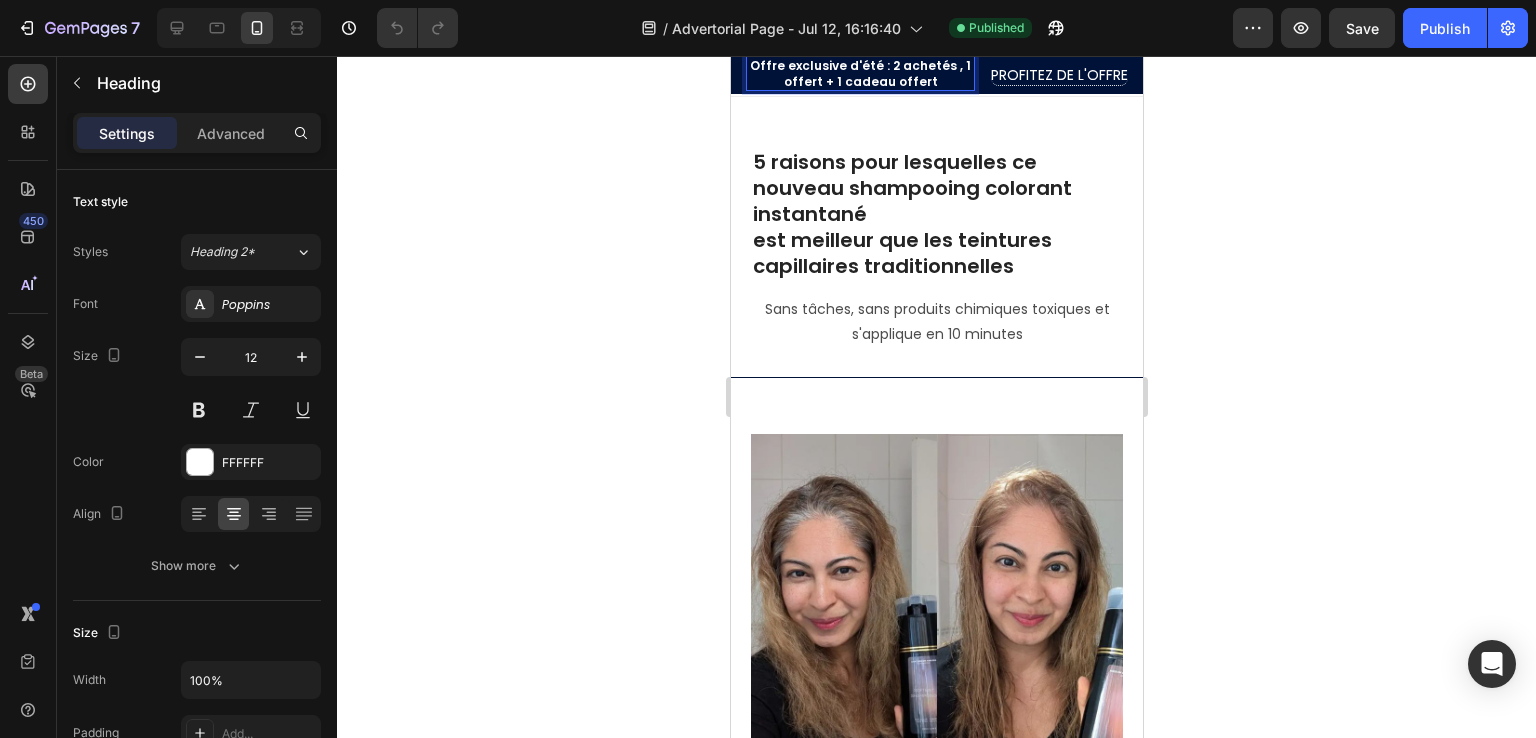 click on "Offre exclusive d'été : 2 achetés , 1 offert + 1 cadeau offert" at bounding box center (859, 73) 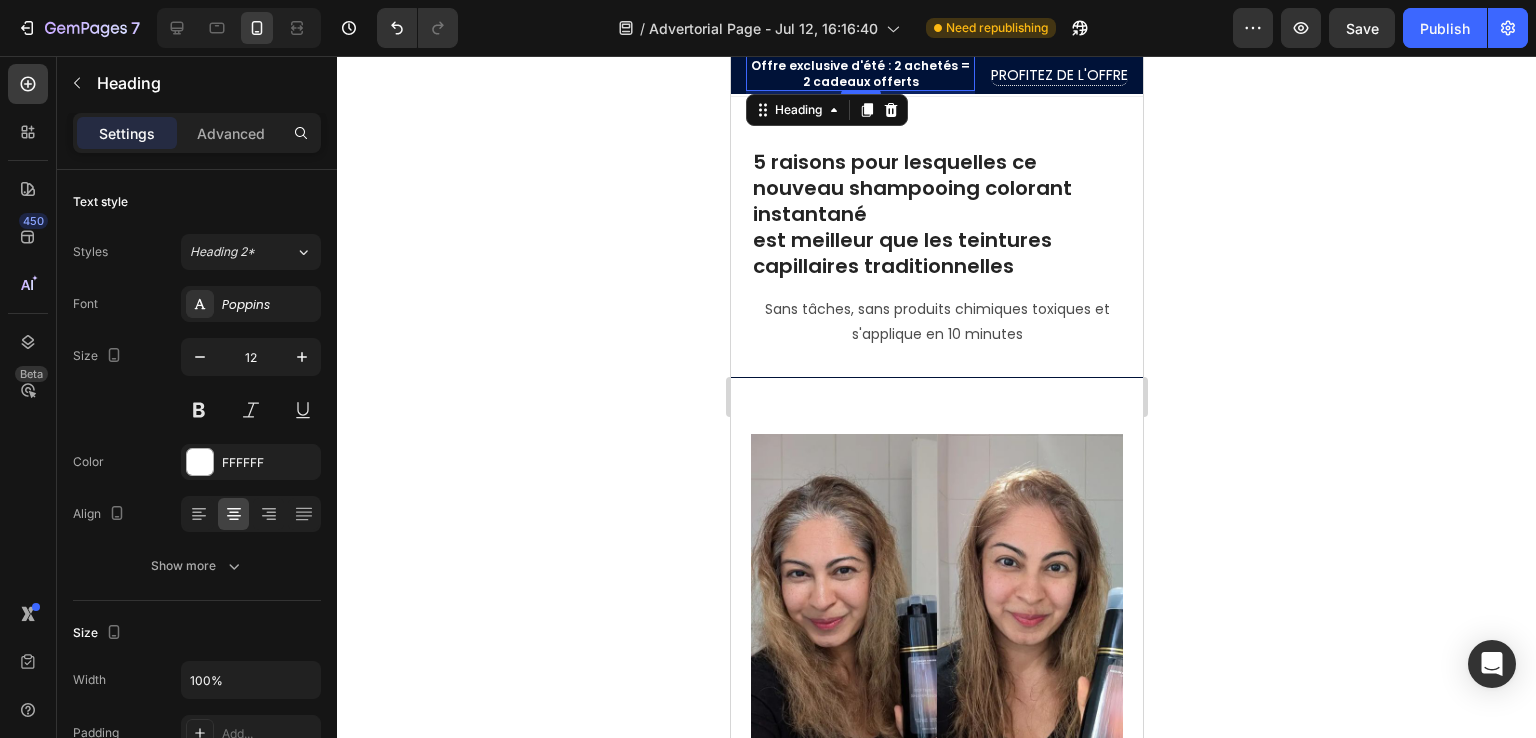click 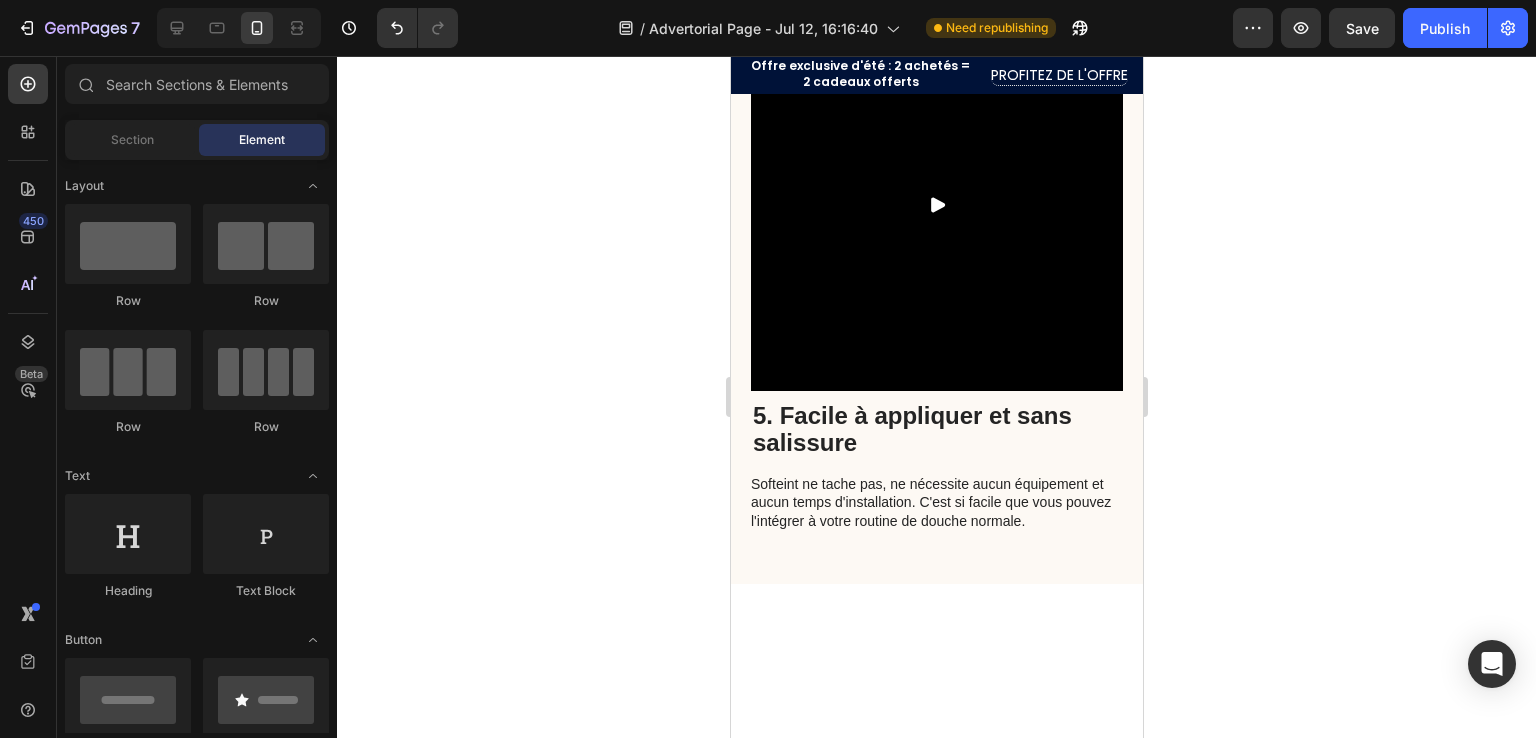 scroll, scrollTop: 3400, scrollLeft: 0, axis: vertical 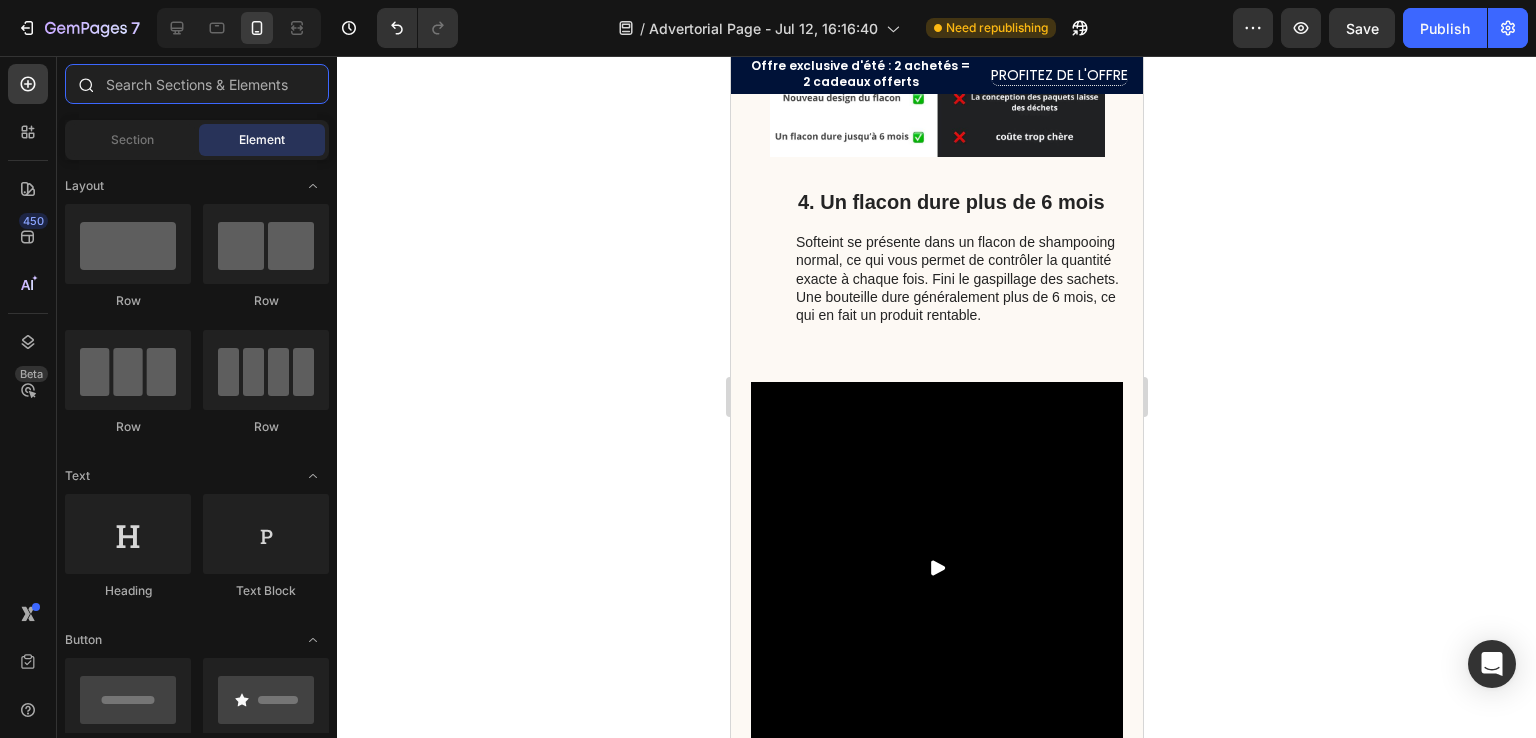 click at bounding box center (197, 84) 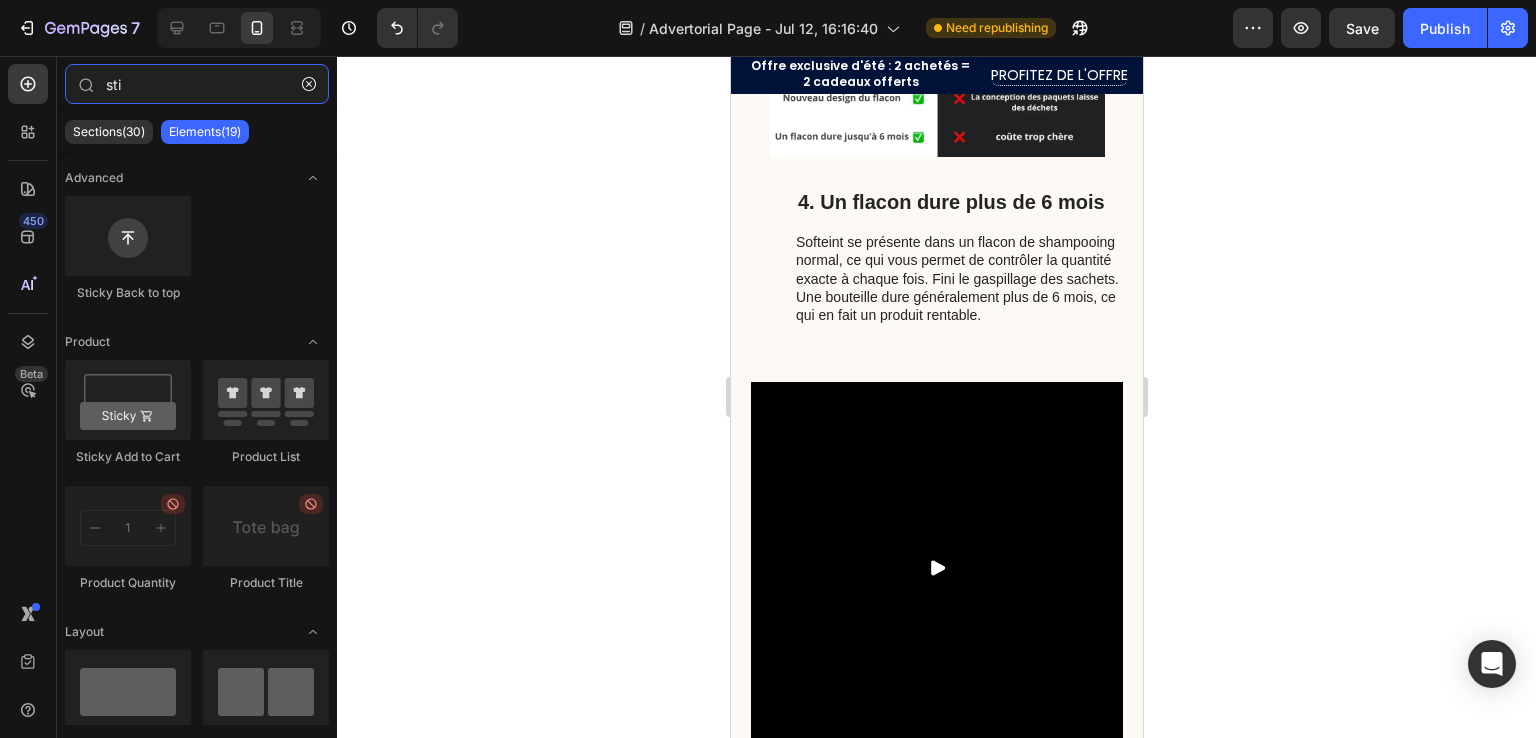 type on "sti" 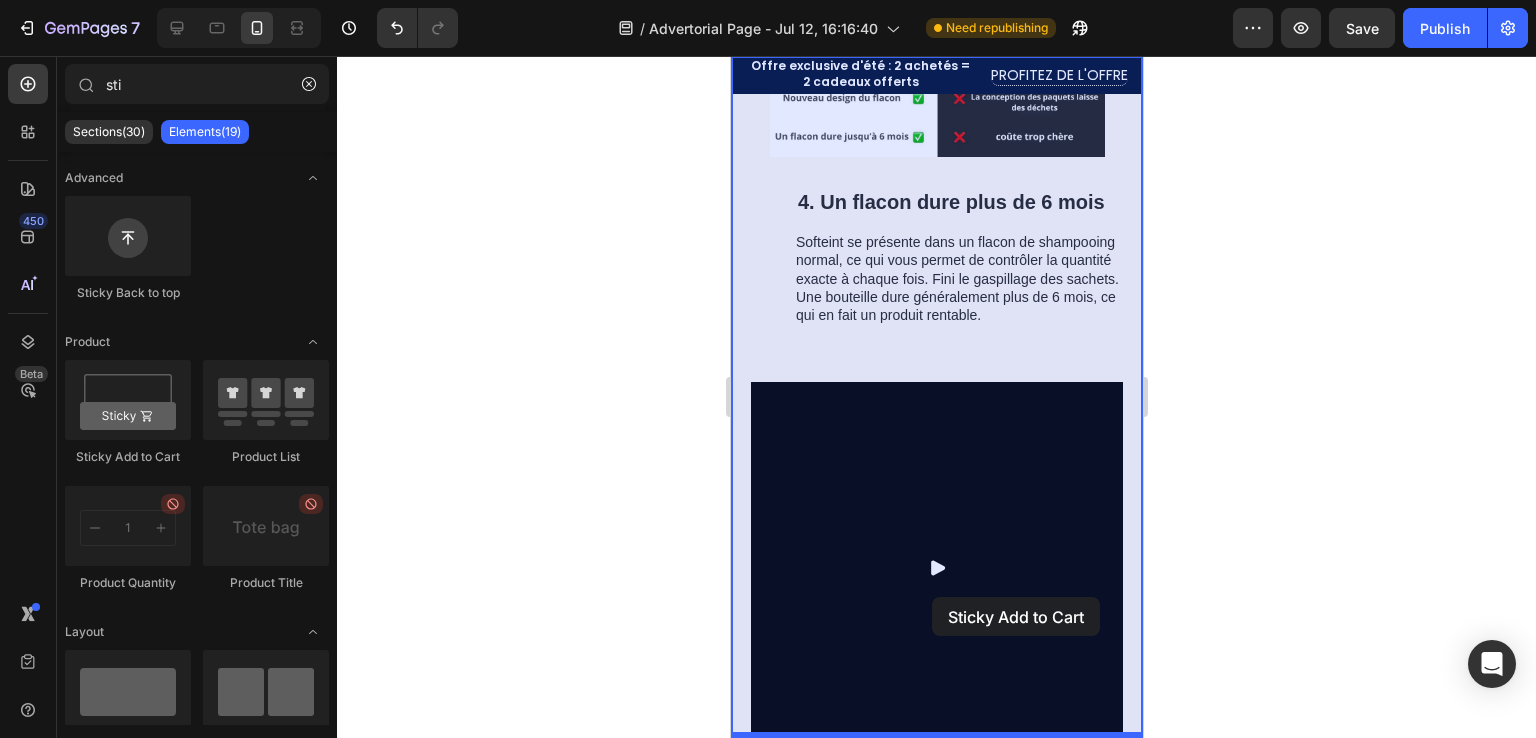 drag, startPoint x: 1701, startPoint y: 649, endPoint x: 931, endPoint y: 597, distance: 771.75385 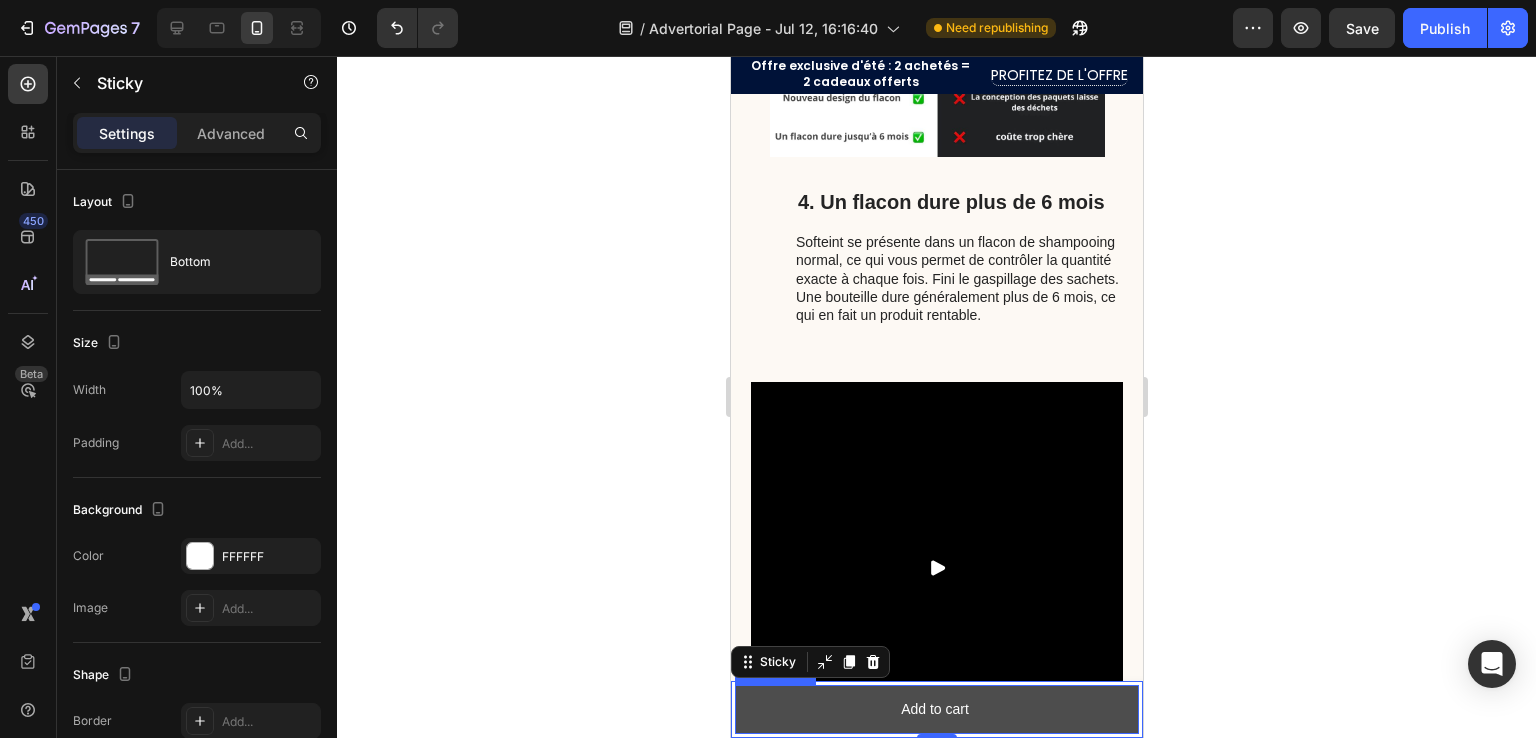 click on "Add to cart" at bounding box center [936, 709] 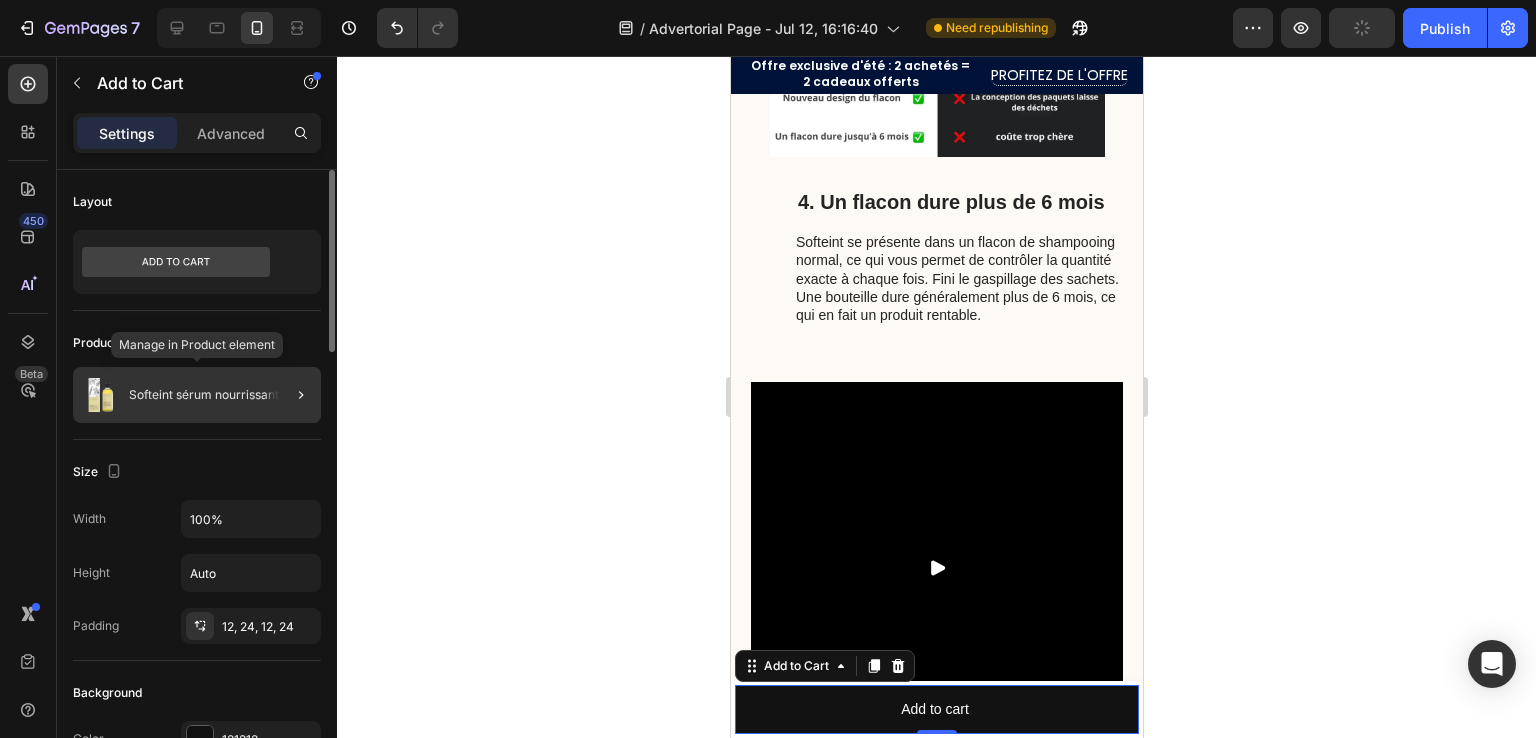 click on "Softeint sérum nourrissant" 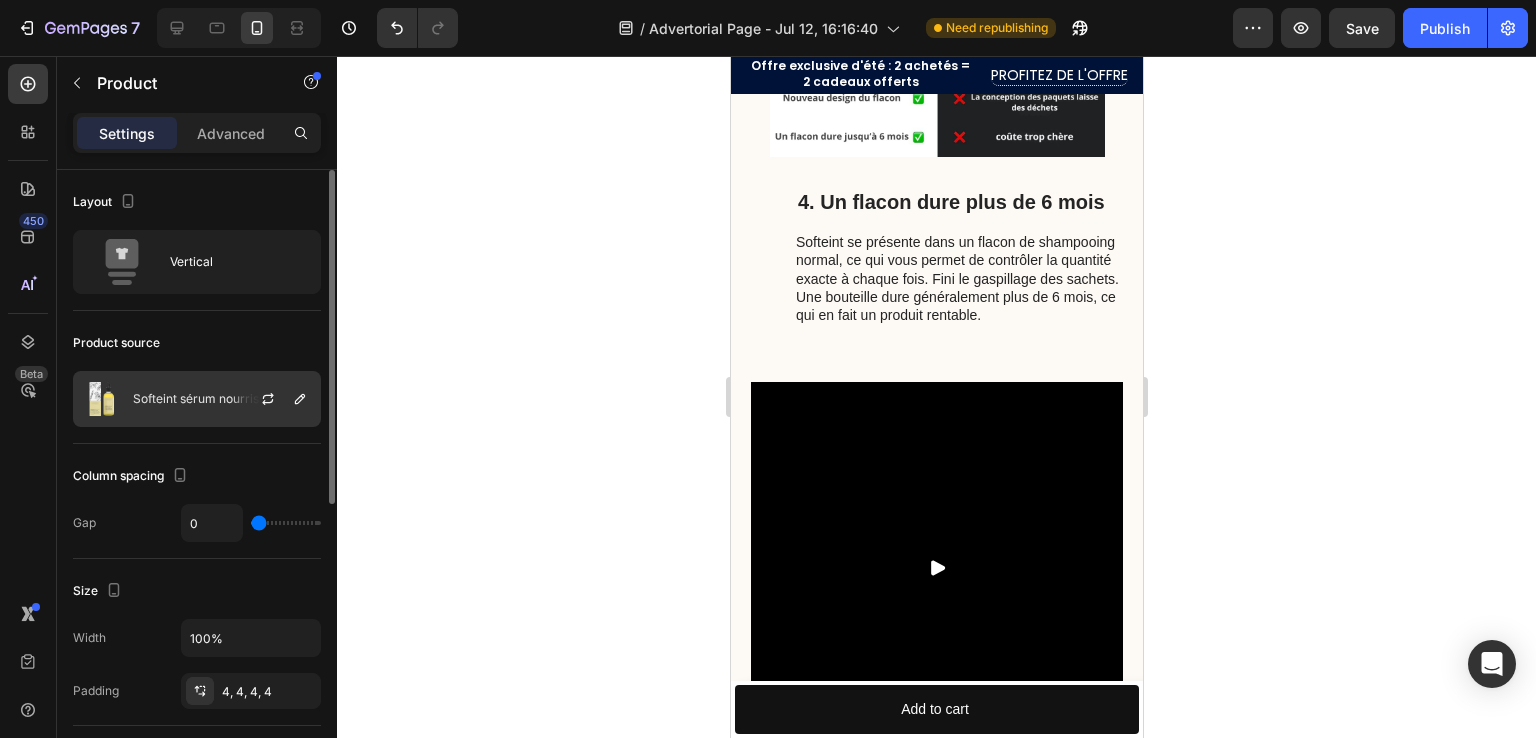 click at bounding box center (276, 399) 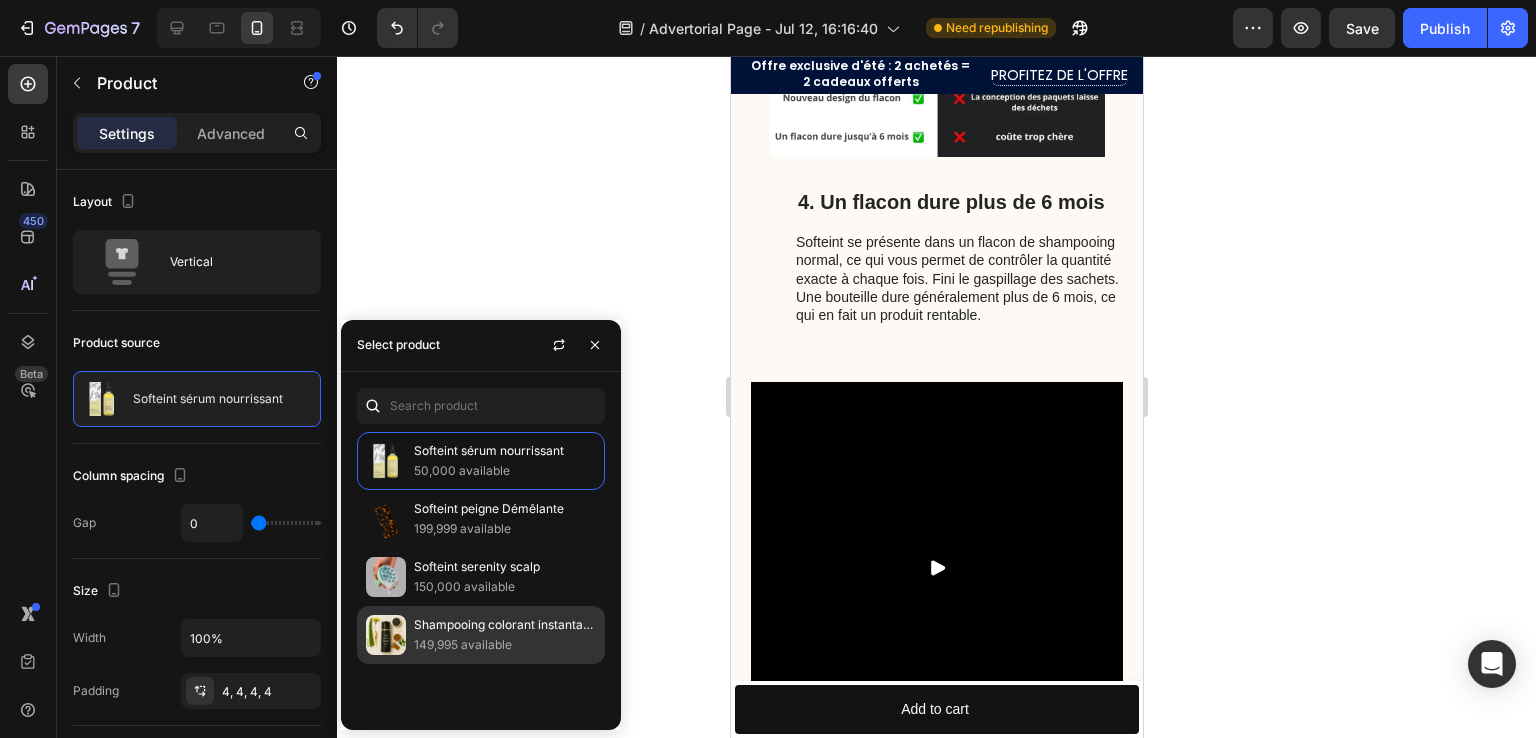 click on "Shampooing colorant instantané" at bounding box center (505, 625) 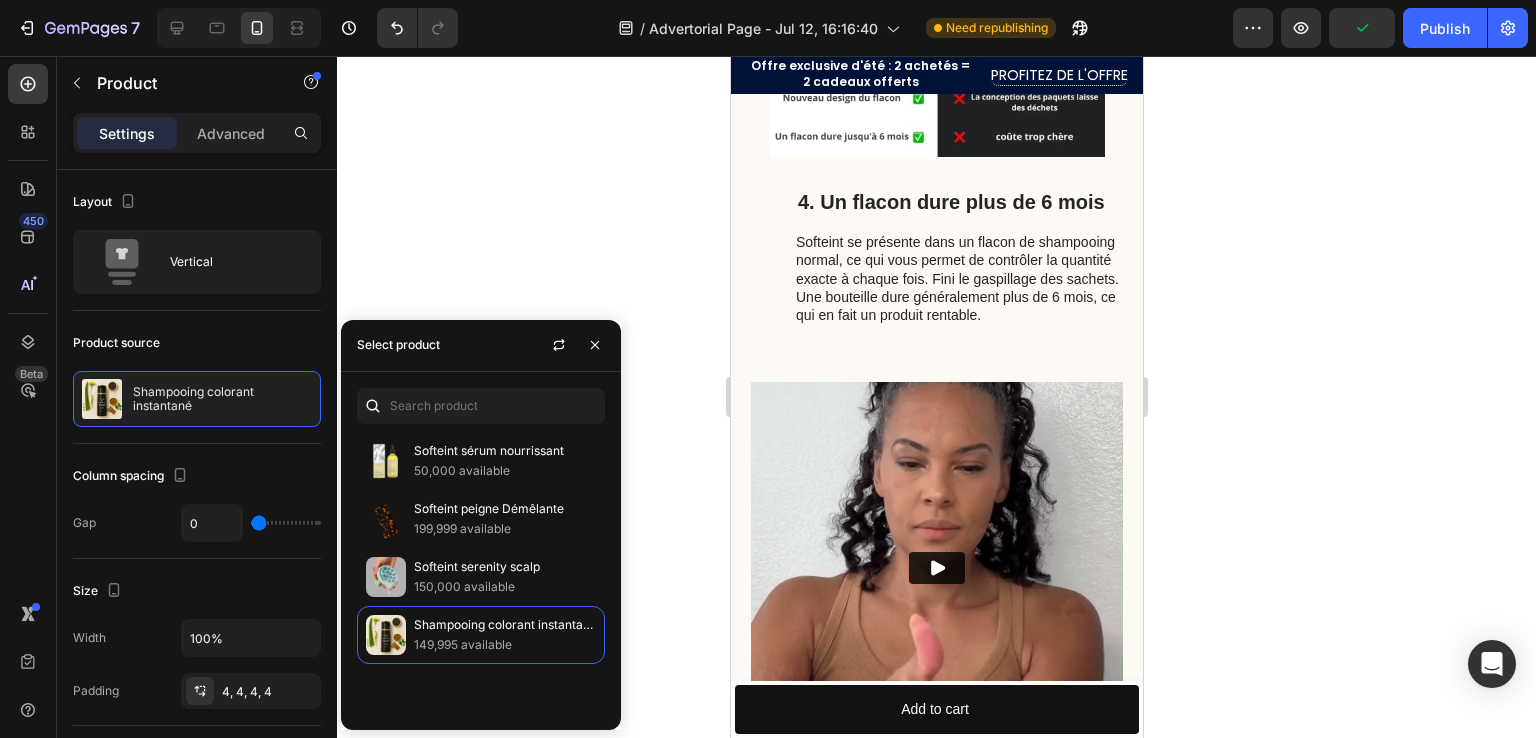 click on "450 Beta" at bounding box center [28, 397] 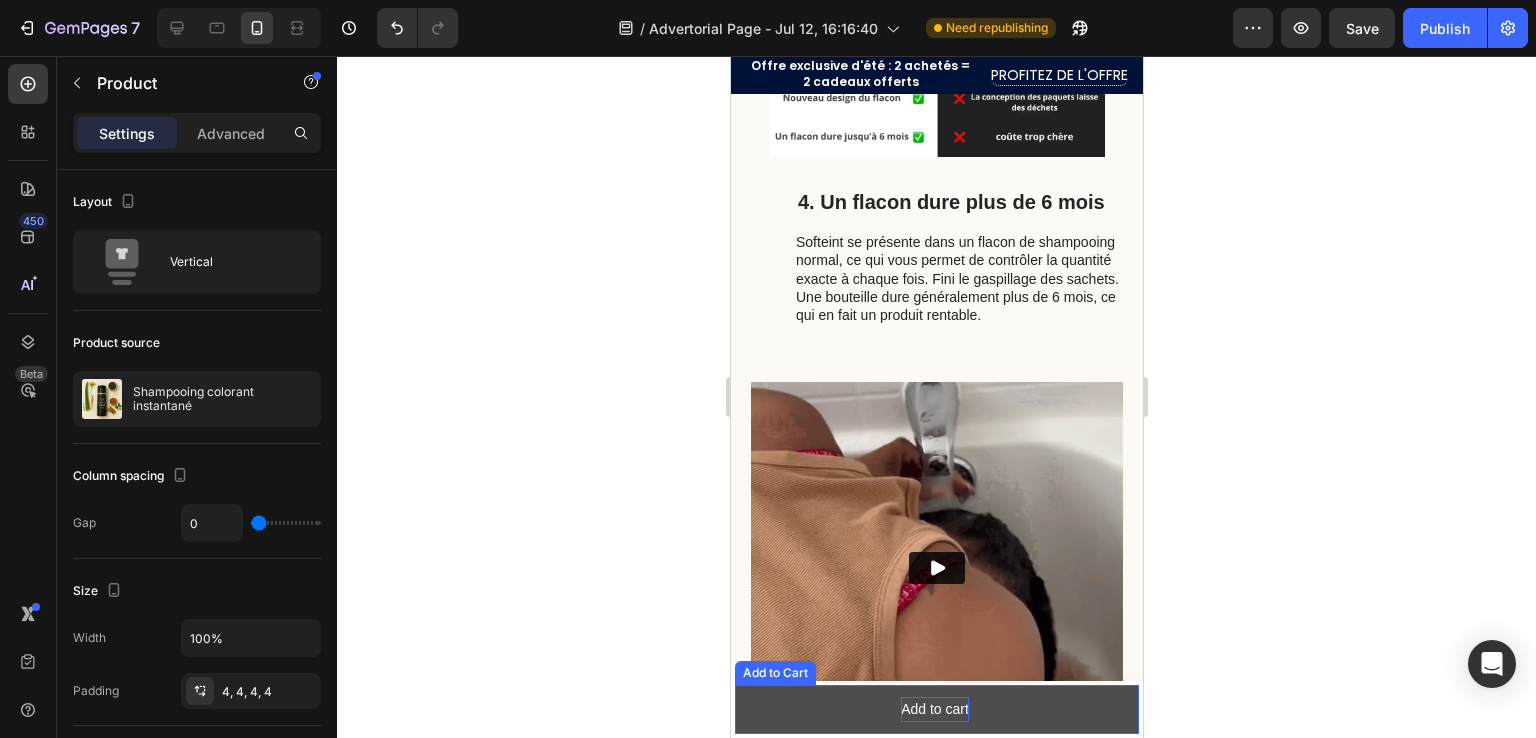 click on "Add to cart" at bounding box center [934, 709] 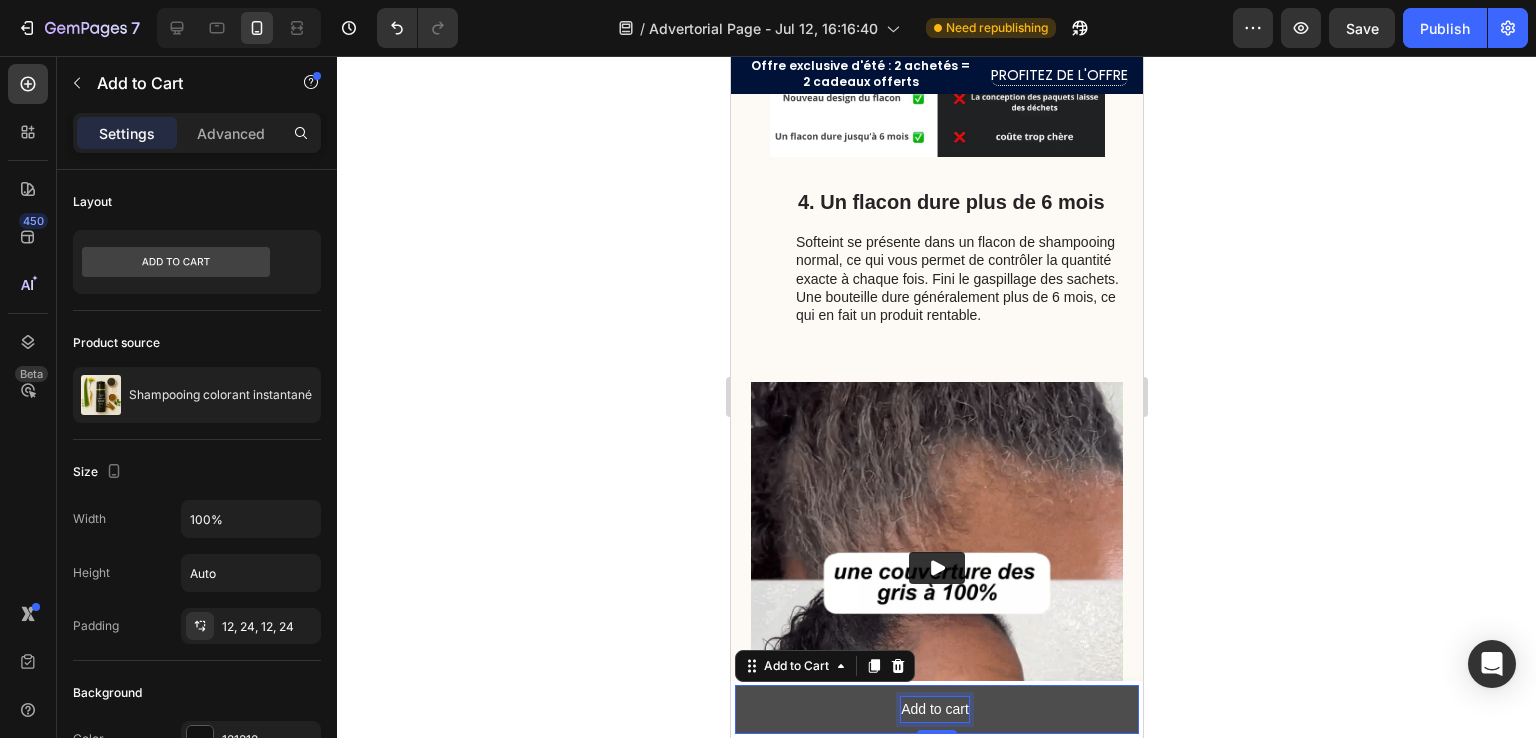 click on "Add to cart" at bounding box center (934, 709) 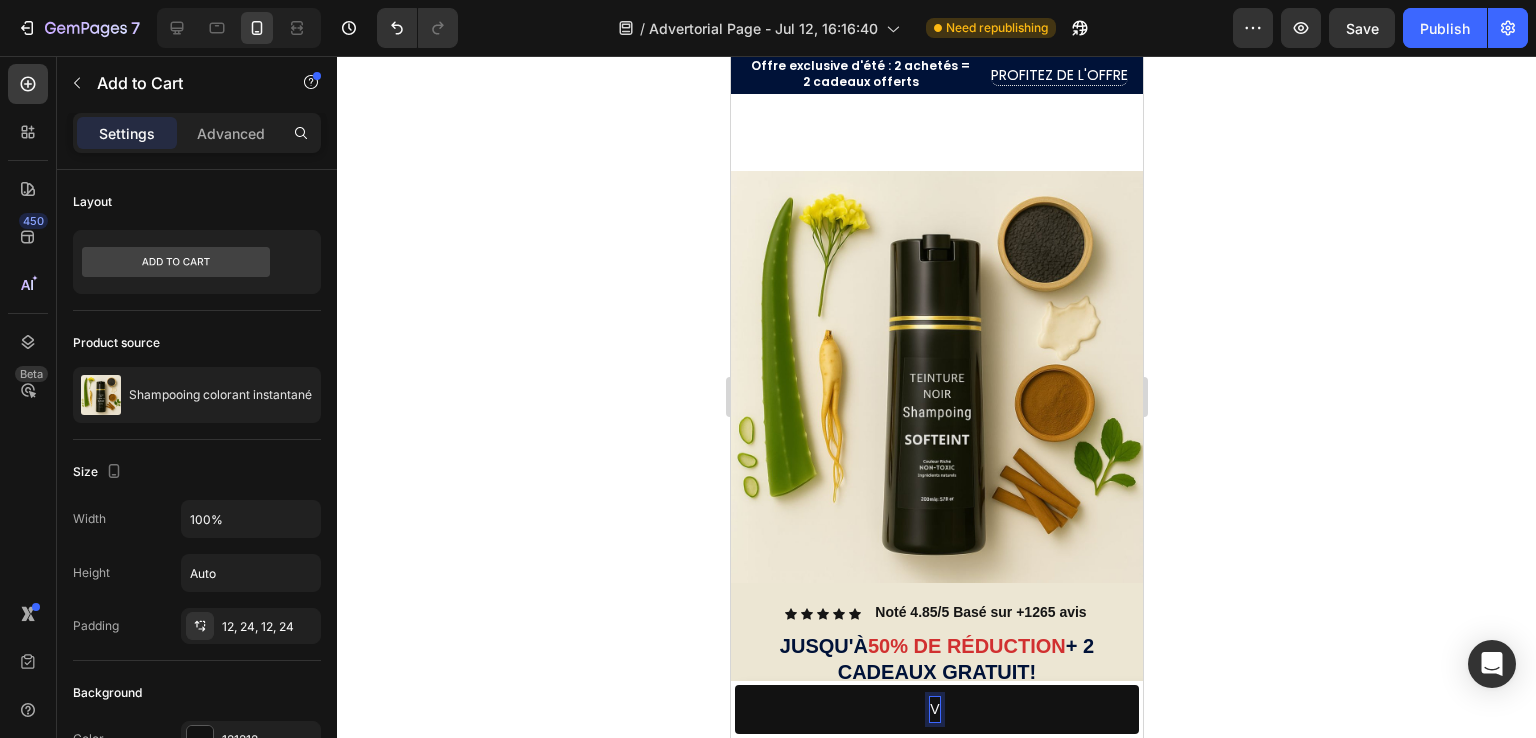 scroll, scrollTop: 6039, scrollLeft: 0, axis: vertical 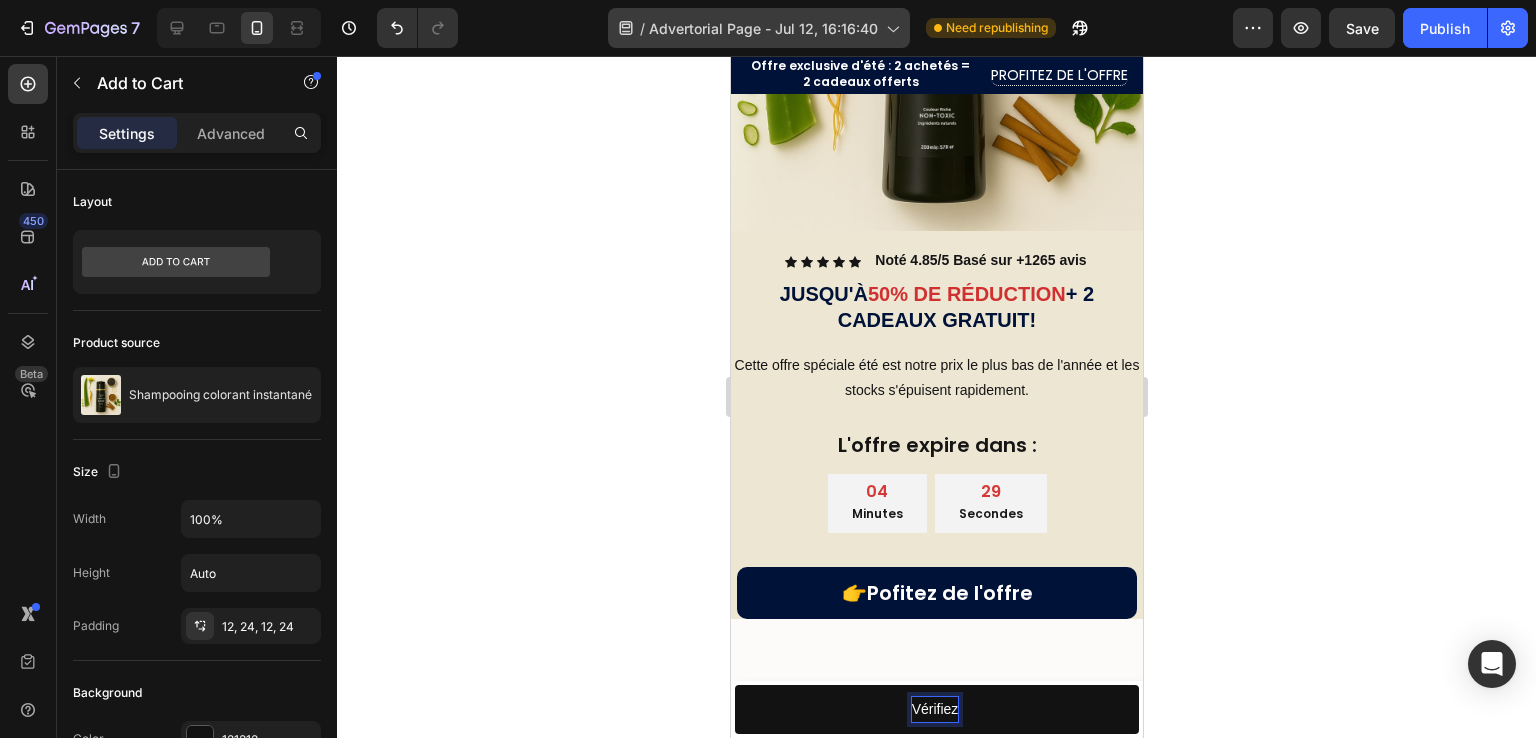 click on "Vérifiez" at bounding box center (936, 709) 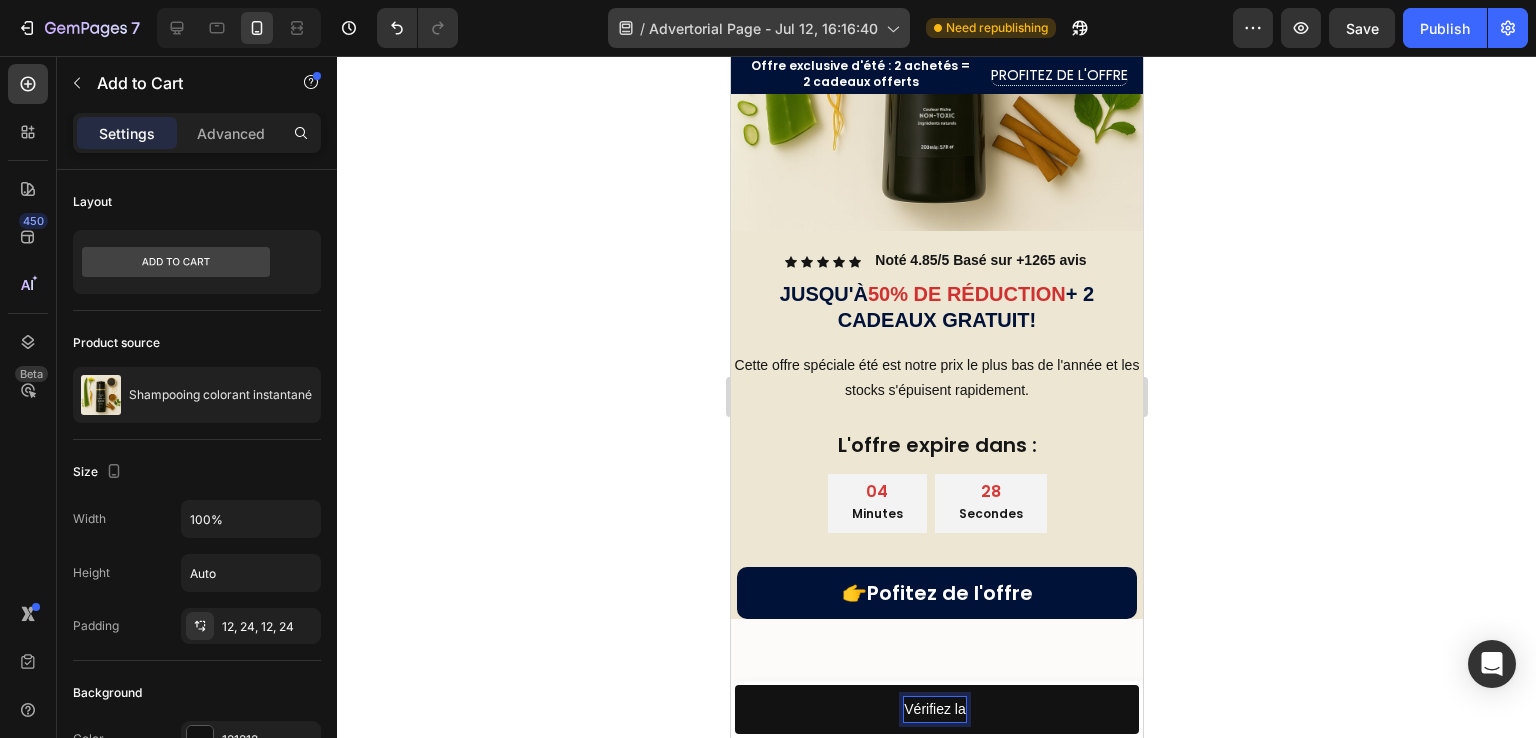 click on "Vérifiez la" at bounding box center (936, 709) 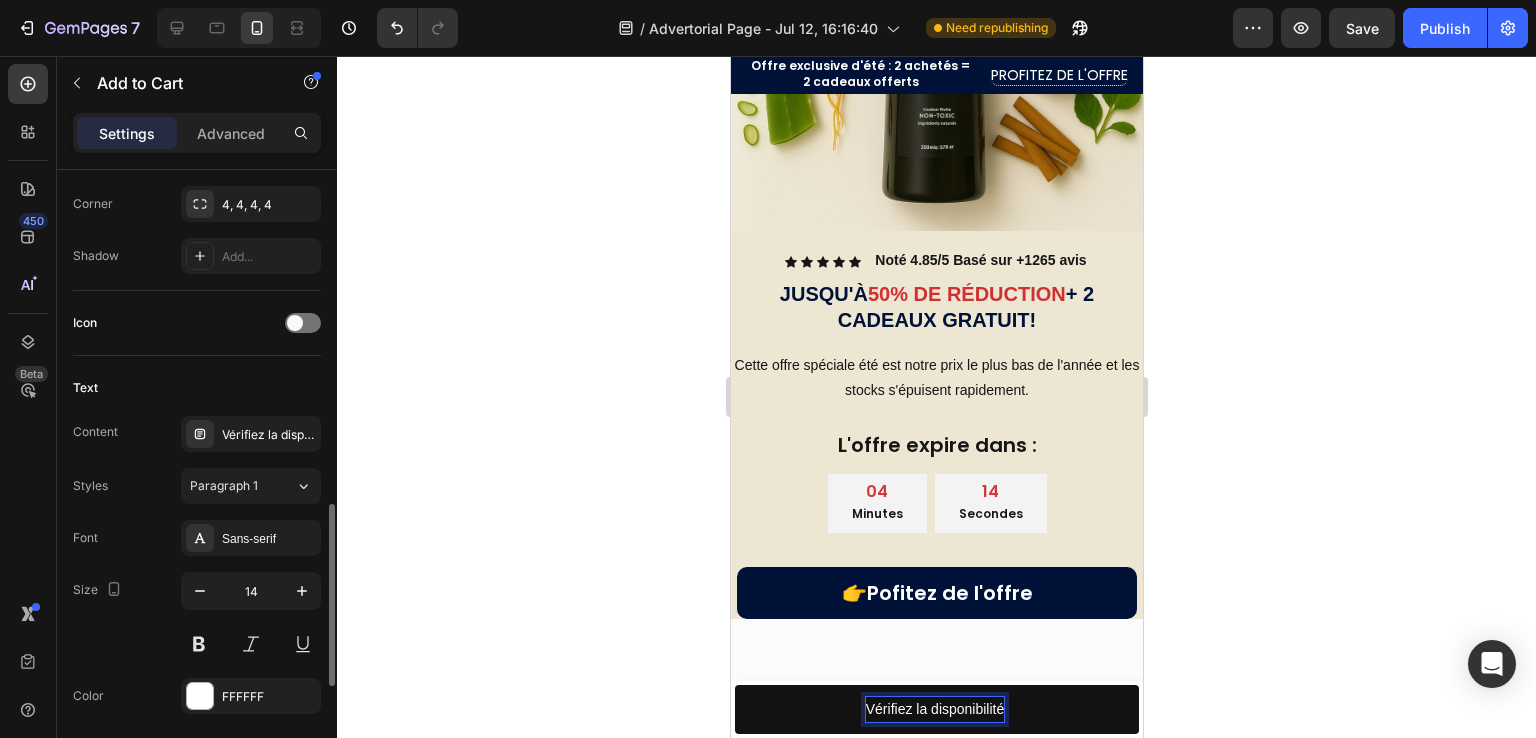 scroll, scrollTop: 800, scrollLeft: 0, axis: vertical 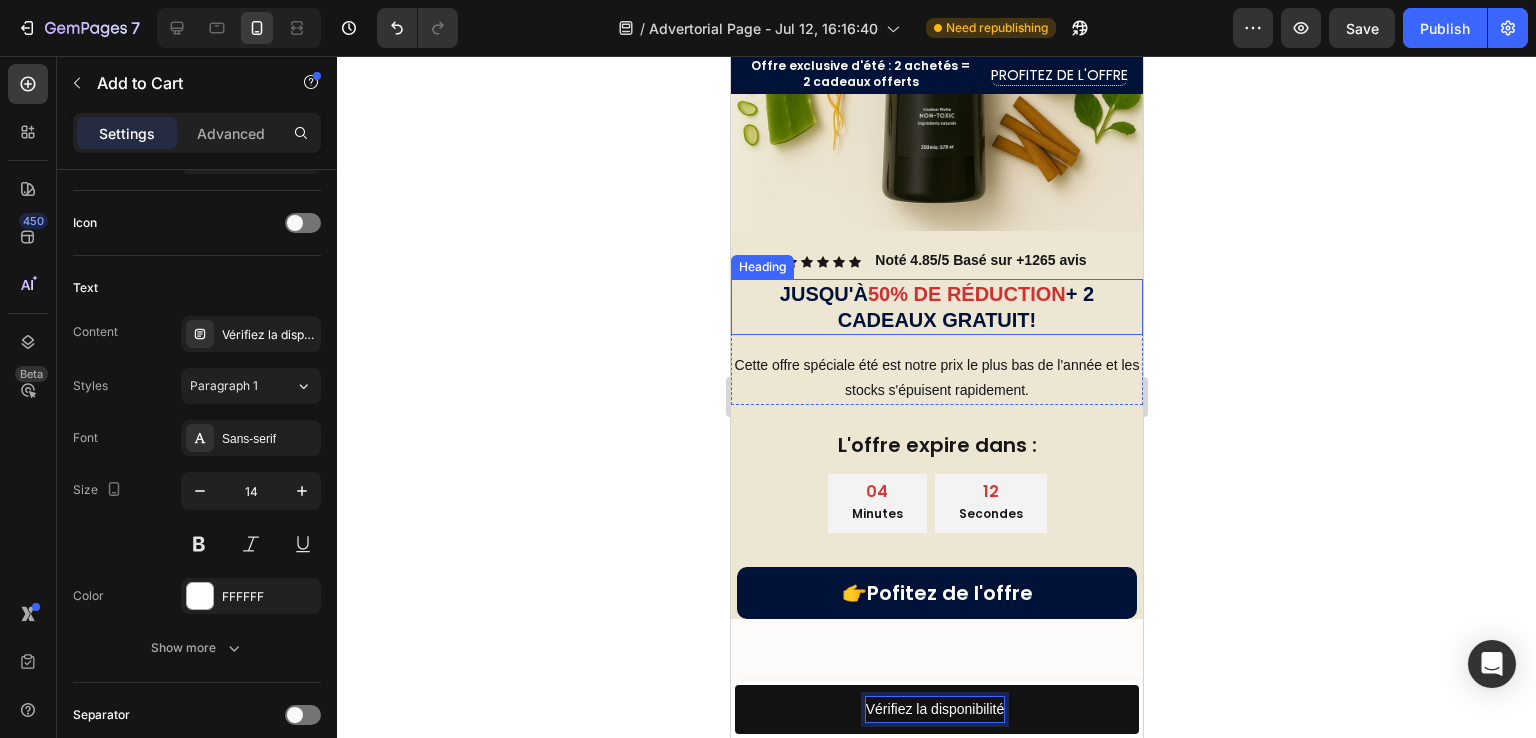 click on "JUSQU'À  50% DE RÉDUCTION  + 2 CADEAUX GRATUIT!" at bounding box center [936, 307] 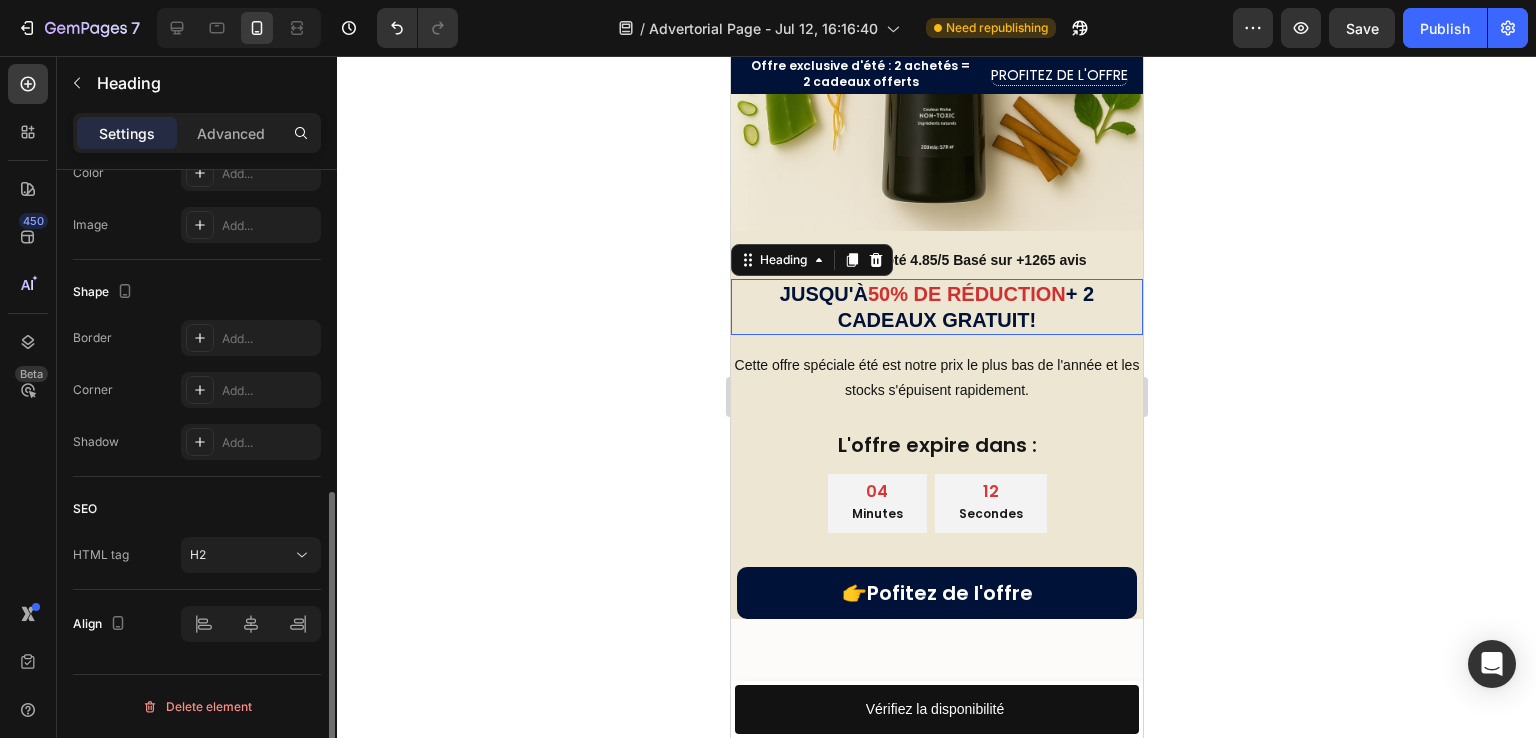 scroll, scrollTop: 0, scrollLeft: 0, axis: both 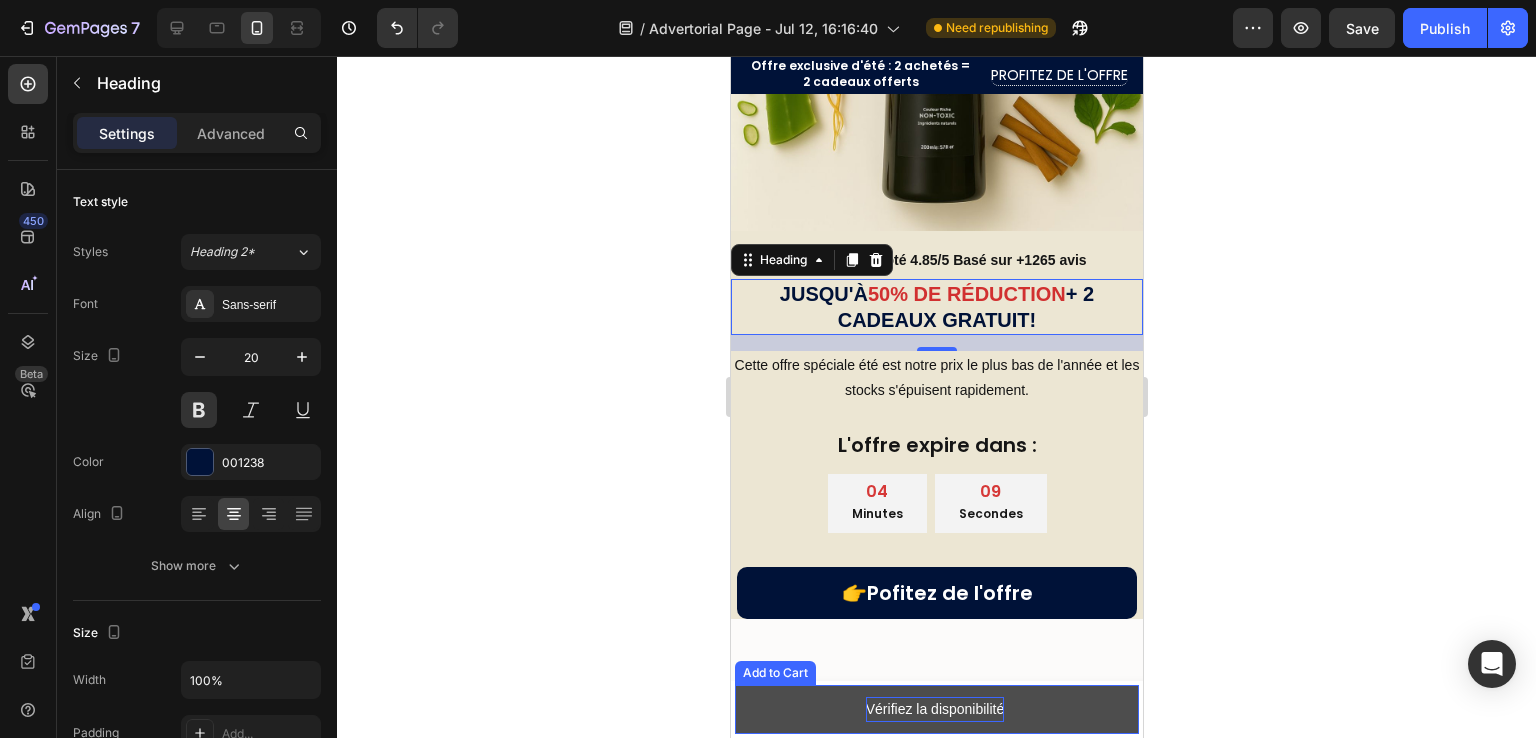 click on "Vérifiez la disponibilité" at bounding box center (934, 709) 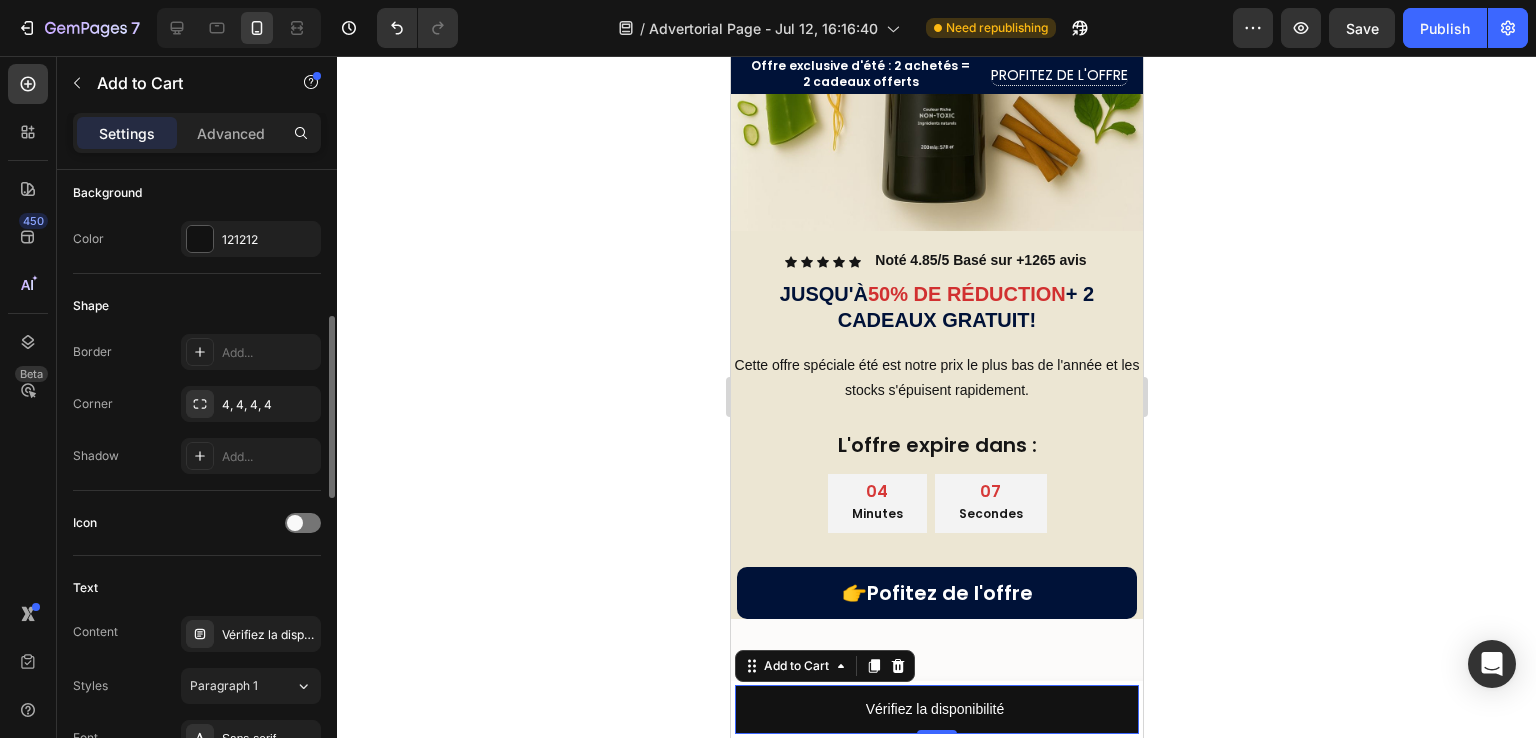 scroll, scrollTop: 800, scrollLeft: 0, axis: vertical 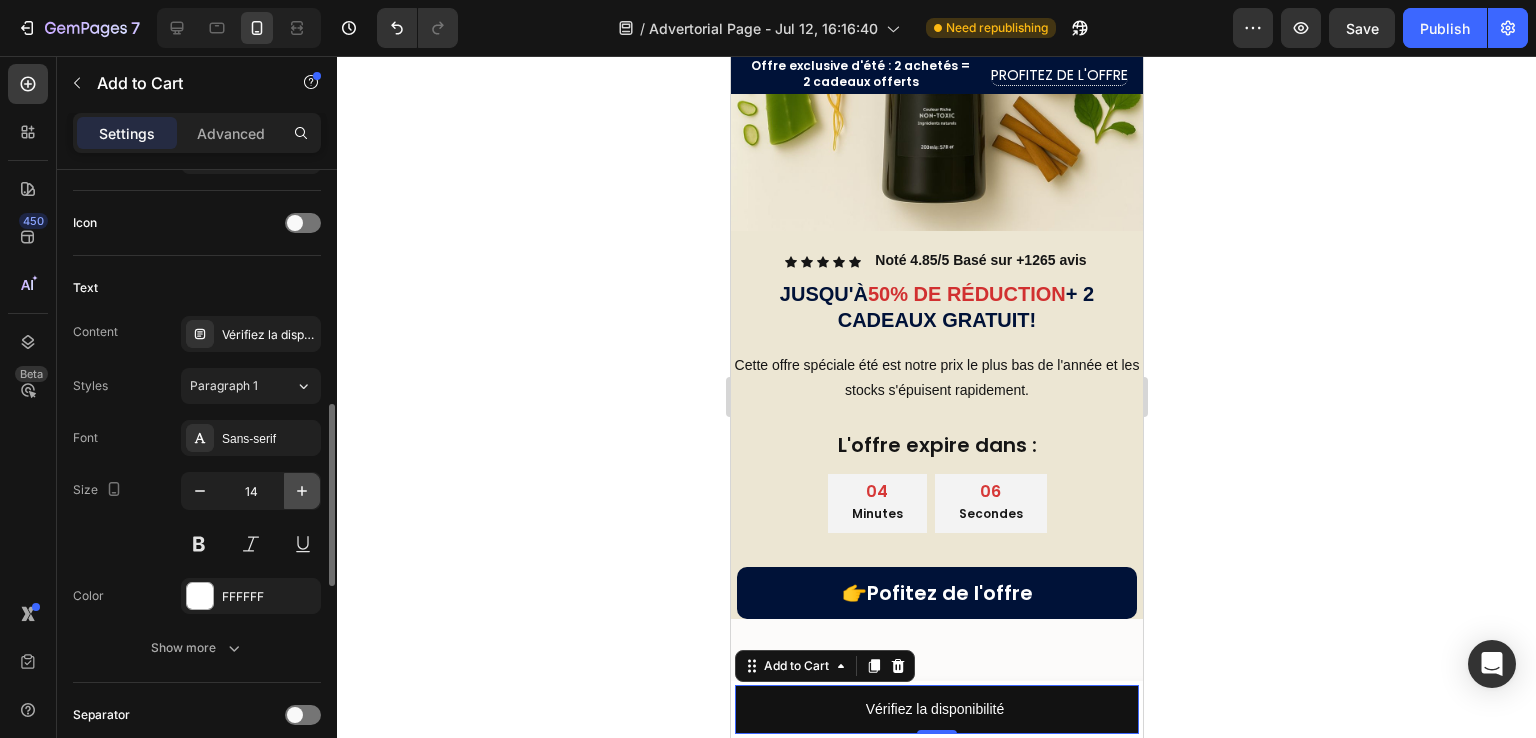 click 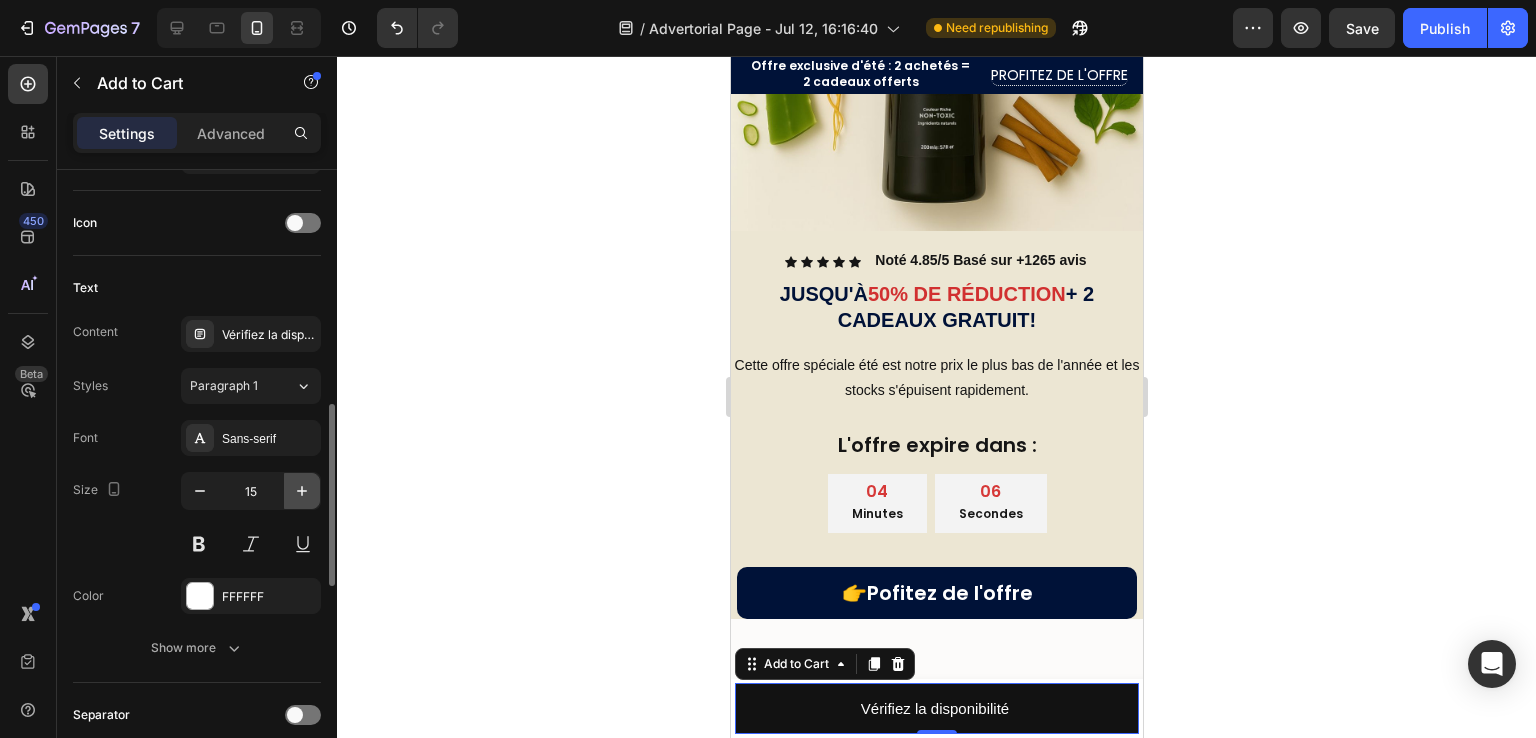 click 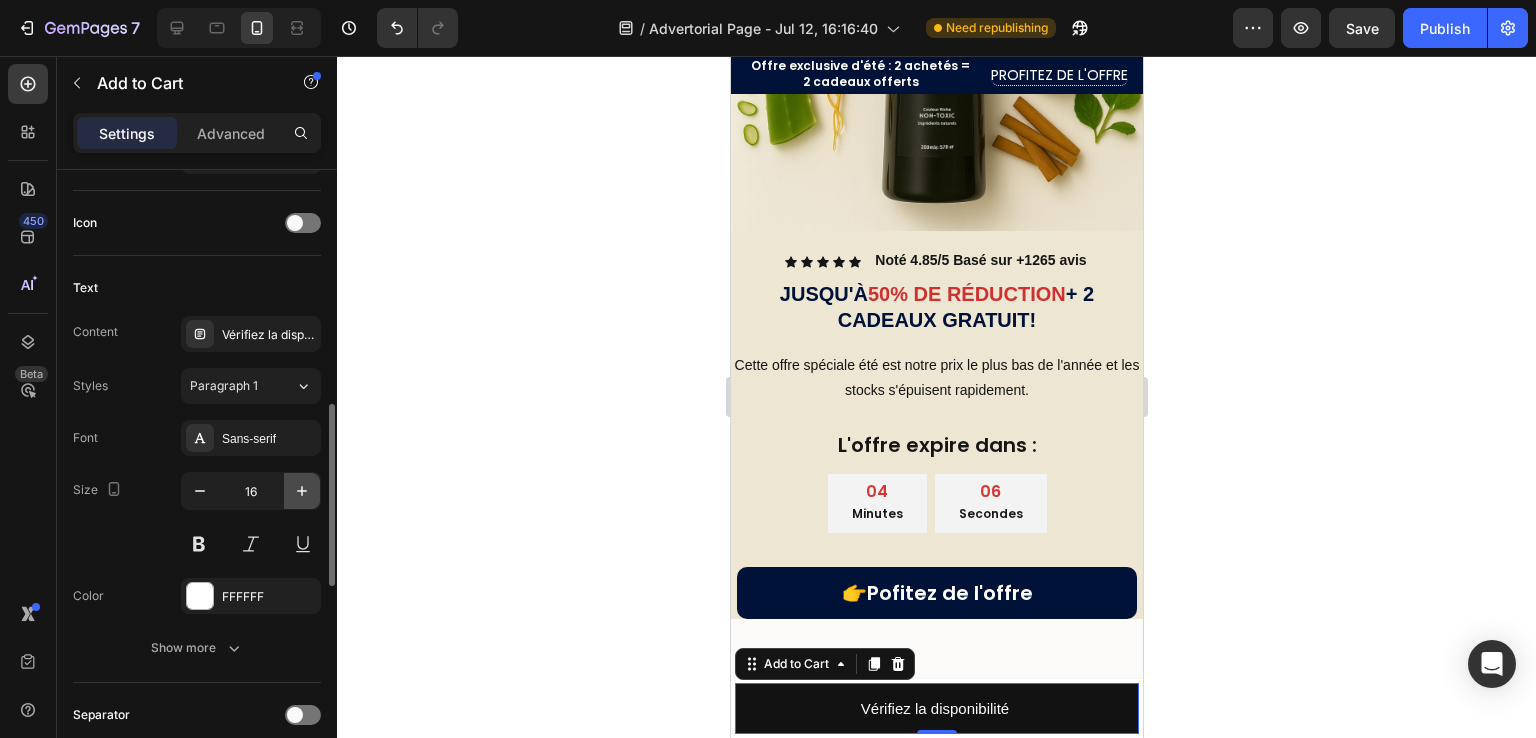 click 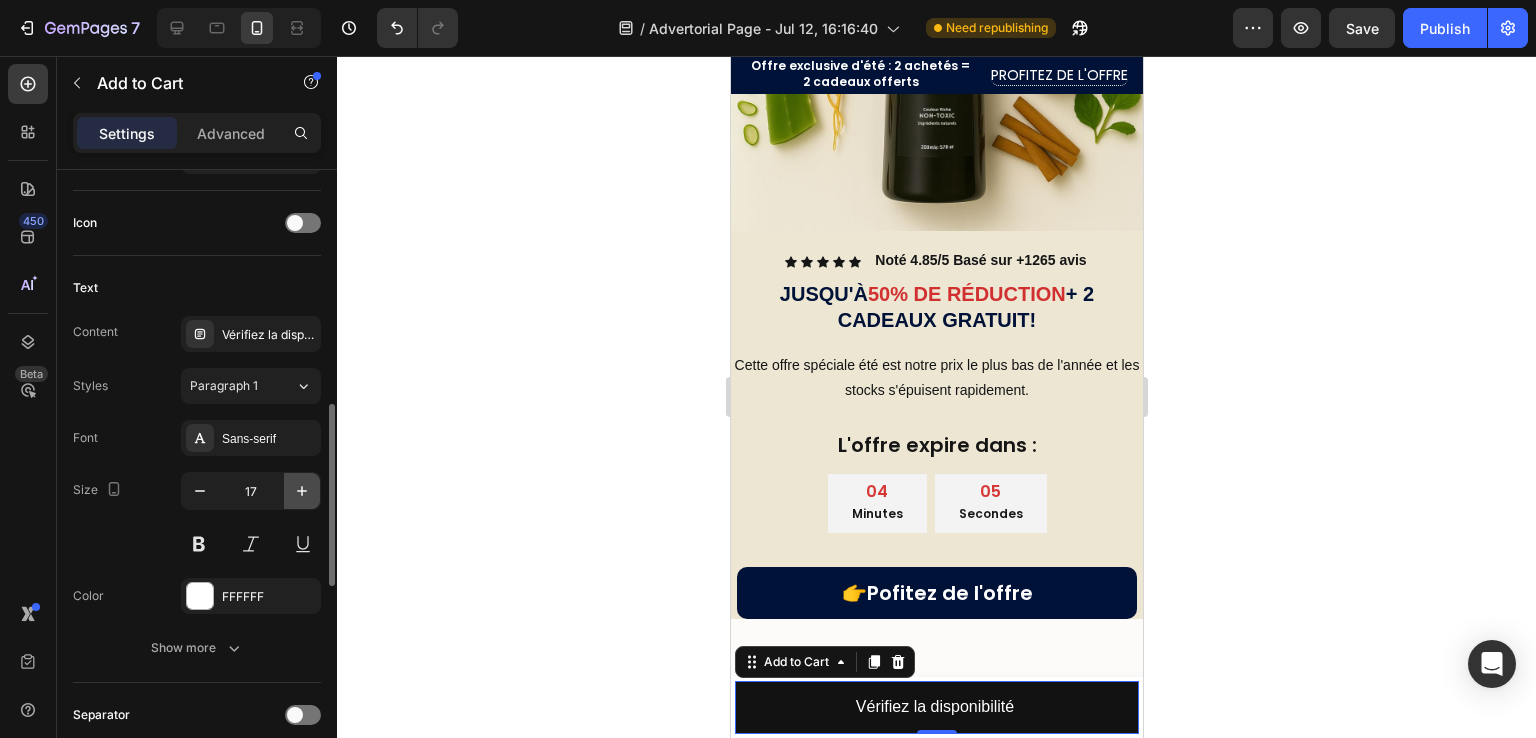 click 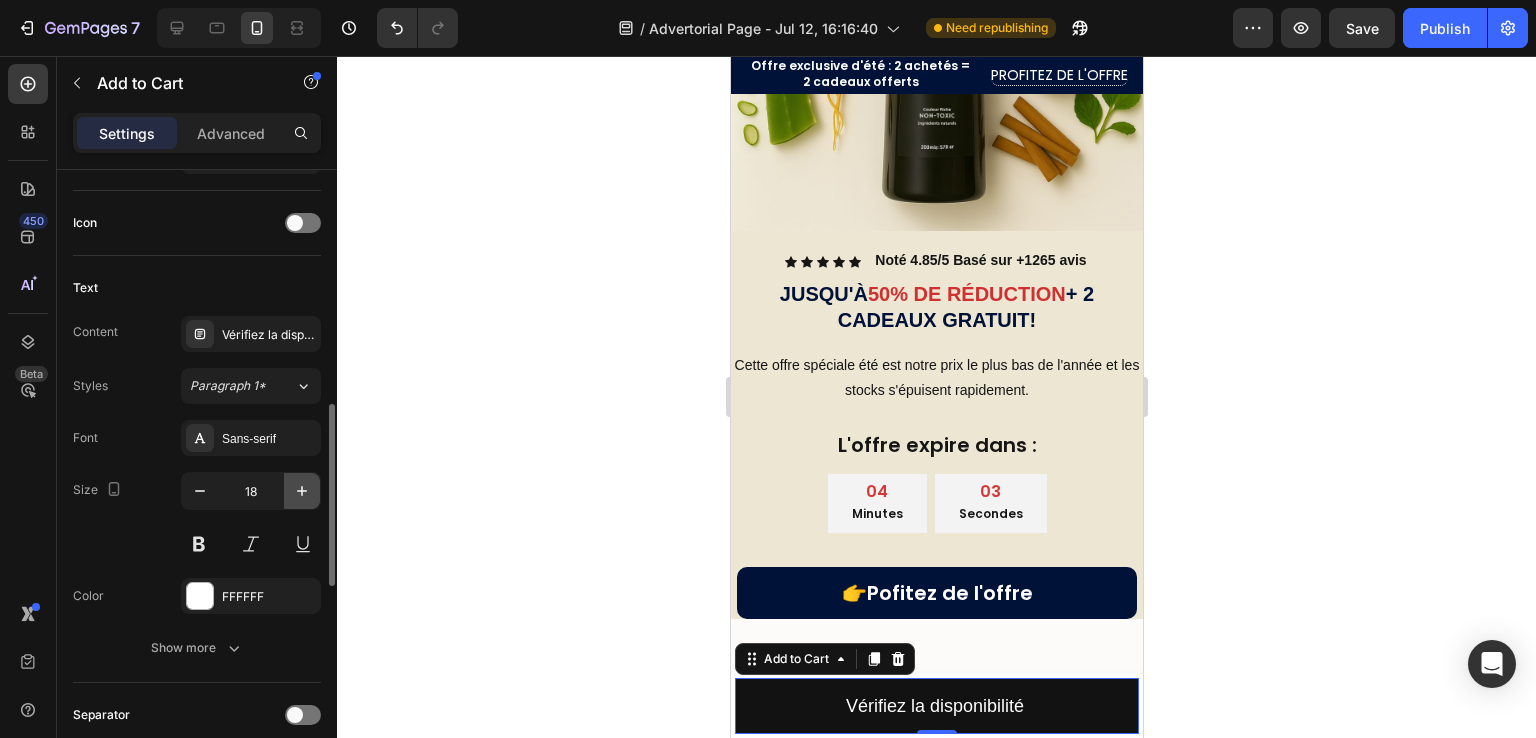click at bounding box center [302, 491] 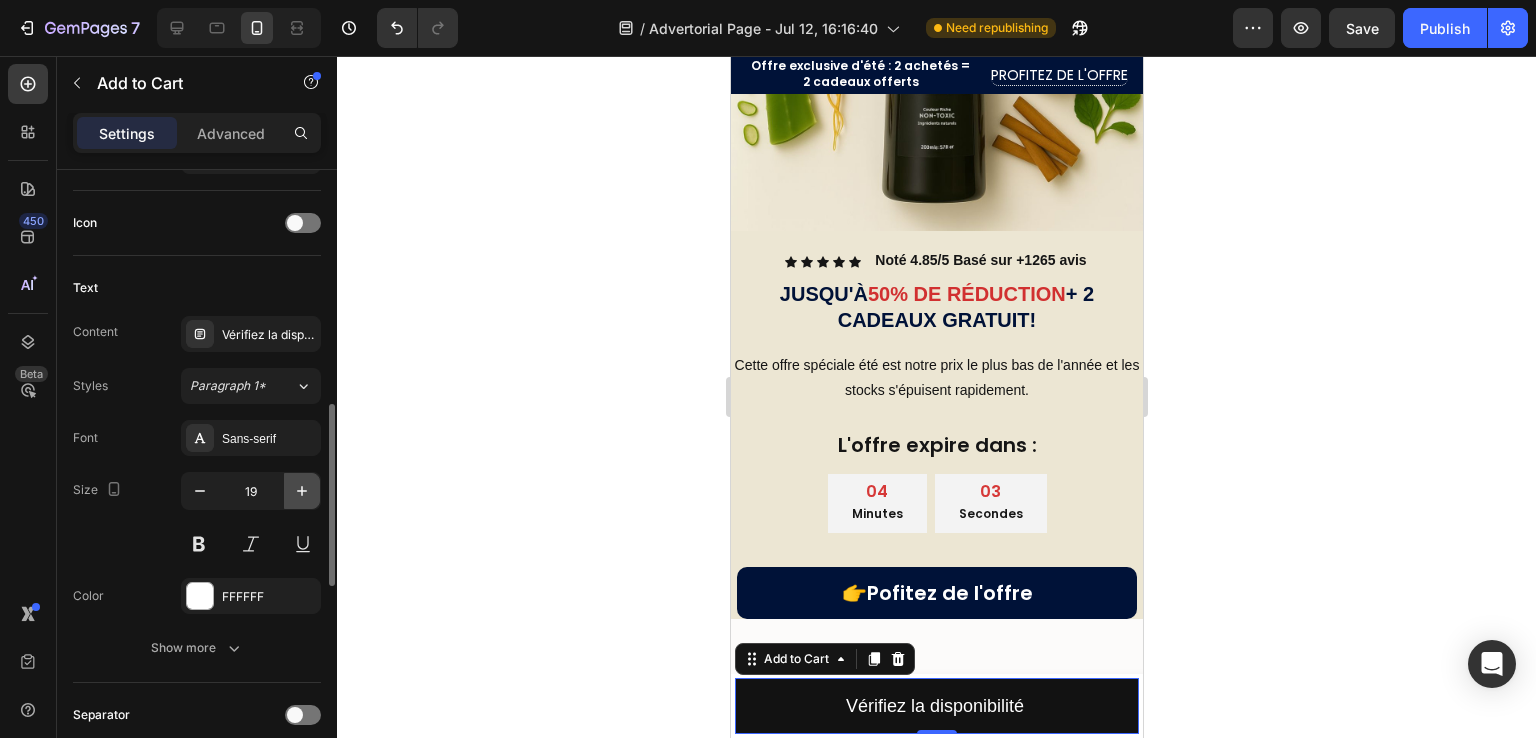 click at bounding box center [302, 491] 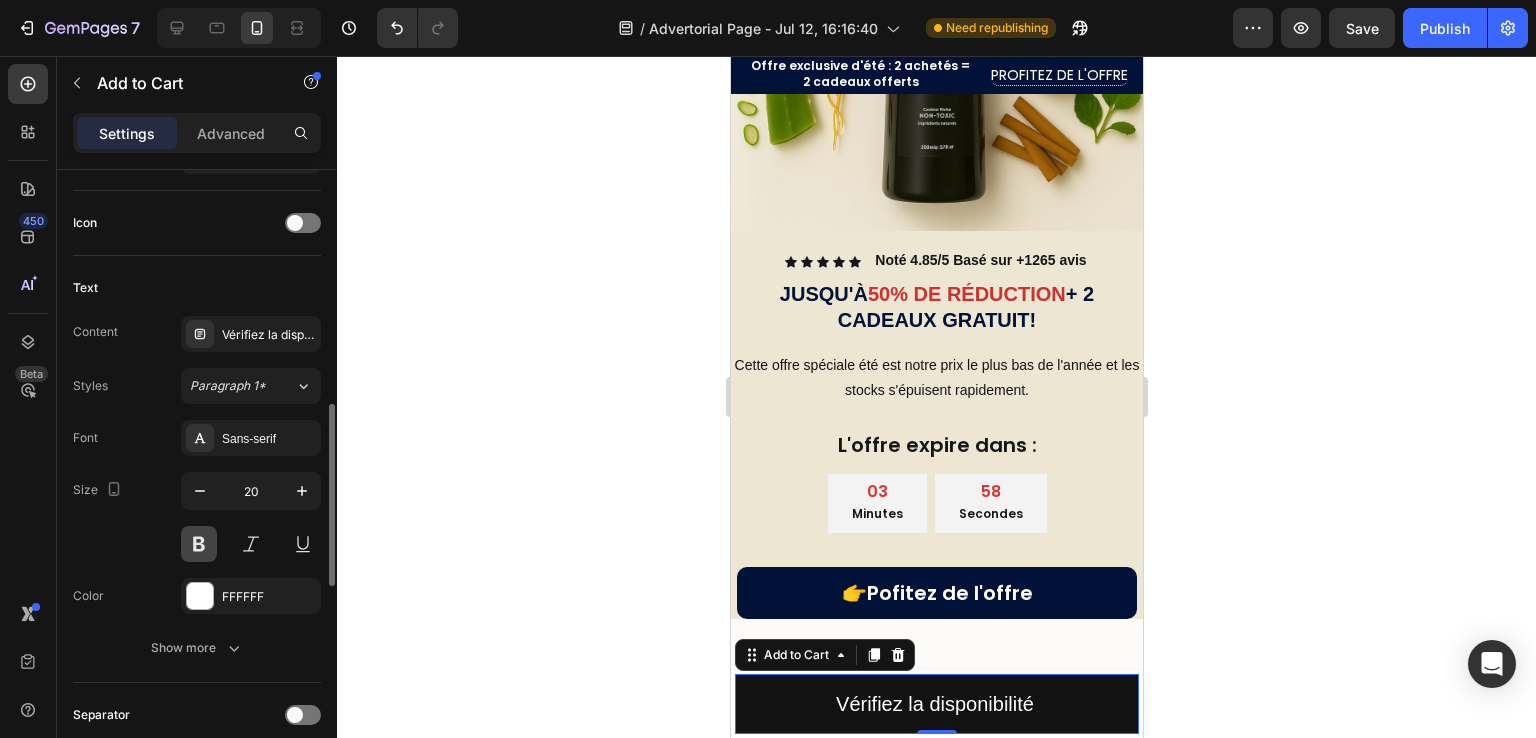 click at bounding box center [199, 544] 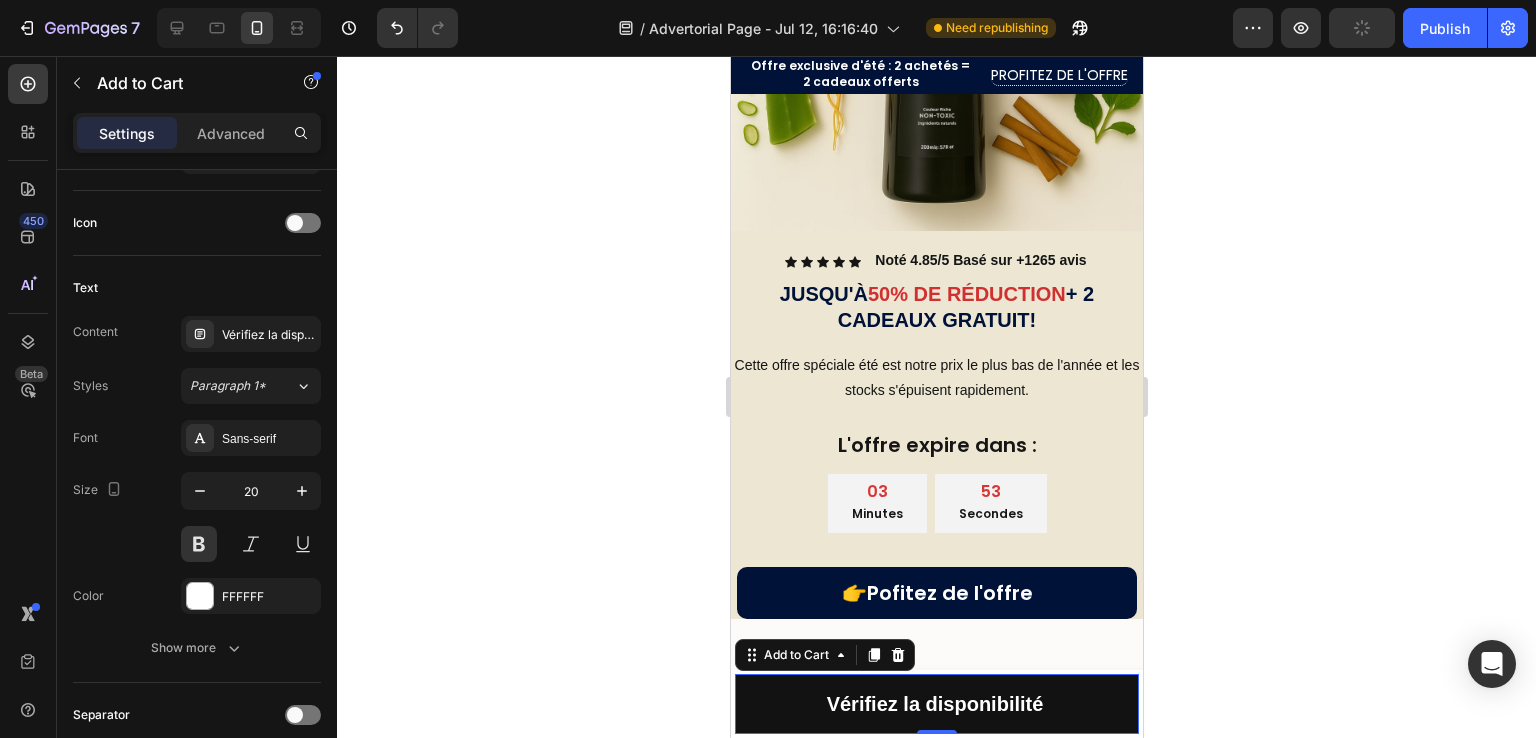 click 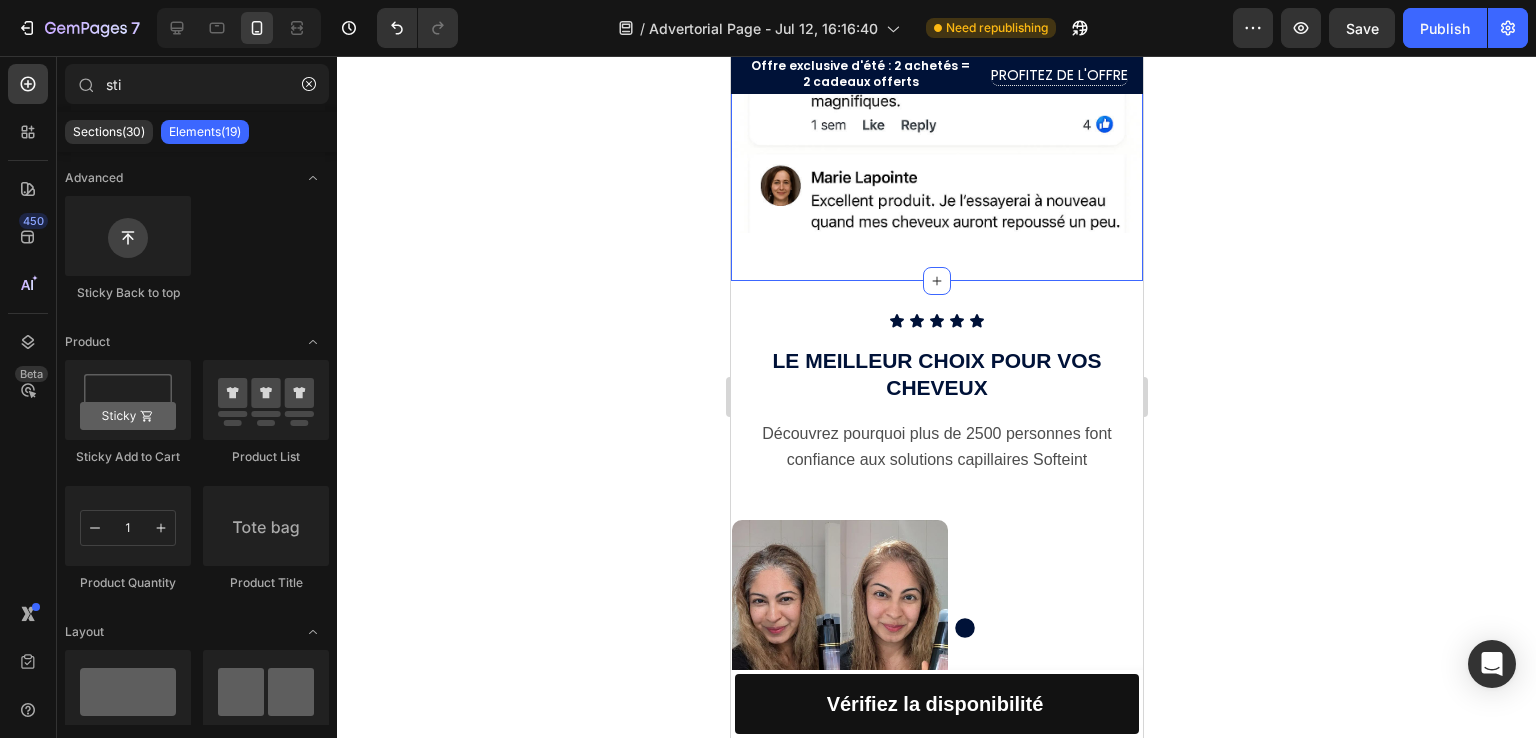 scroll, scrollTop: 3988, scrollLeft: 0, axis: vertical 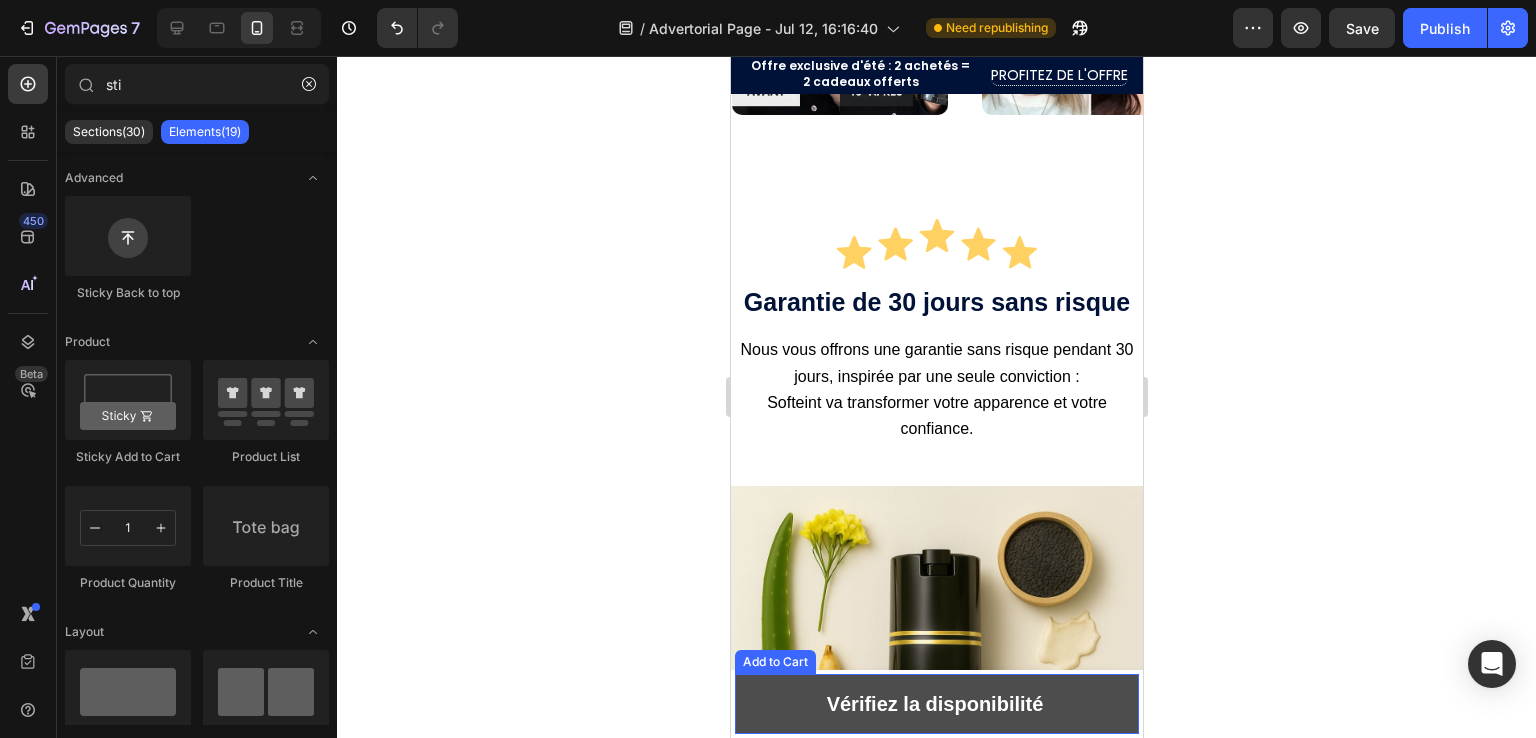 click on "Vérifiez la disponibilité" at bounding box center [936, 704] 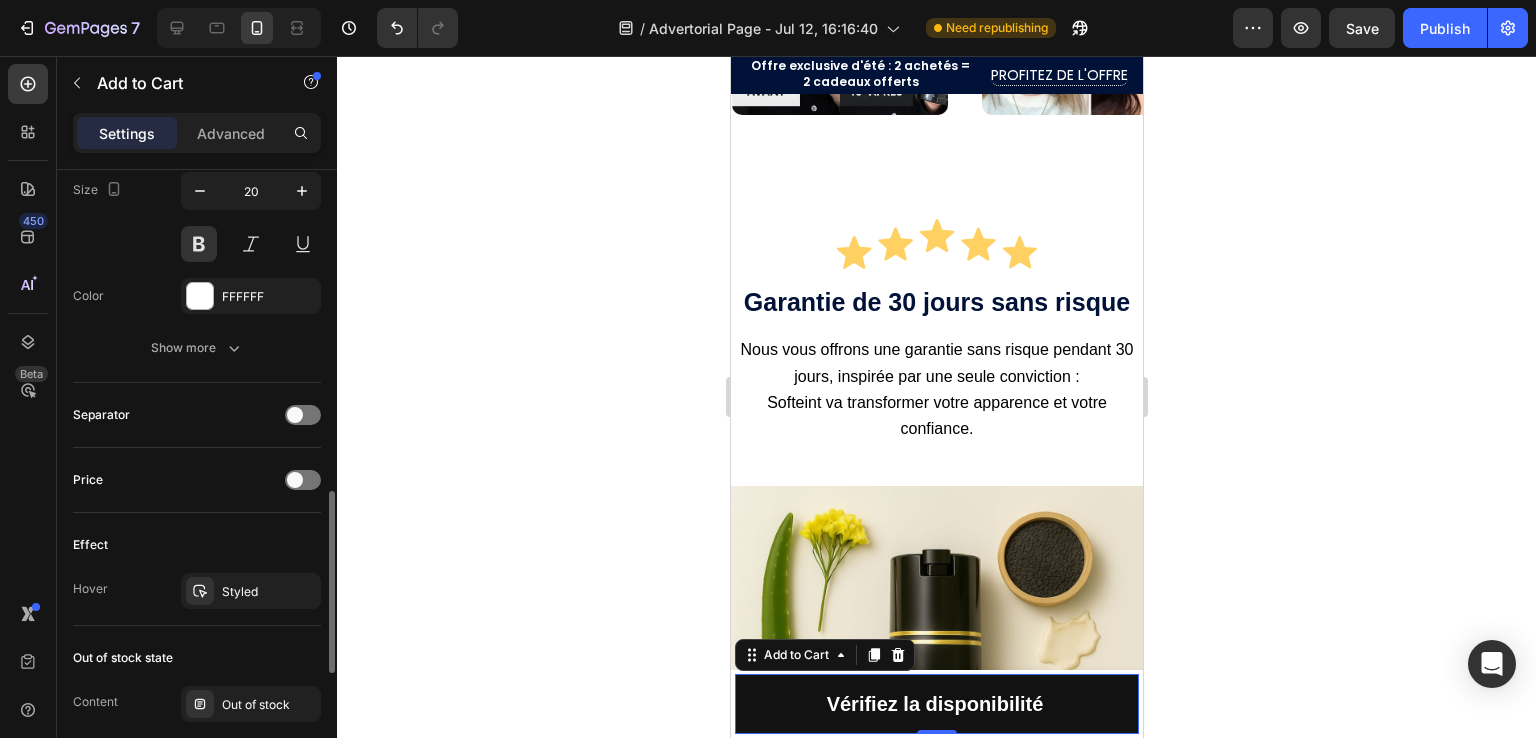 scroll, scrollTop: 1200, scrollLeft: 0, axis: vertical 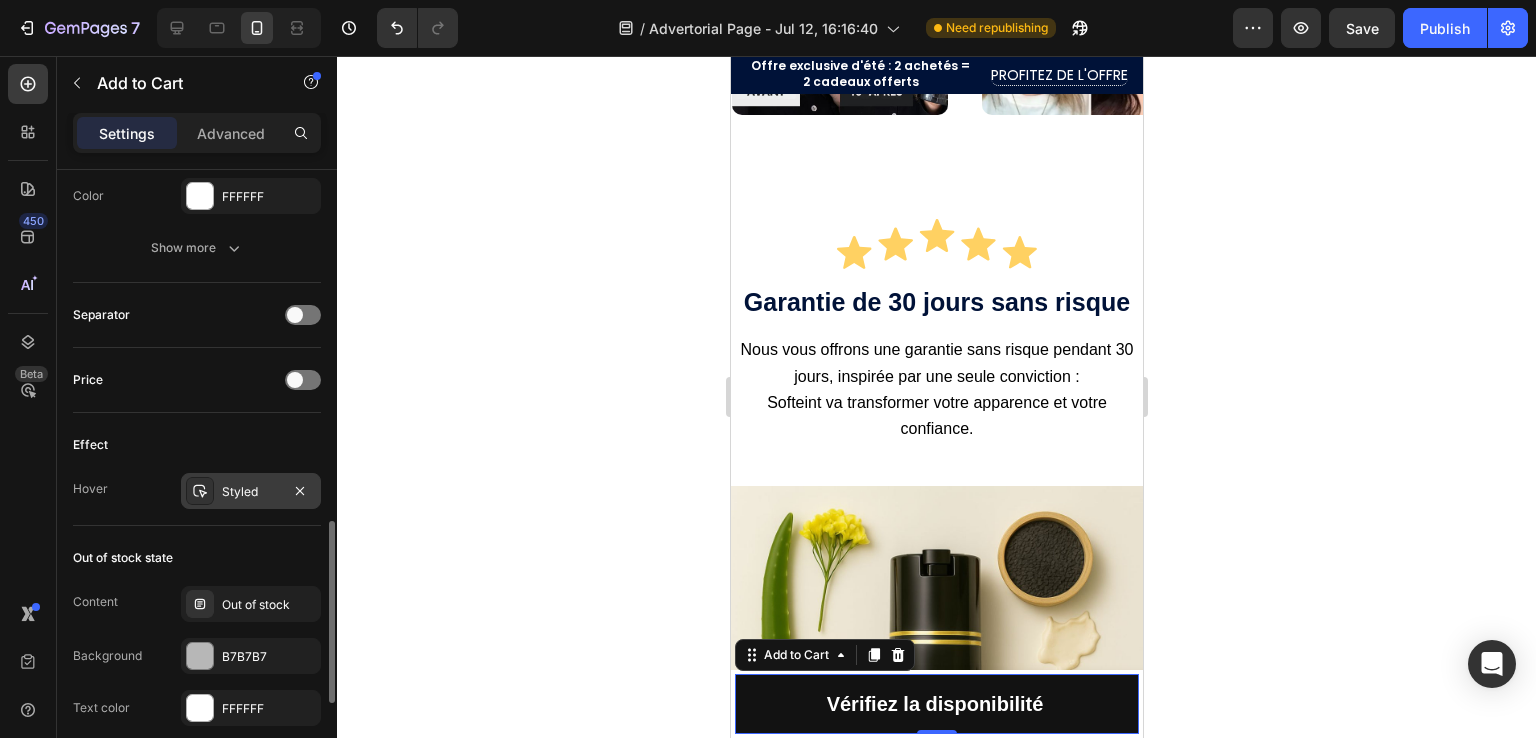 click on "Styled" at bounding box center (251, 492) 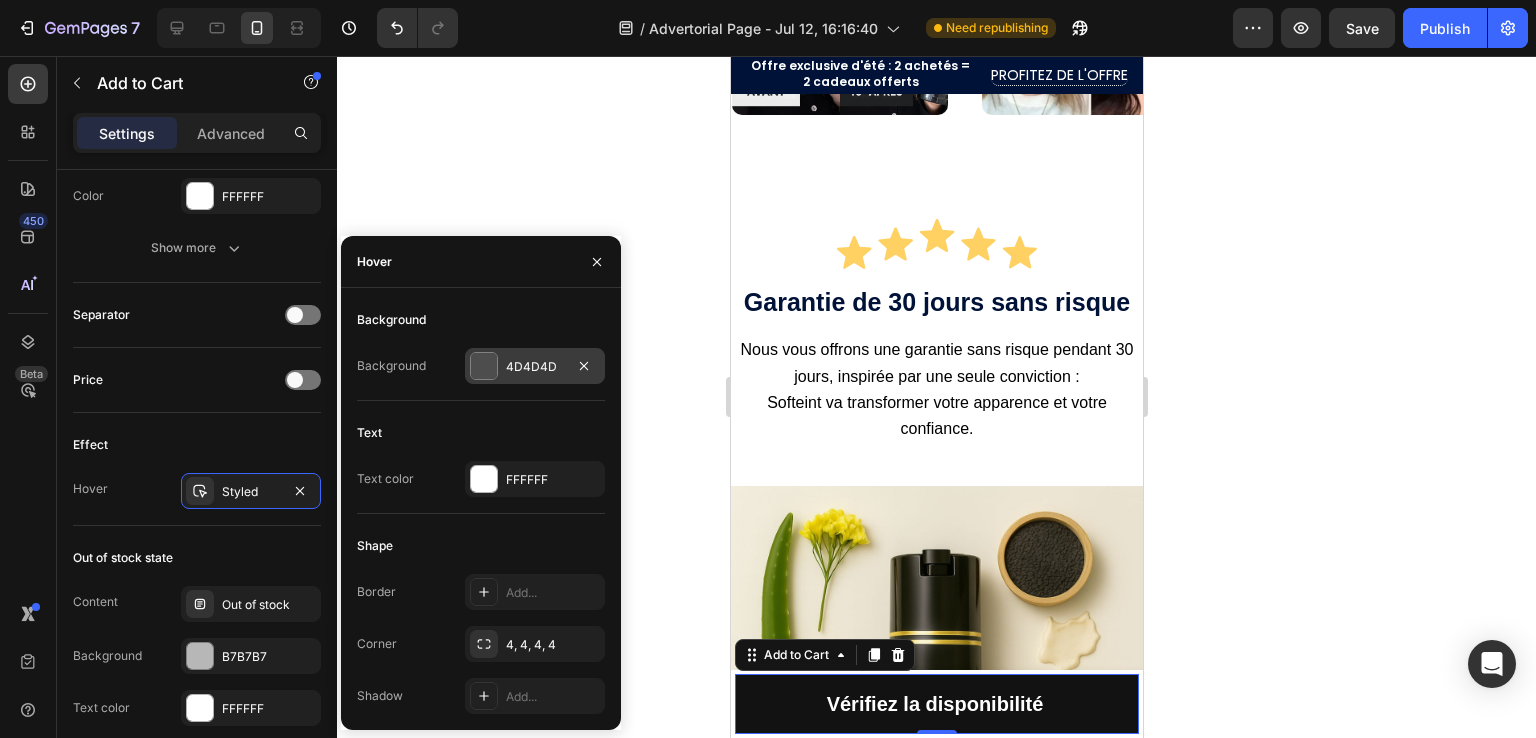 click at bounding box center (484, 366) 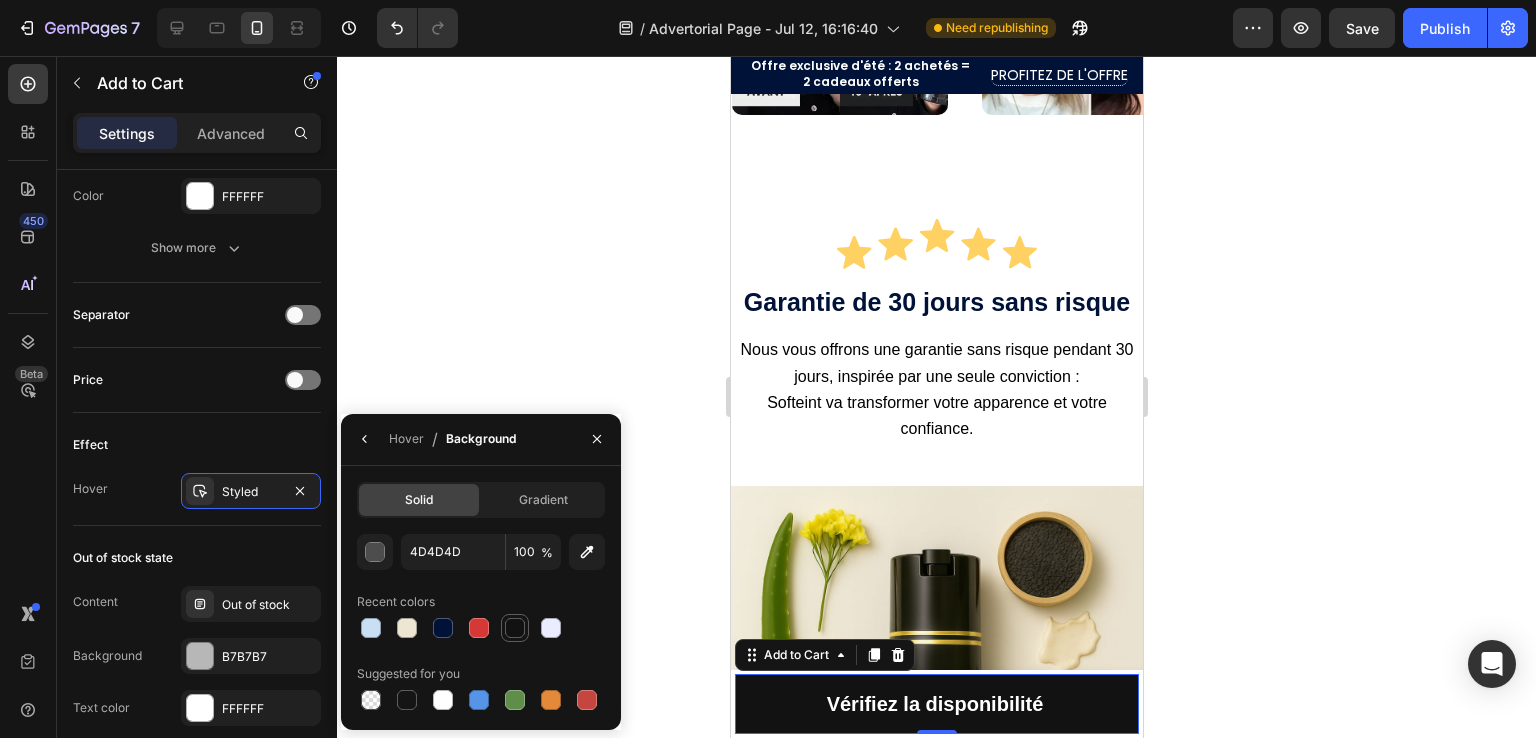click at bounding box center [515, 628] 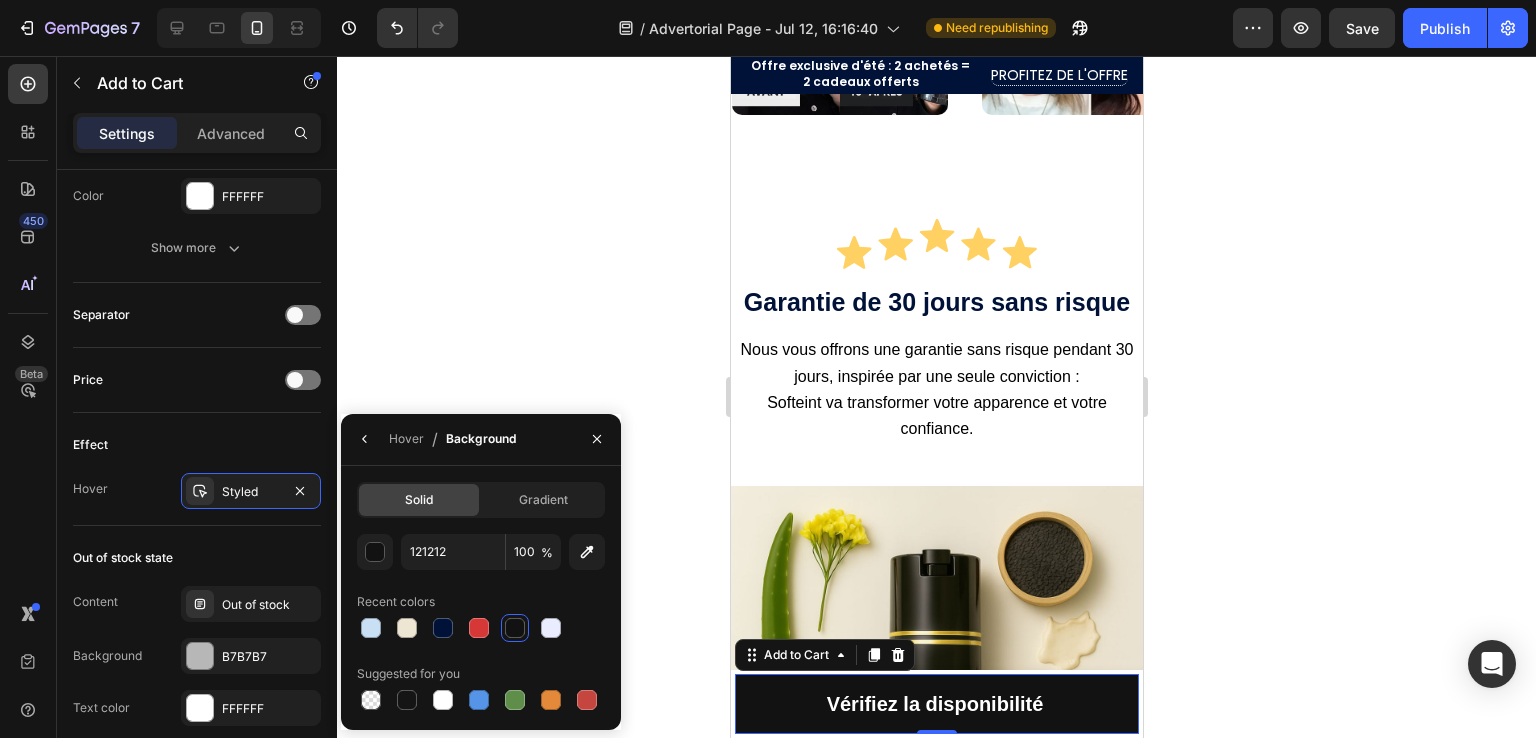 click 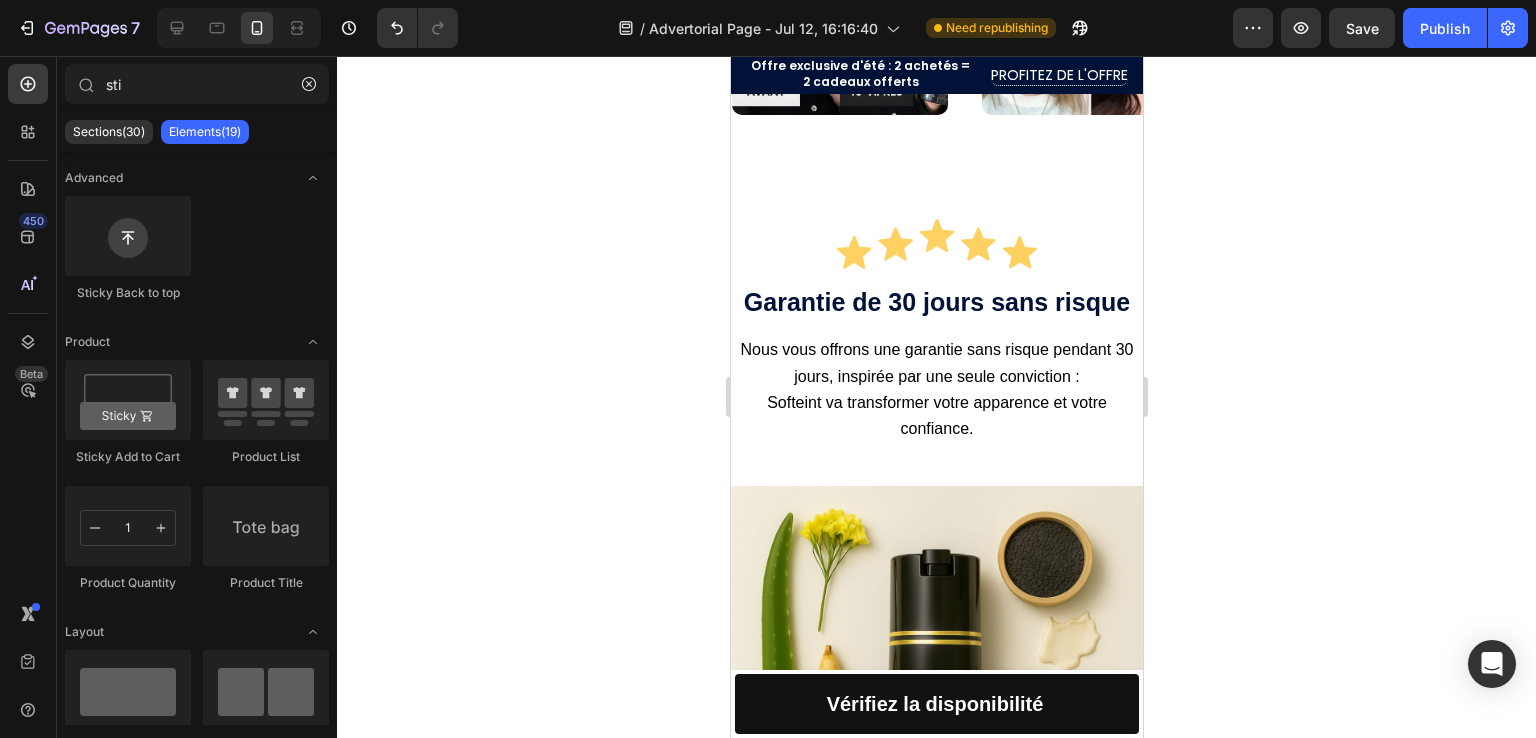 click 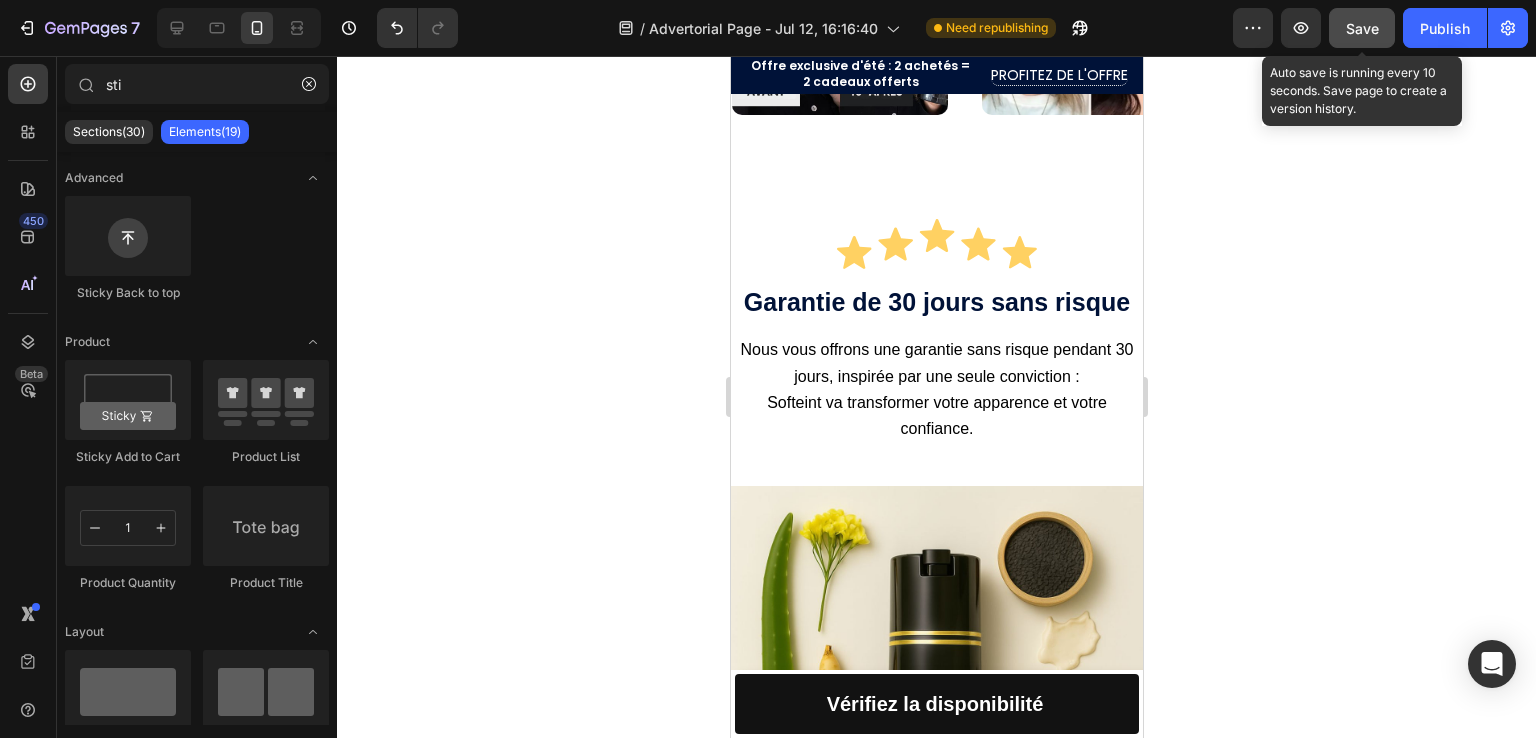 click on "Save" at bounding box center [1362, 28] 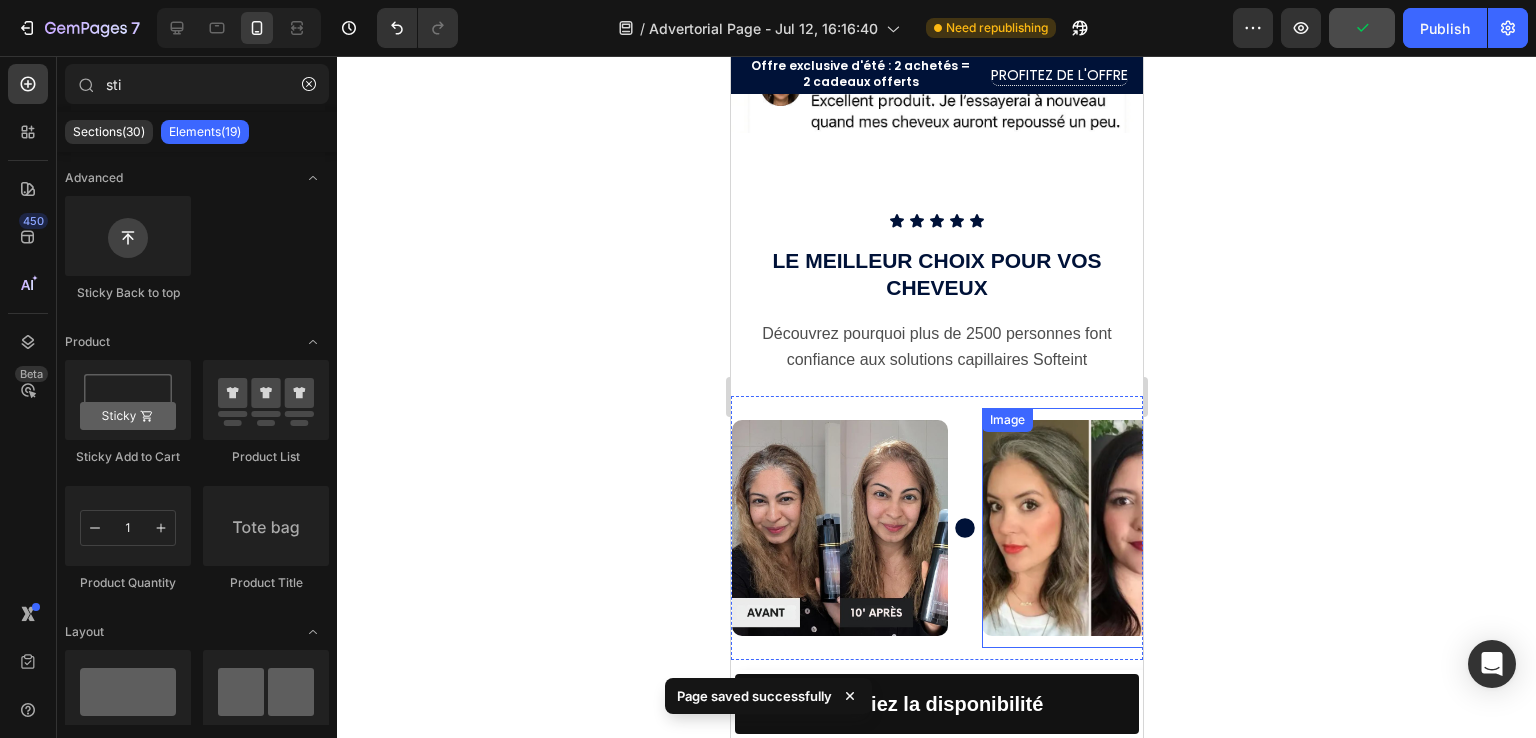 scroll, scrollTop: 3388, scrollLeft: 0, axis: vertical 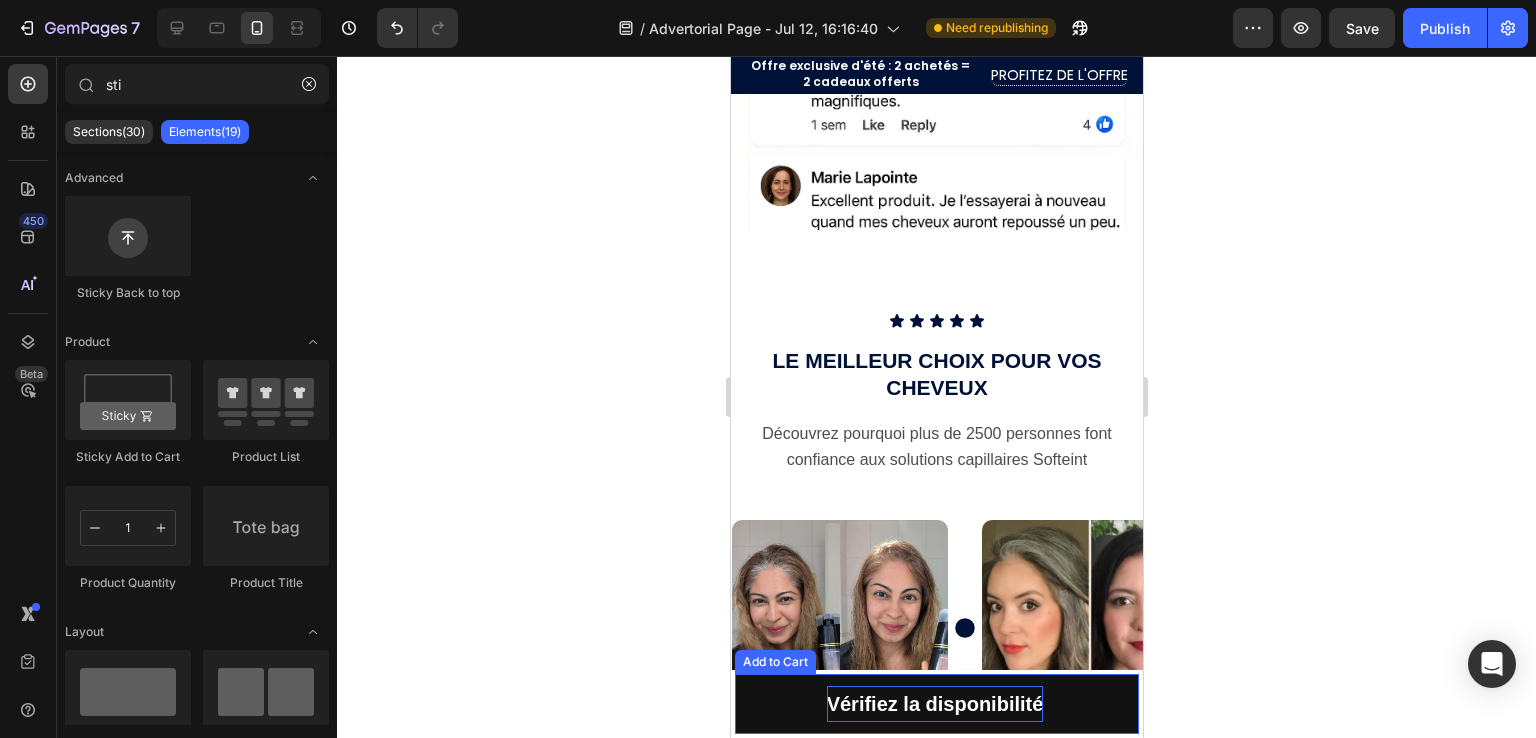 click on "Vérifiez la disponibilité" at bounding box center (934, 704) 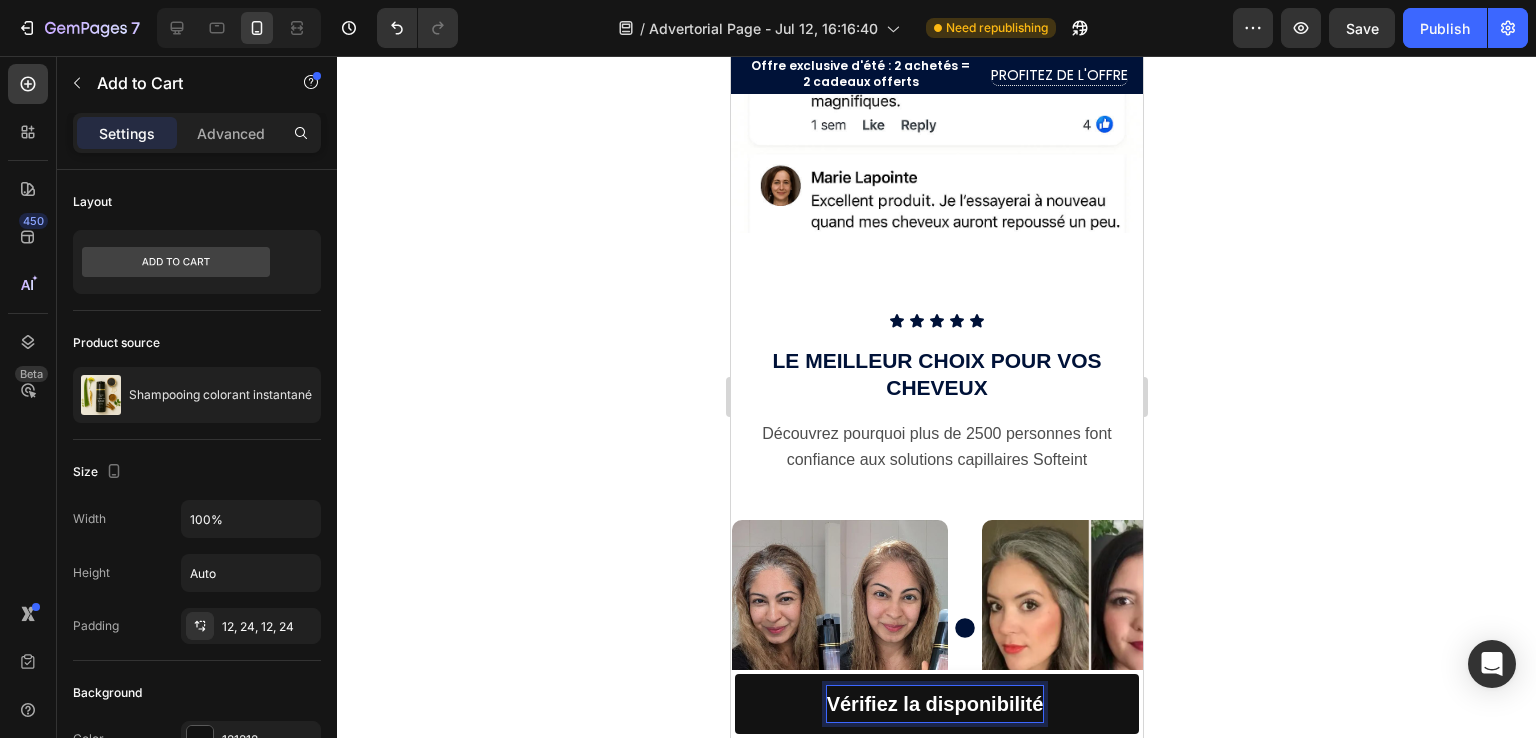 click on "Vérifiez la disponibilité" at bounding box center [936, 704] 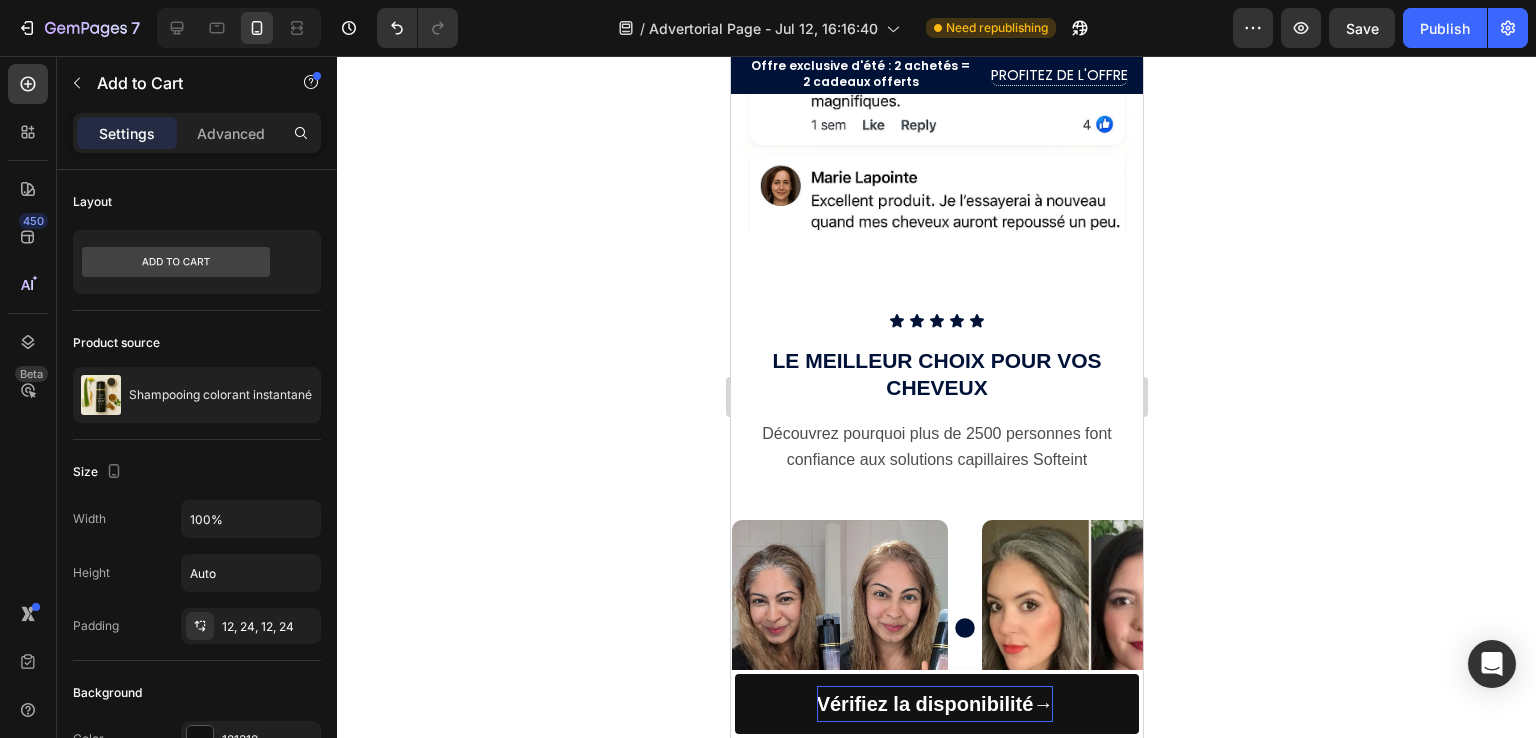 click 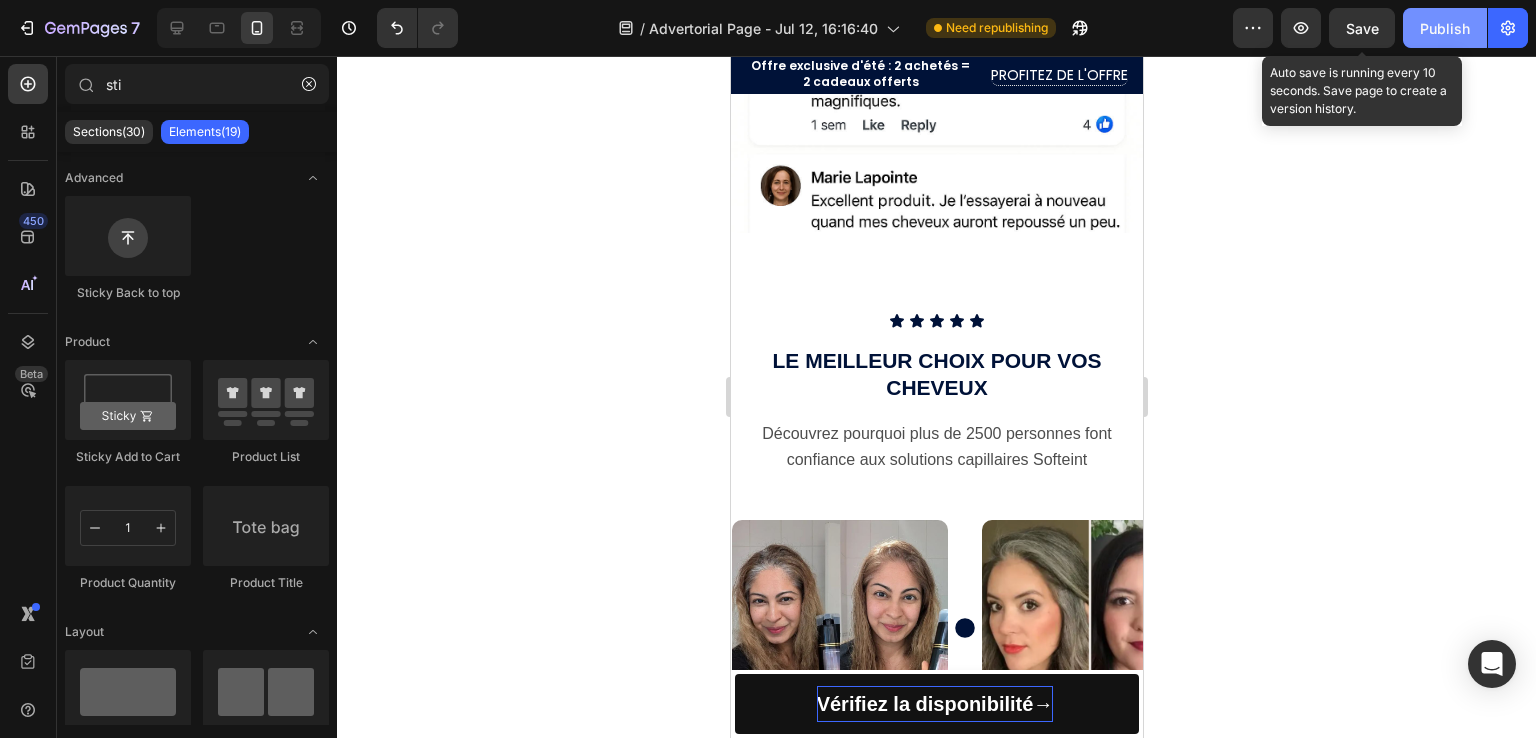 drag, startPoint x: 1360, startPoint y: 21, endPoint x: 1425, endPoint y: 20, distance: 65.00769 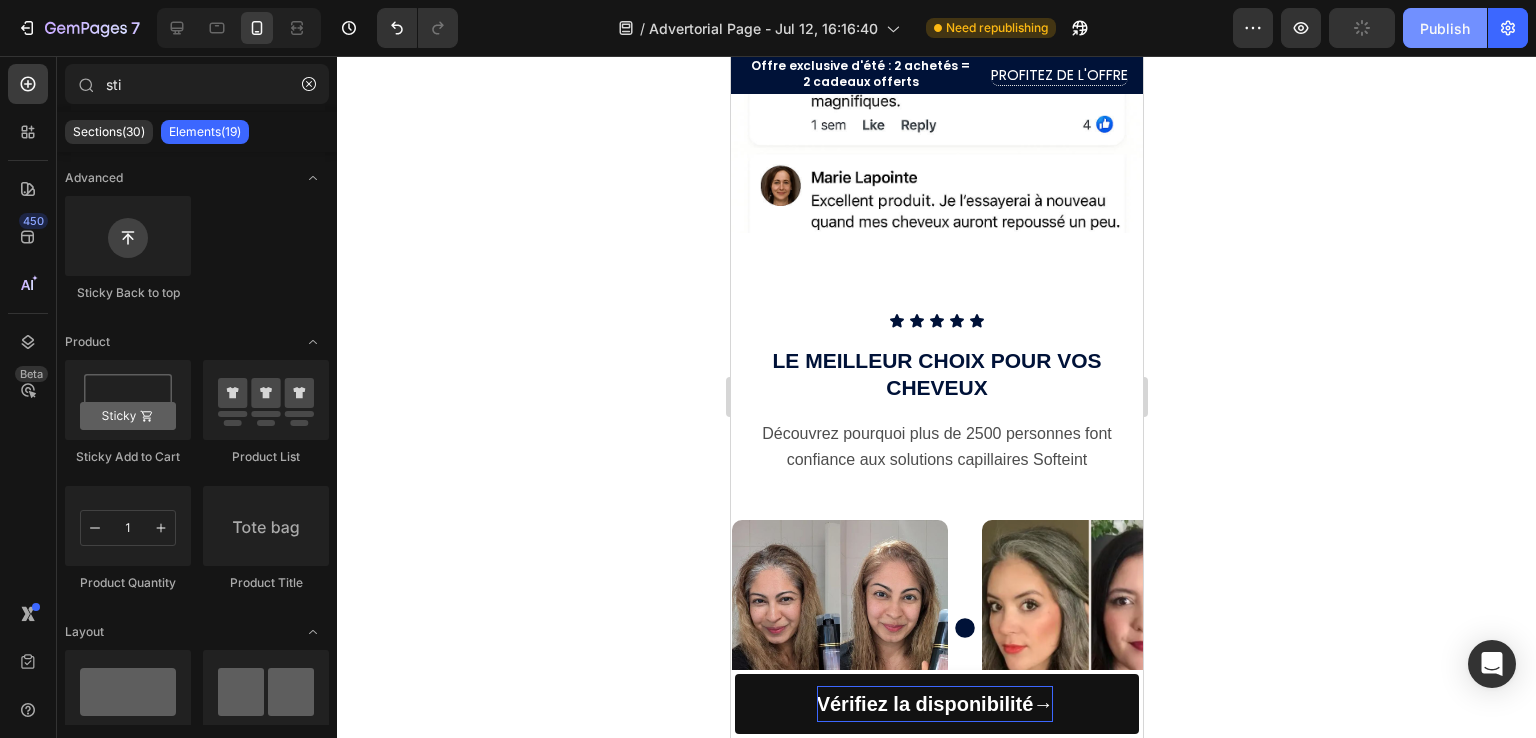 click on "Publish" at bounding box center (1445, 28) 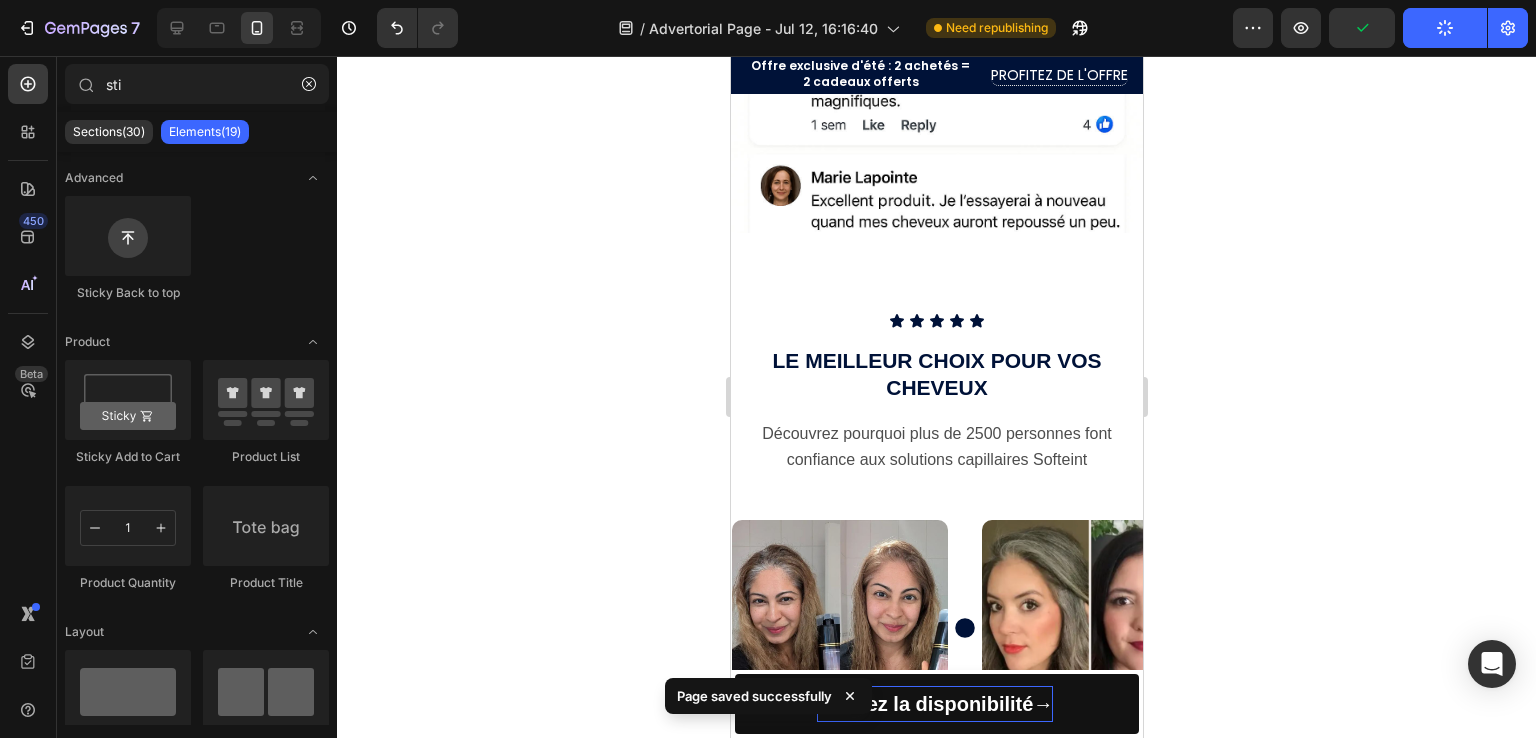 click 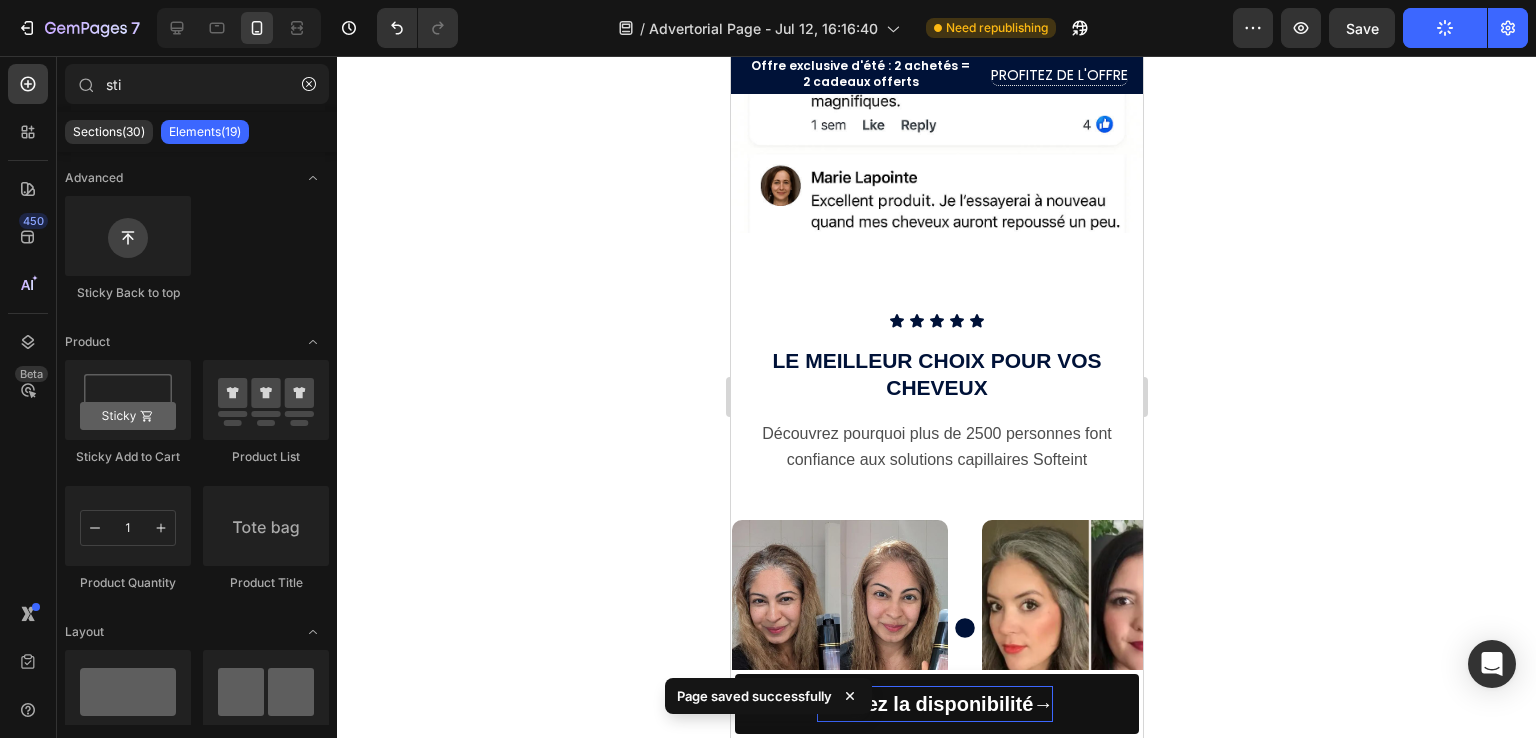 click 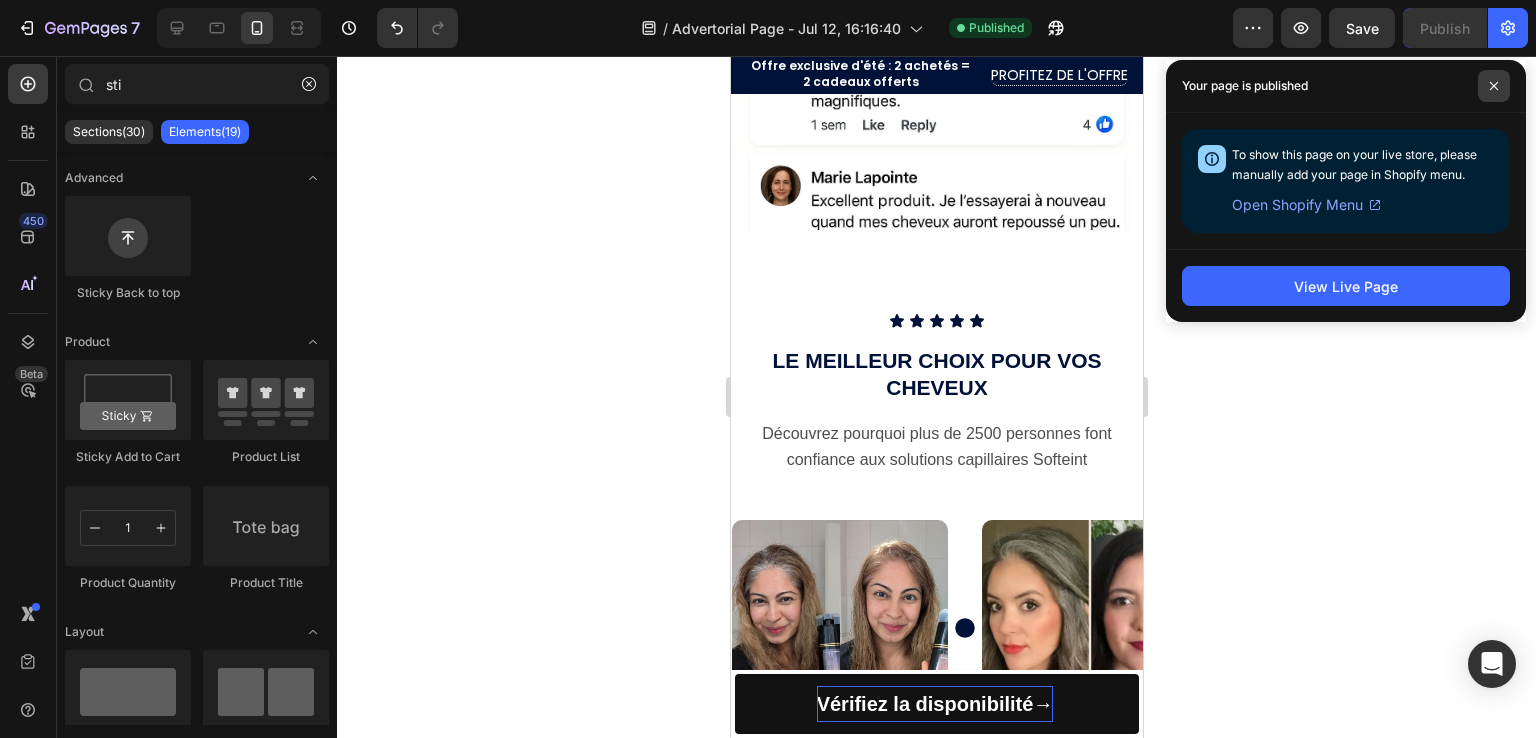 click 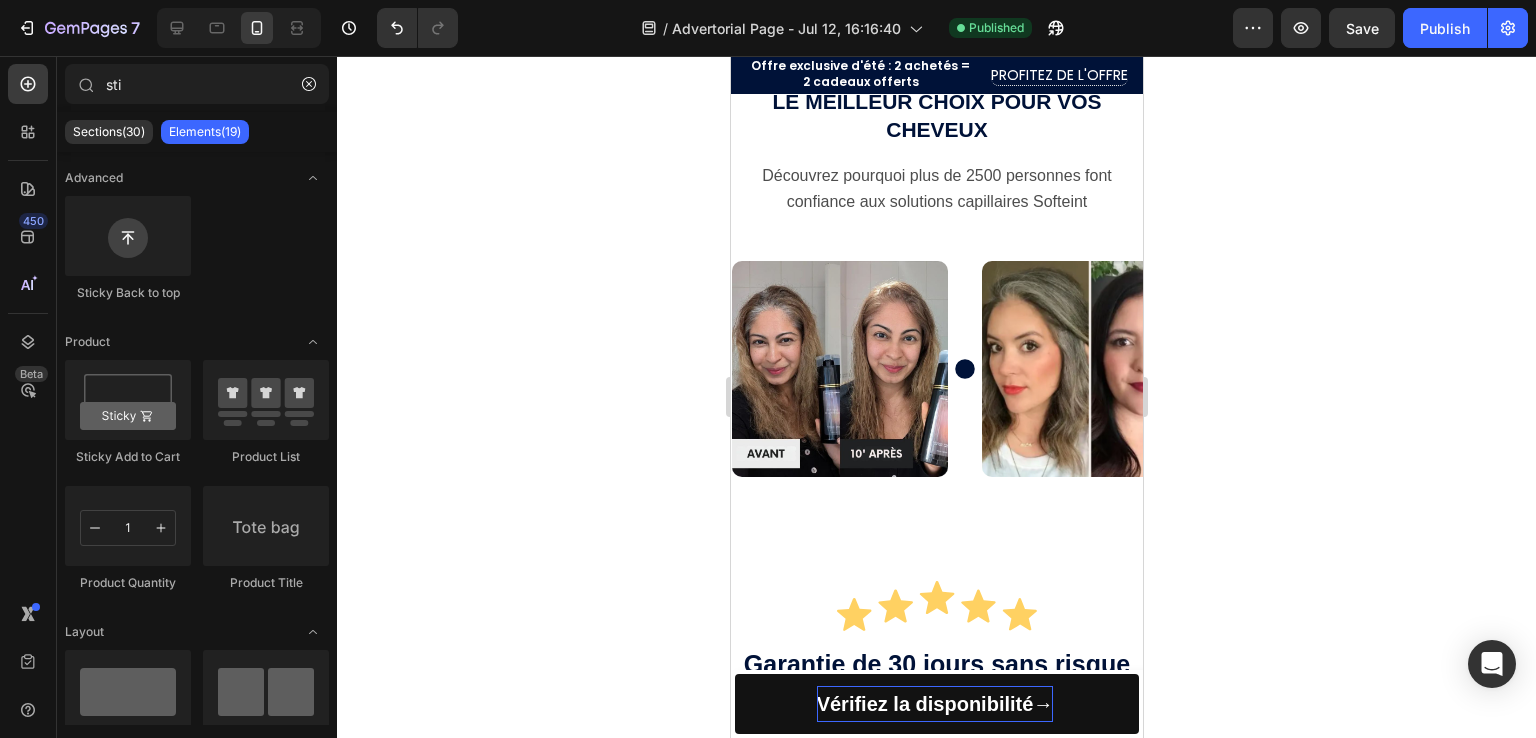 scroll, scrollTop: 3888, scrollLeft: 0, axis: vertical 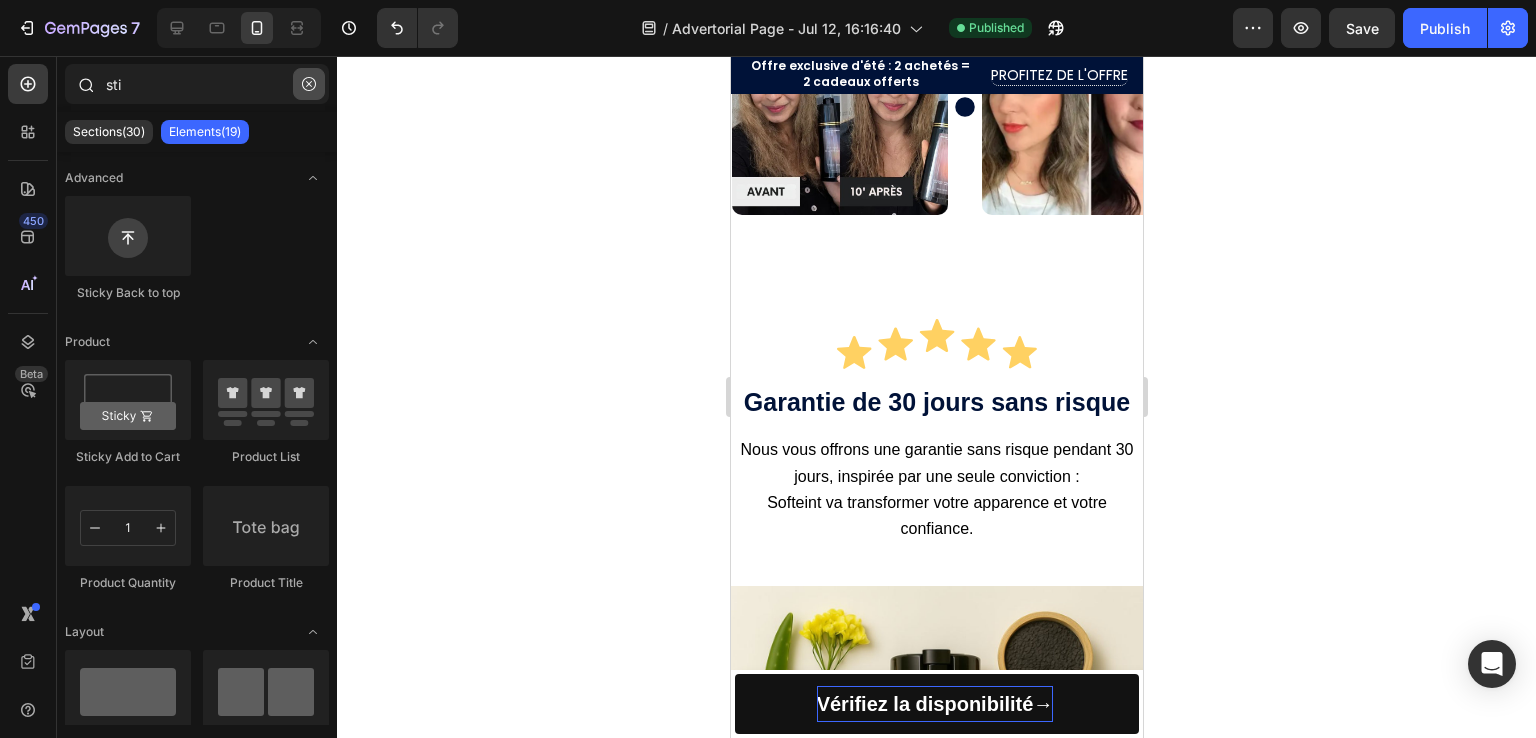 click at bounding box center (309, 84) 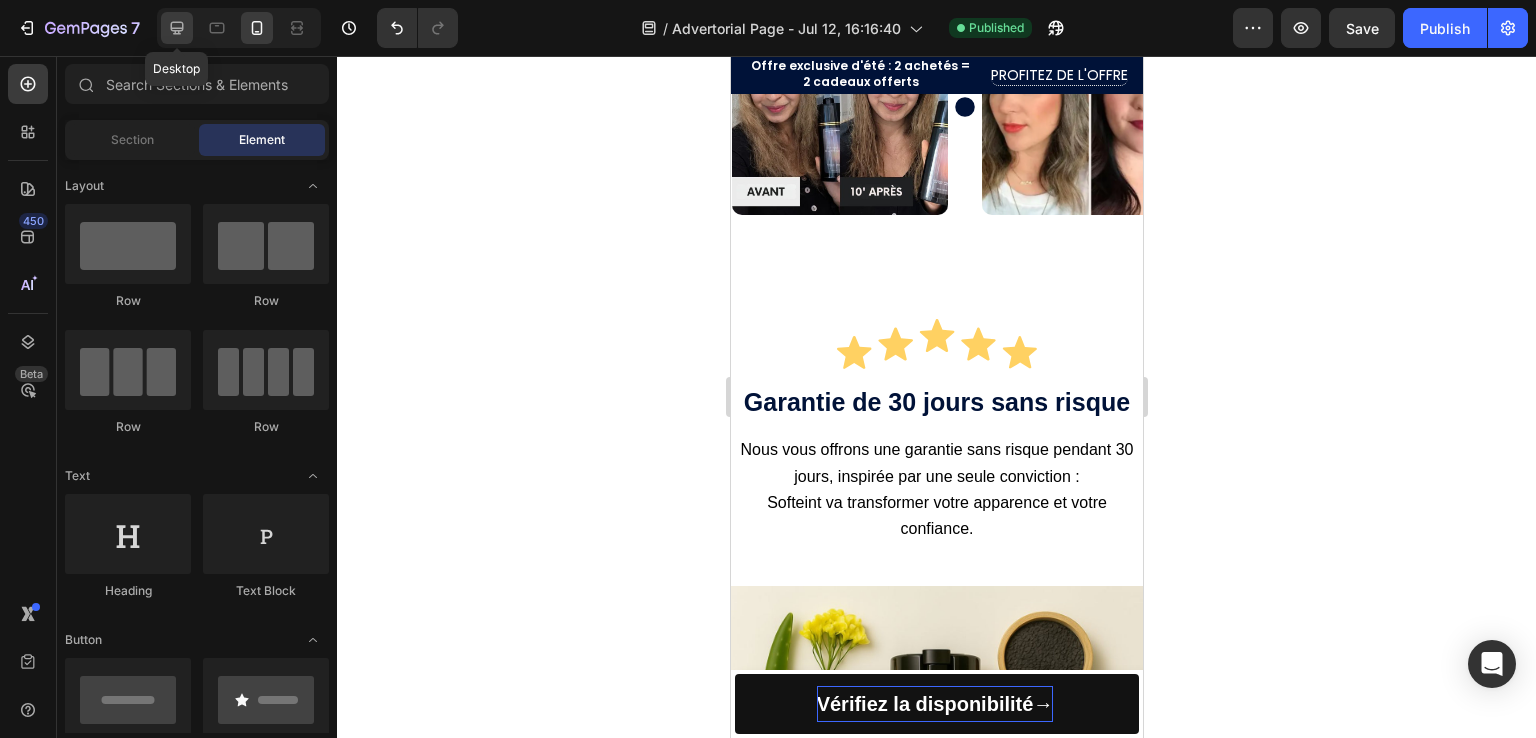 click 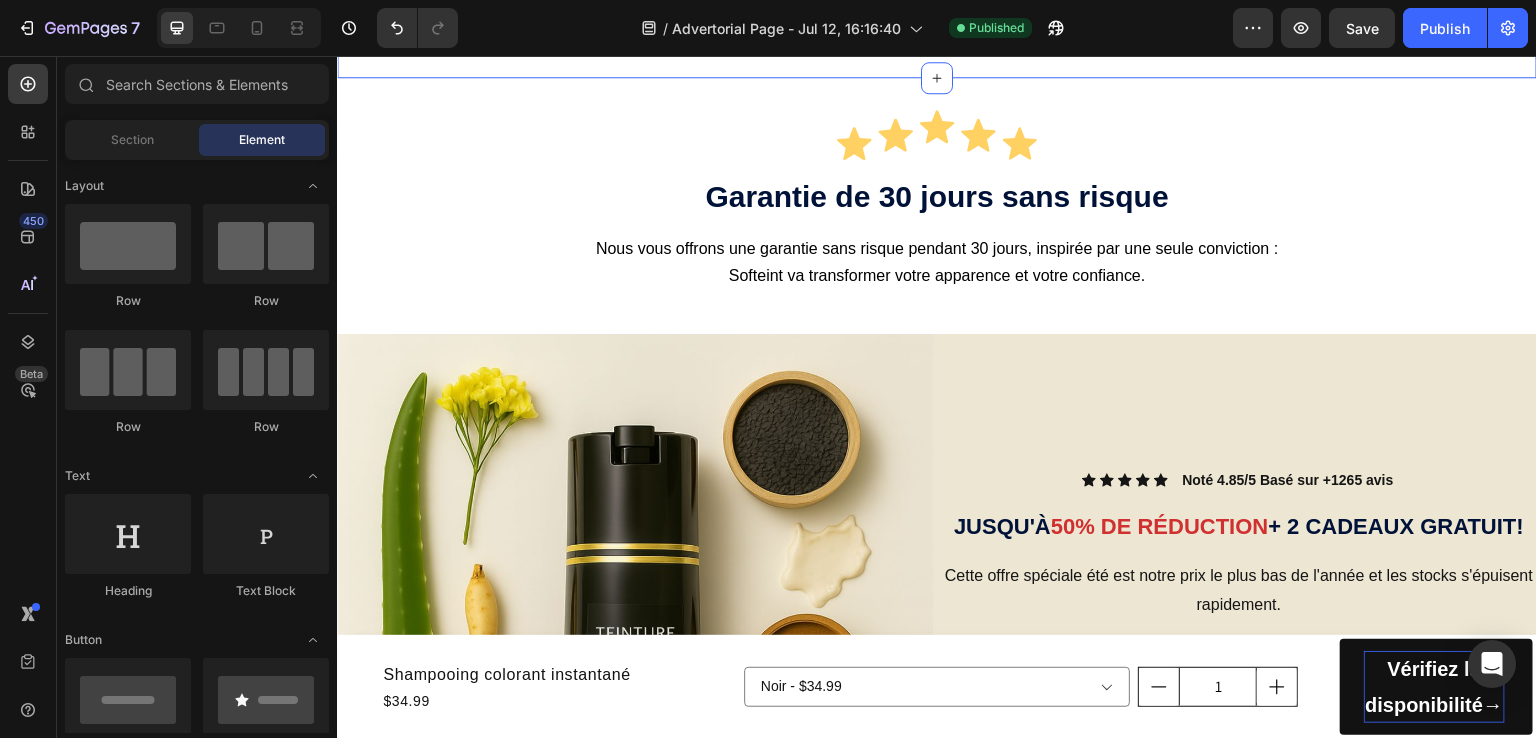 scroll, scrollTop: 4236, scrollLeft: 0, axis: vertical 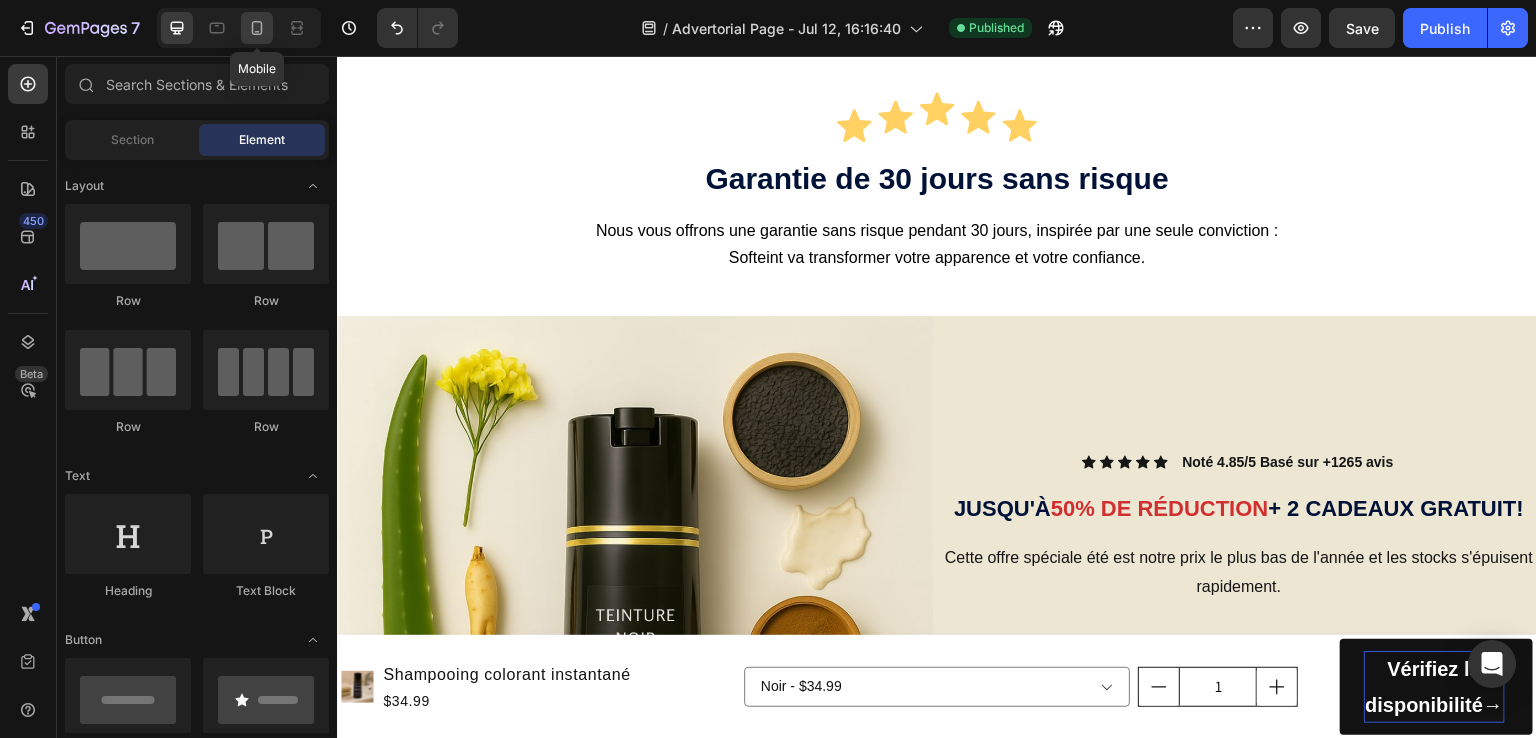 click 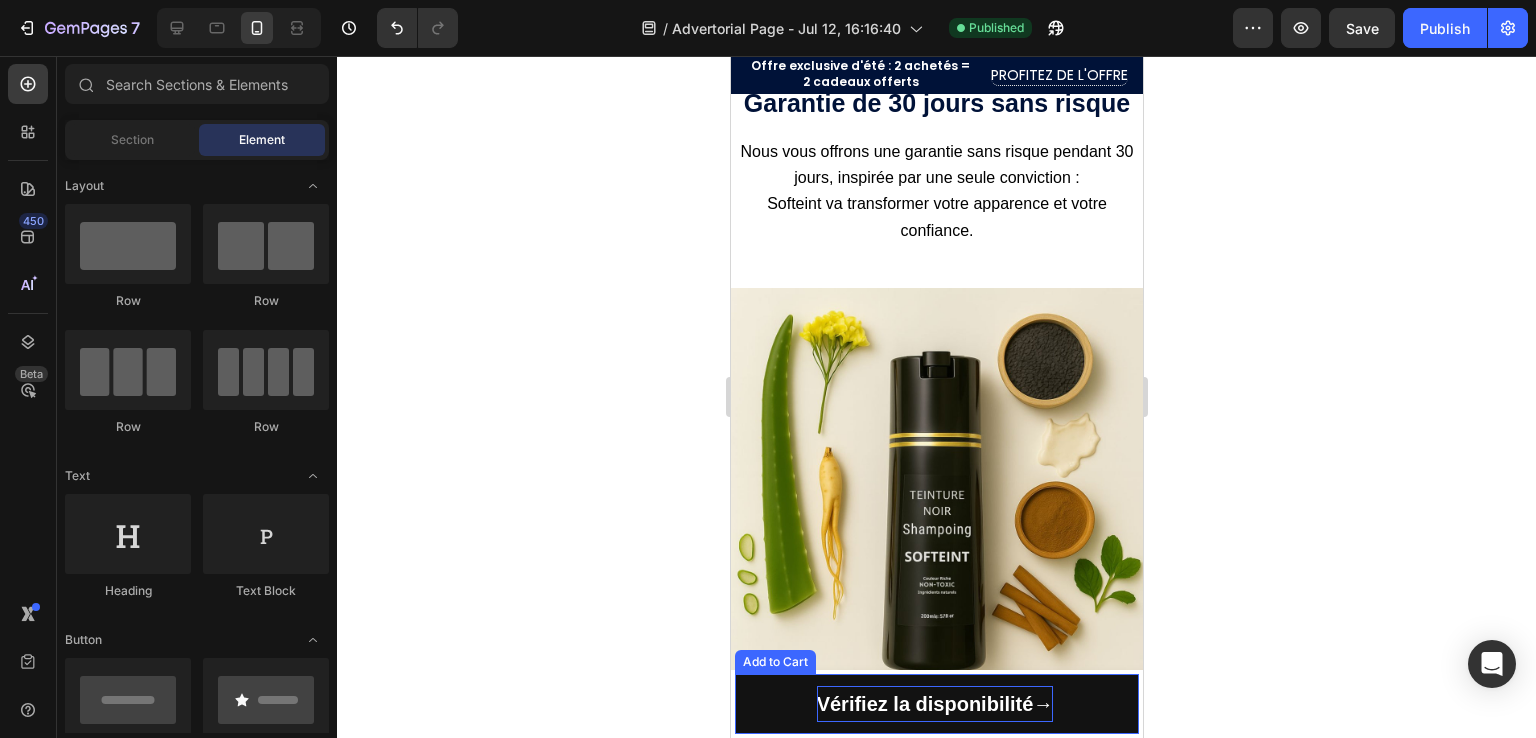 click on "Vérifiez la disponibilité  →" at bounding box center [936, 704] 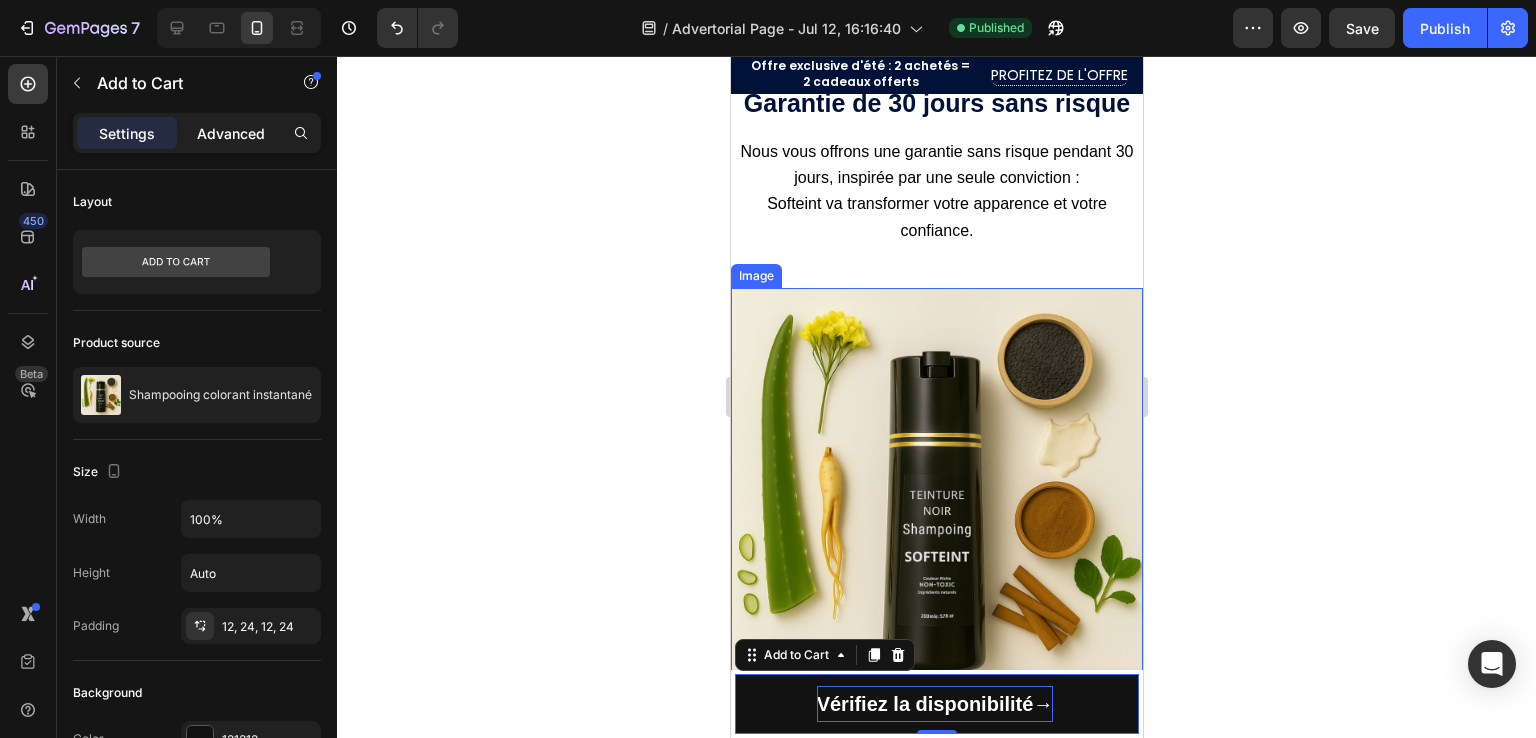 click on "Advanced" at bounding box center (231, 133) 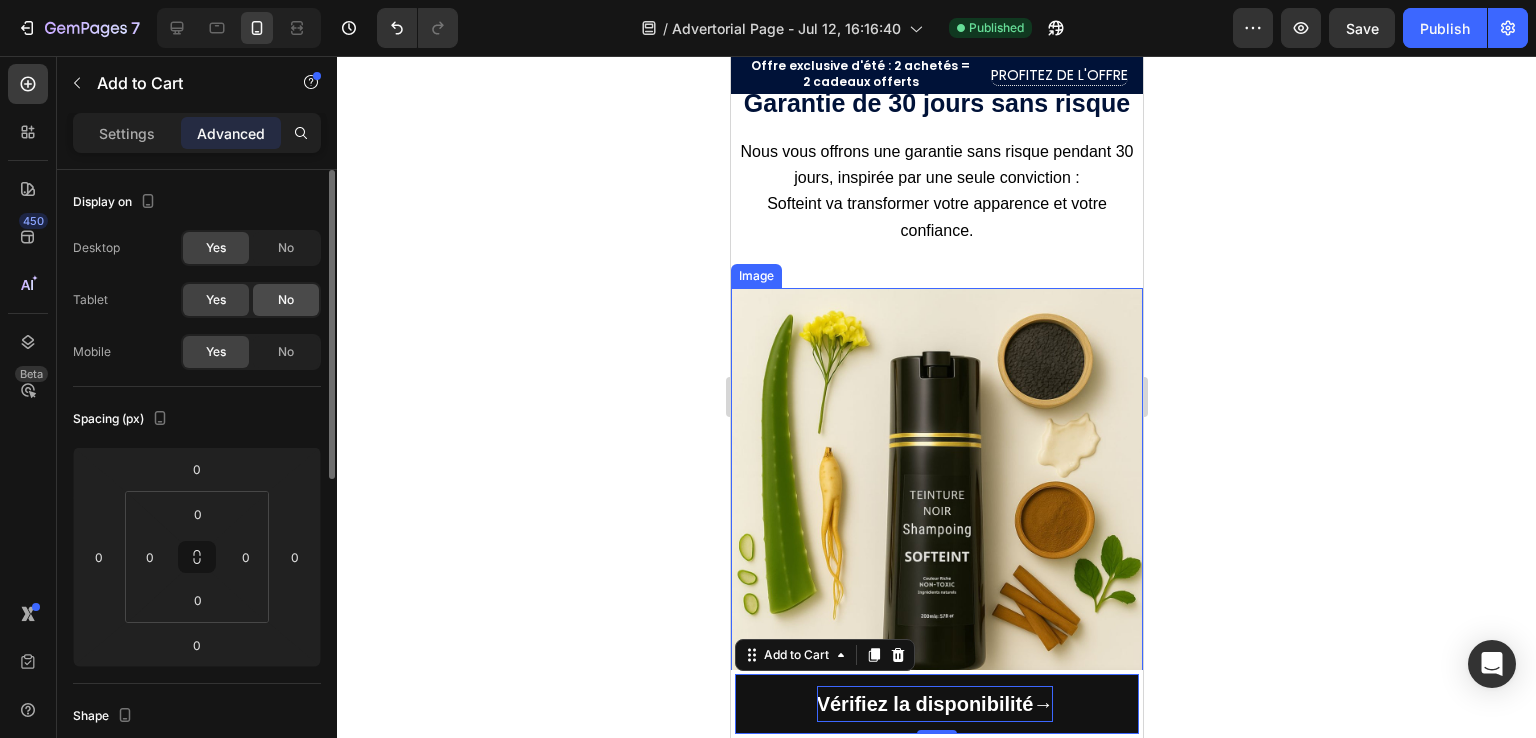 click on "No" 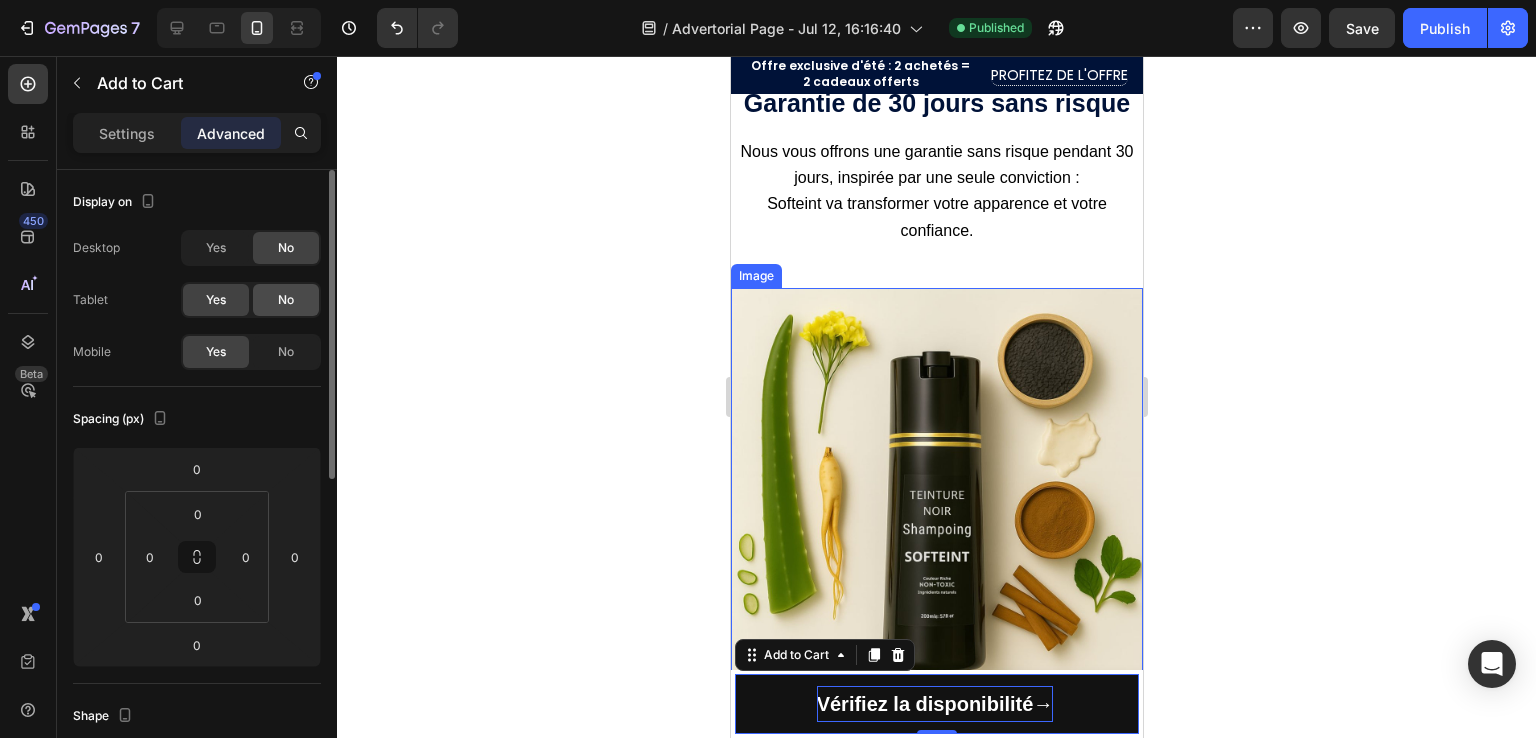 click on "No" 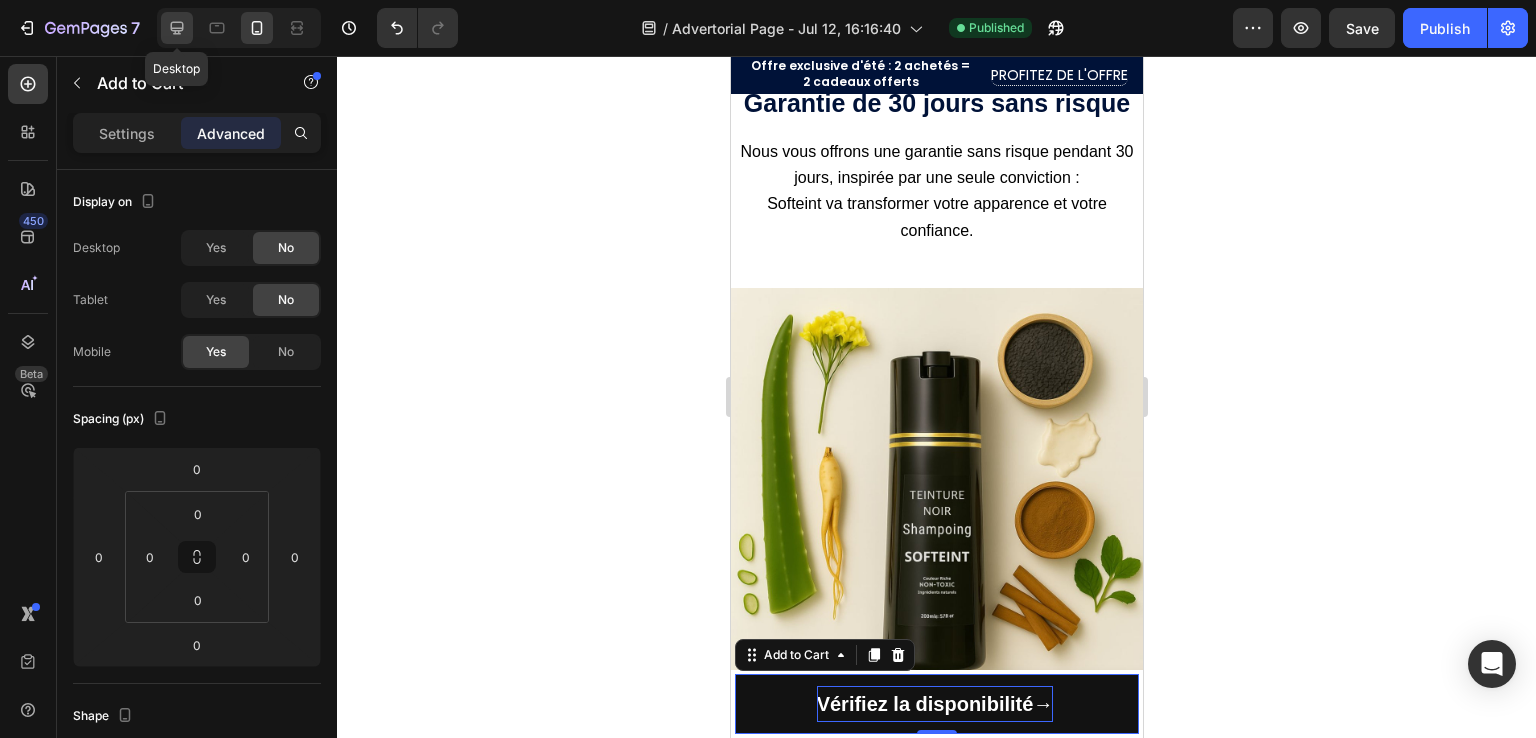 click 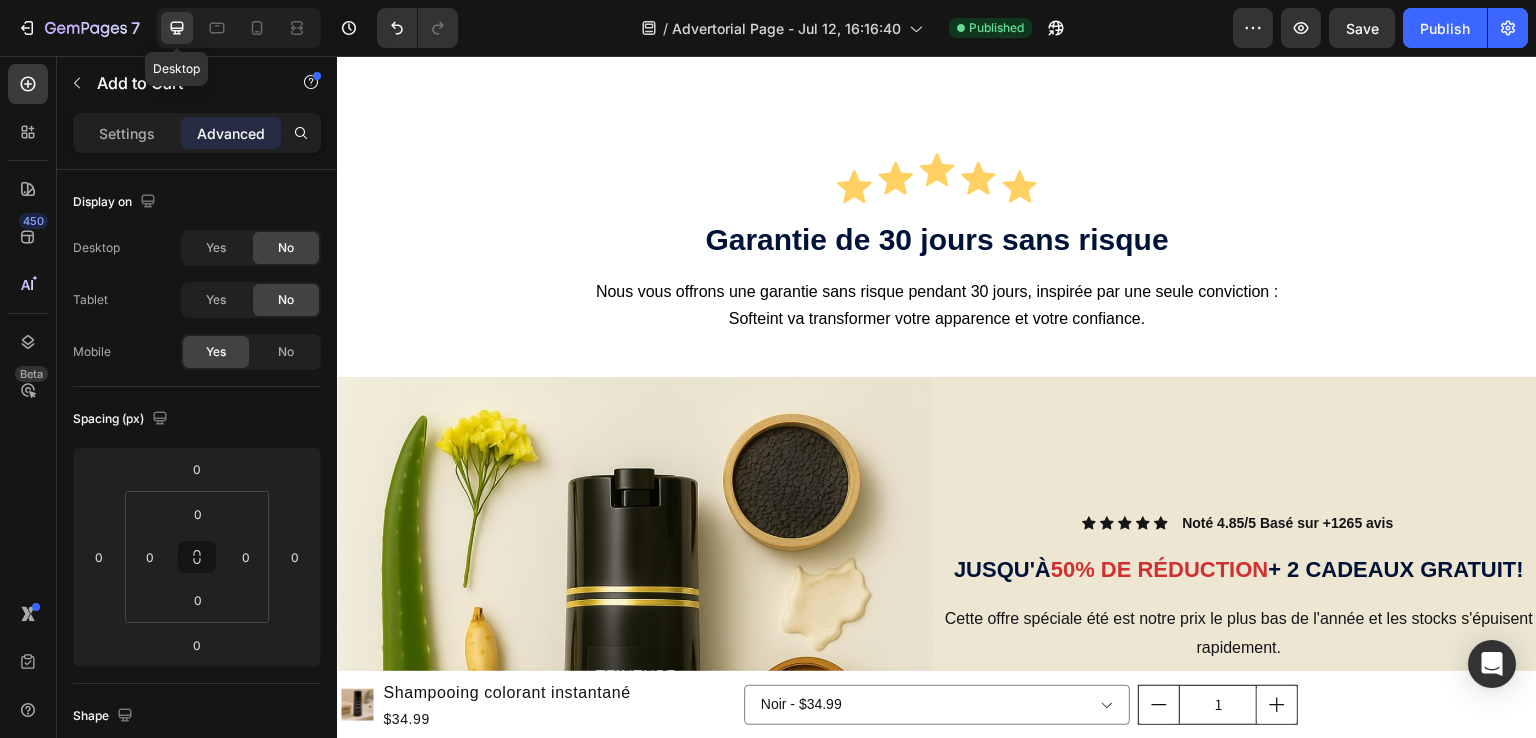 scroll, scrollTop: 4166, scrollLeft: 0, axis: vertical 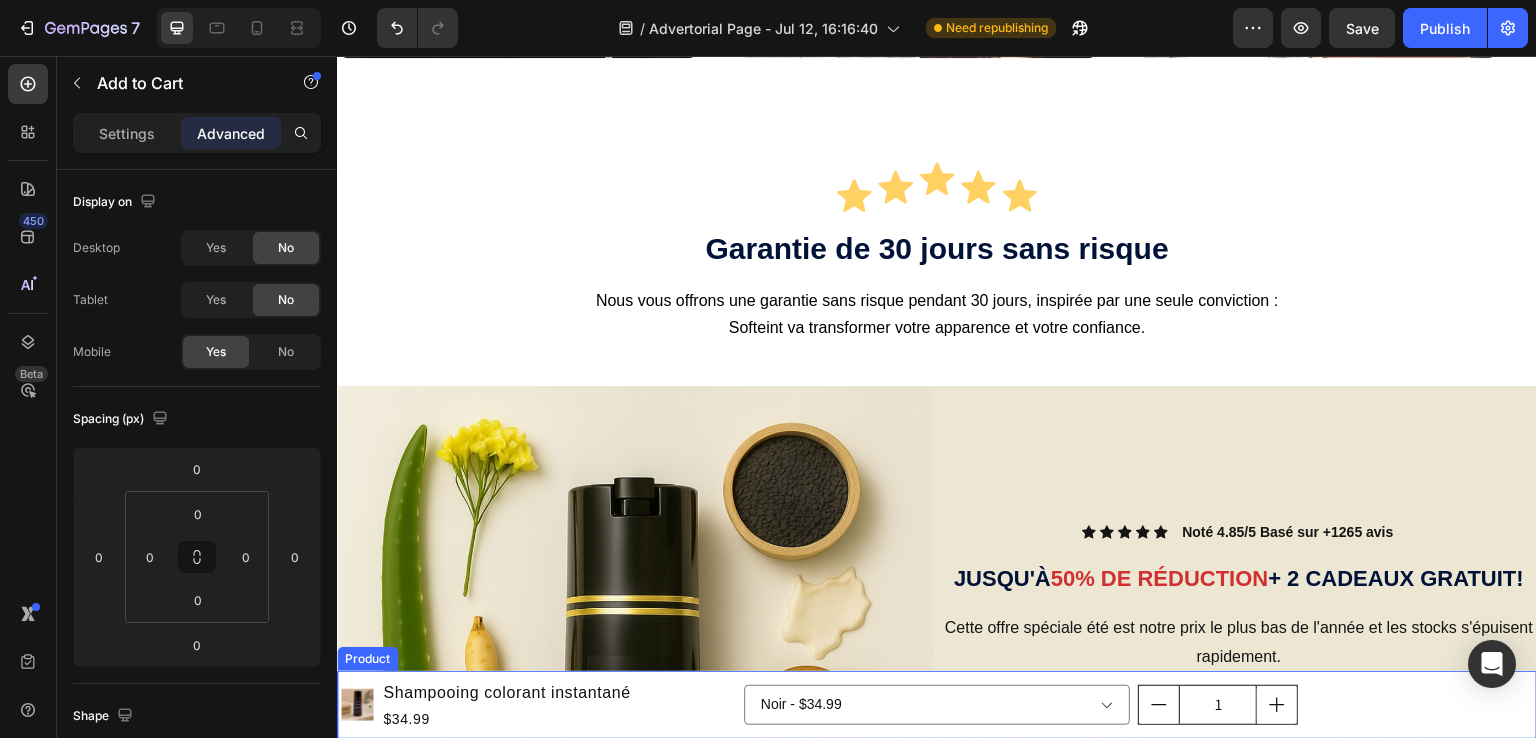 click on "Product Images Shampooing colorant instantané Product Title $34.99 Product Price Product Price Row   Noir - $34.99  Brun clair - $34.99  Brun foncé - $34.99  Rouge - $34.99  Violet - $34.99  Product Variants & Swatches
1
Product Quantity Vérifiez la disponibilité  → Add to Cart   0 Row Product" at bounding box center (937, 705) 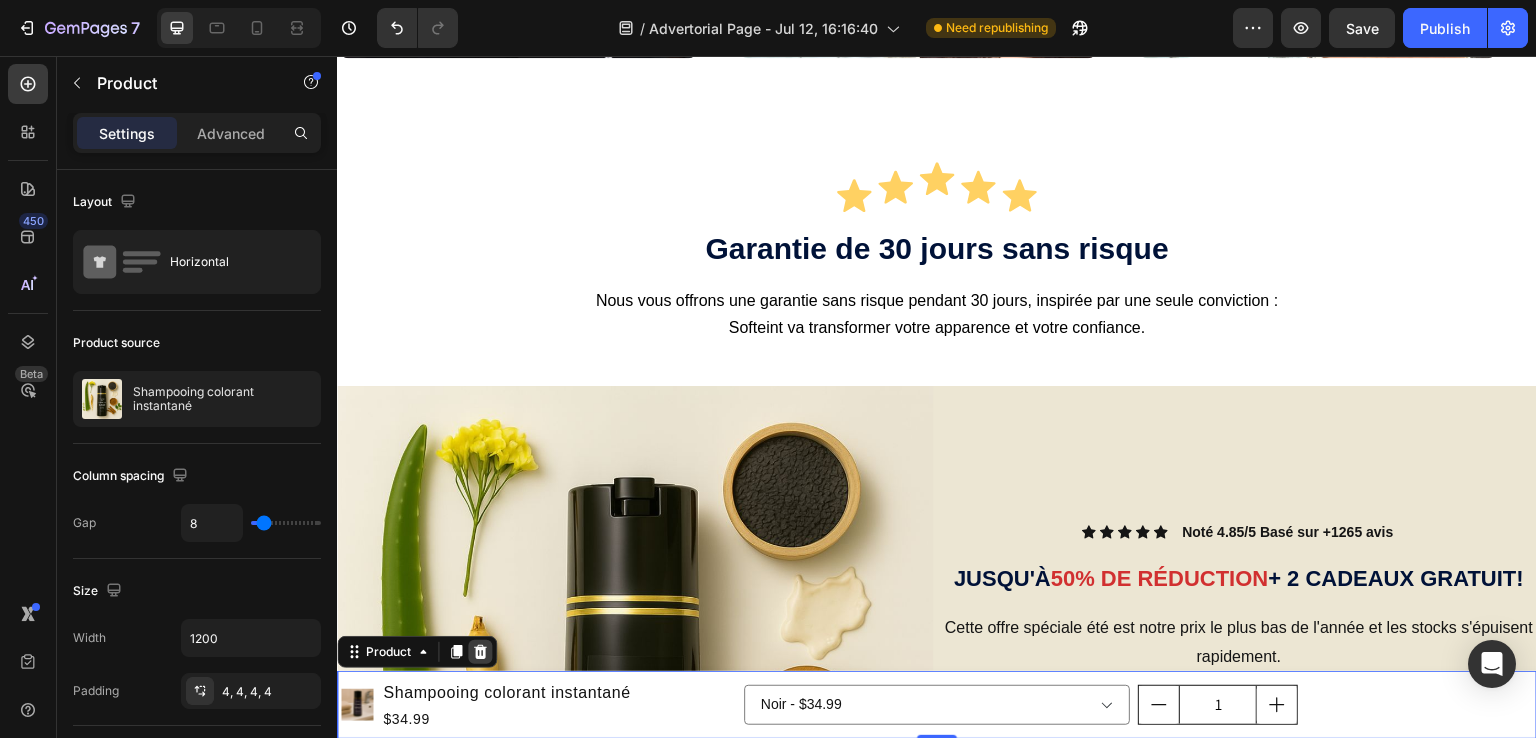 click 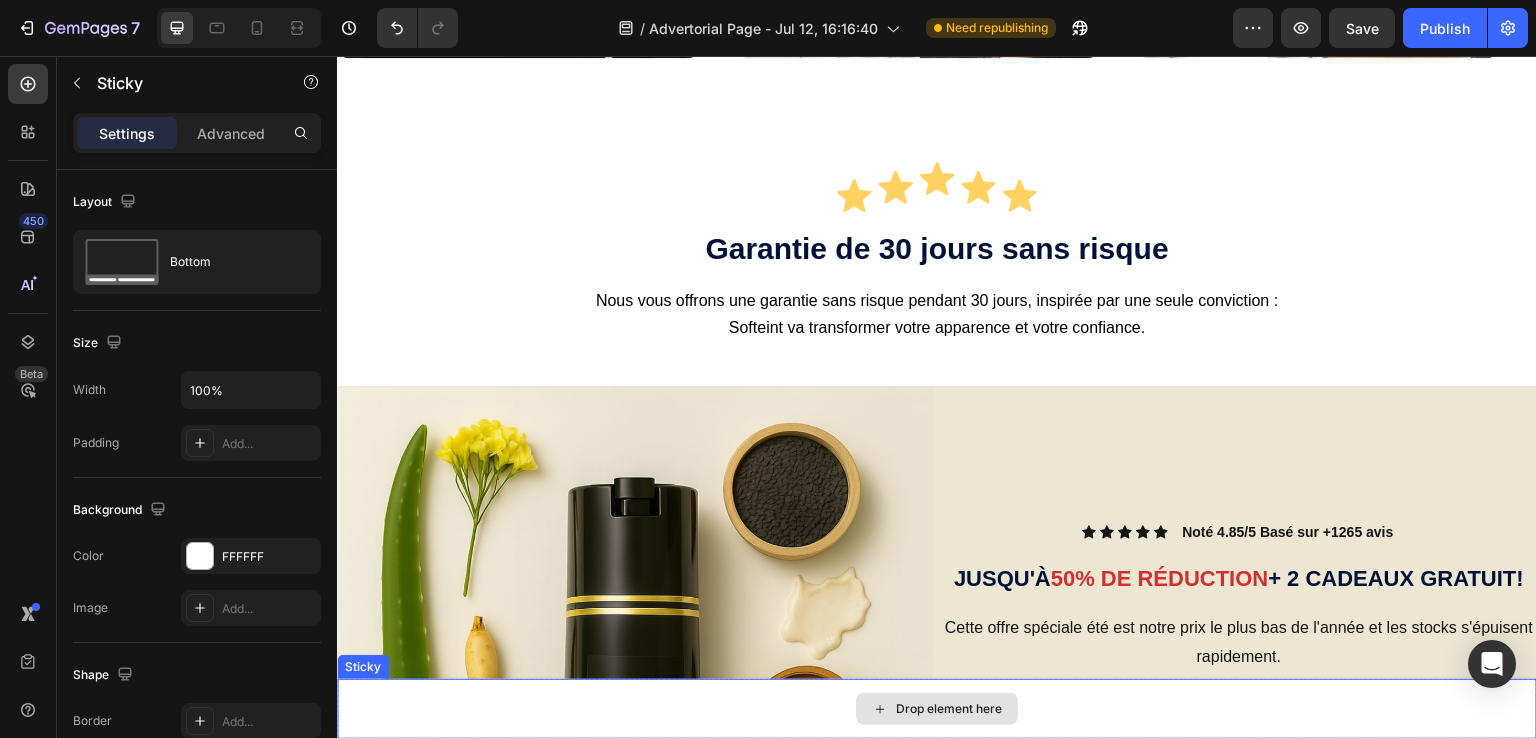 click on "Drop element here" at bounding box center [937, 709] 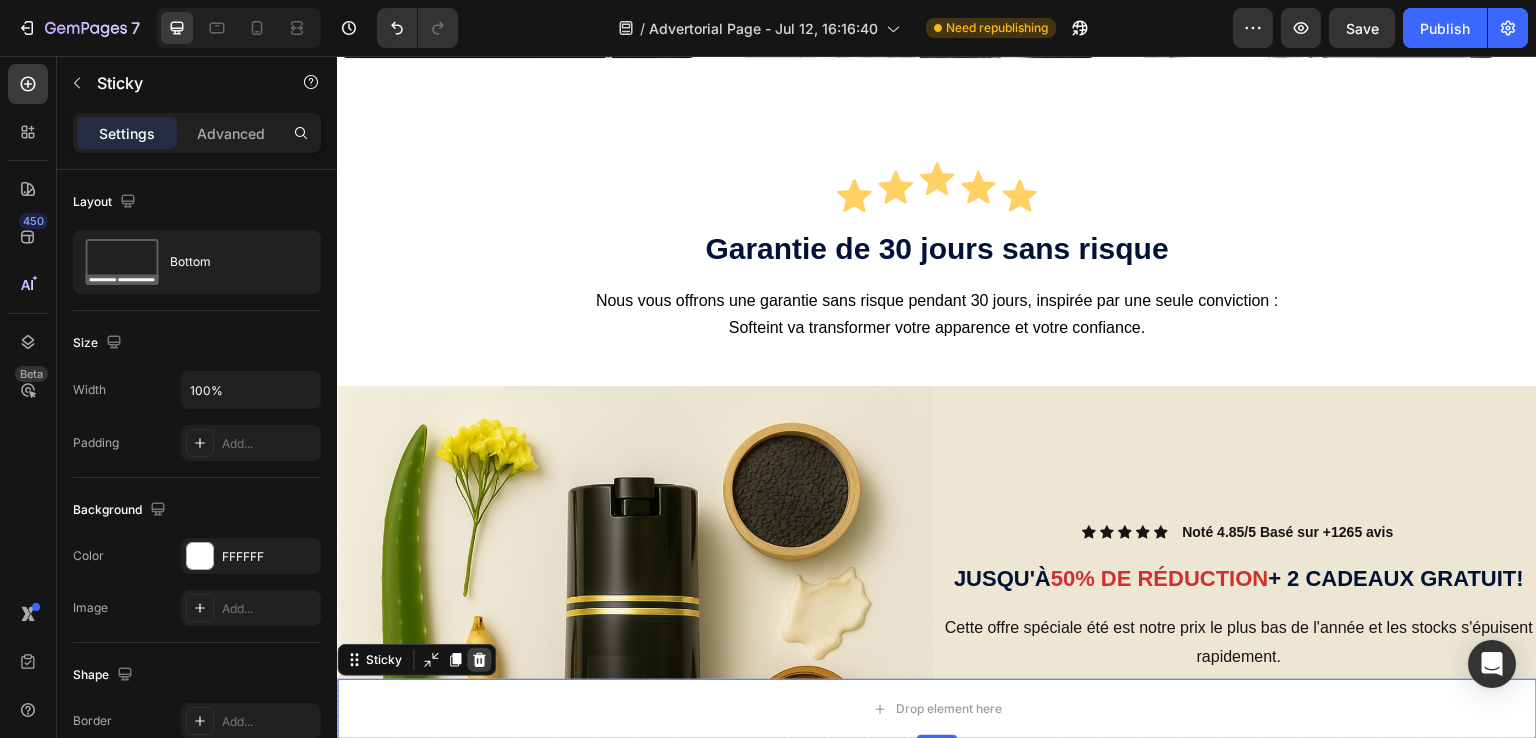 click 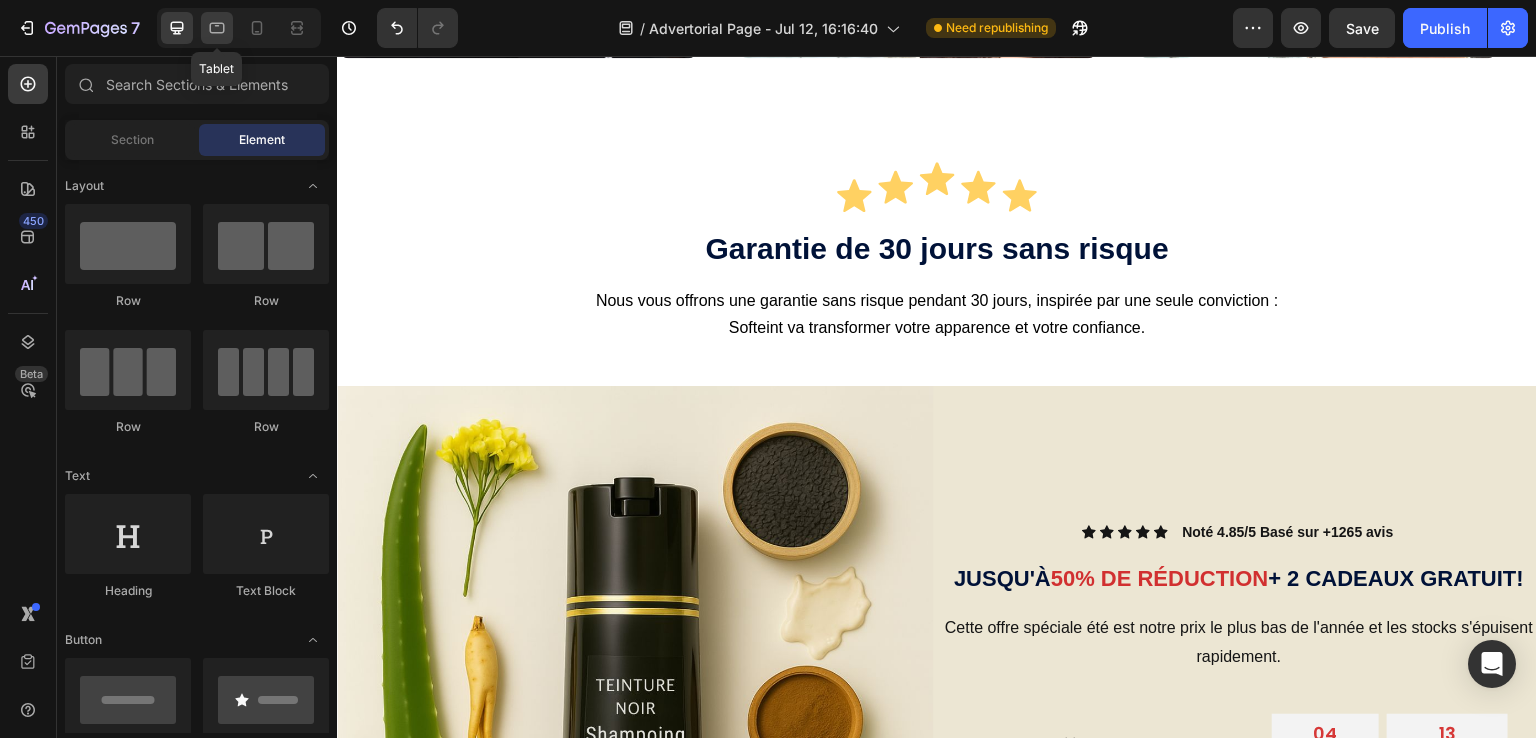 click 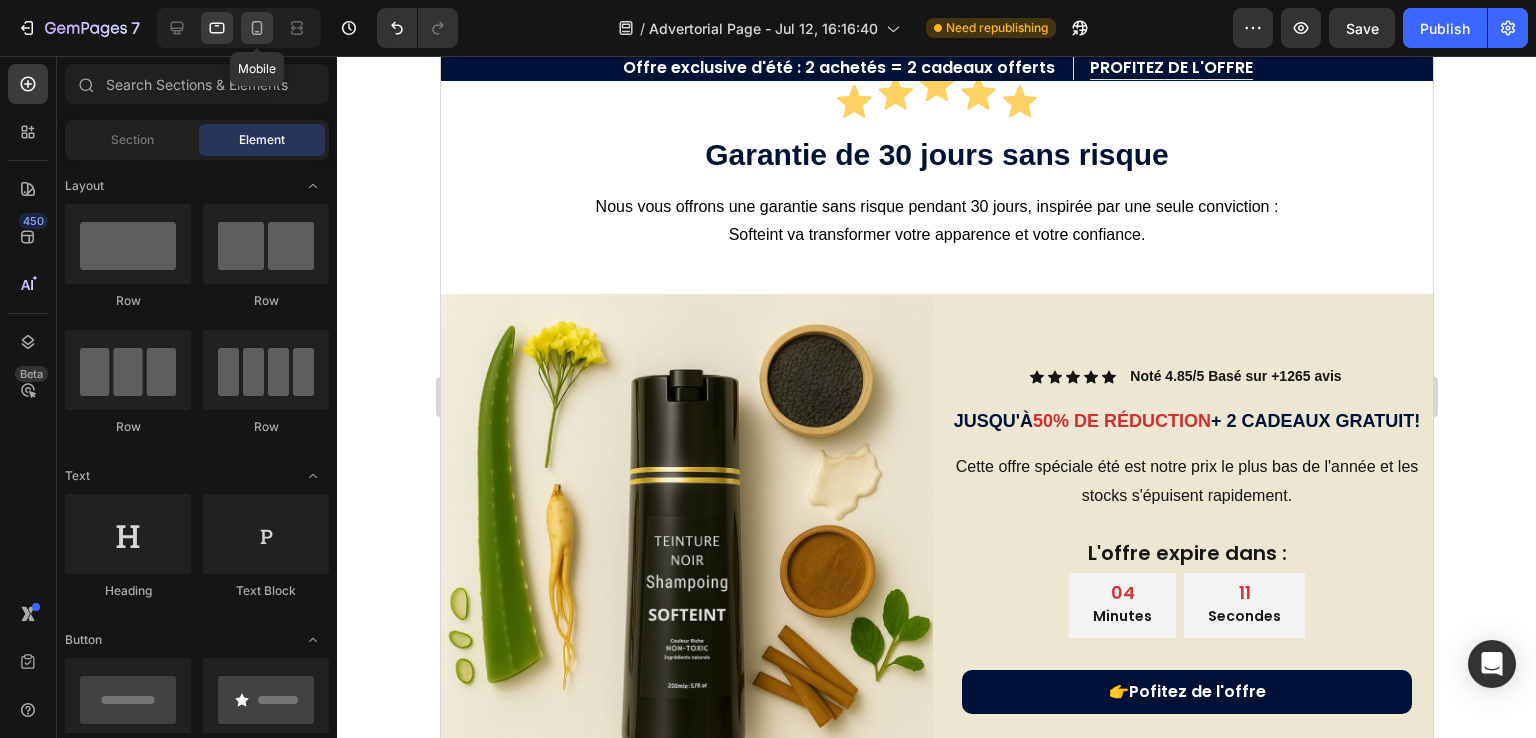 click 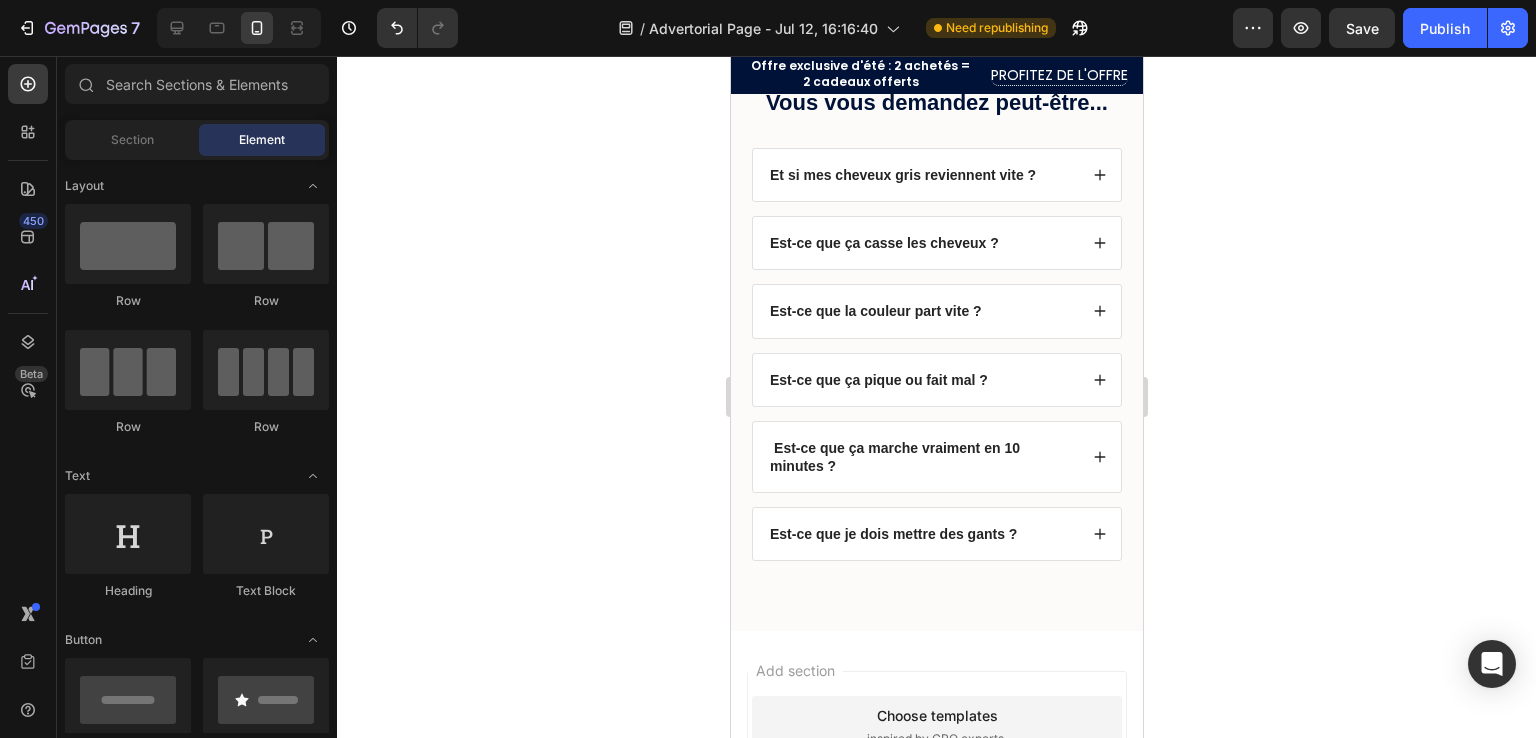 scroll, scrollTop: 5577, scrollLeft: 0, axis: vertical 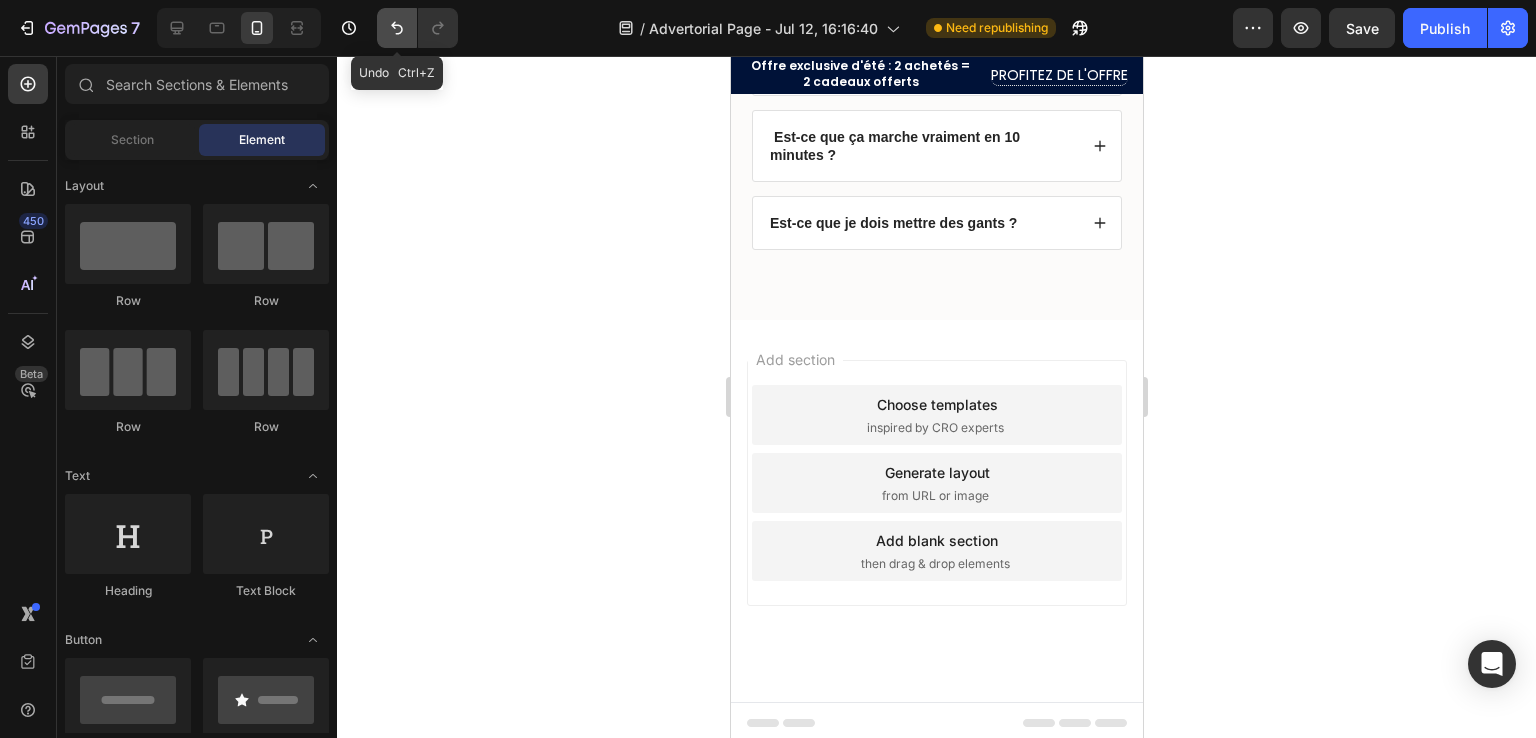 click 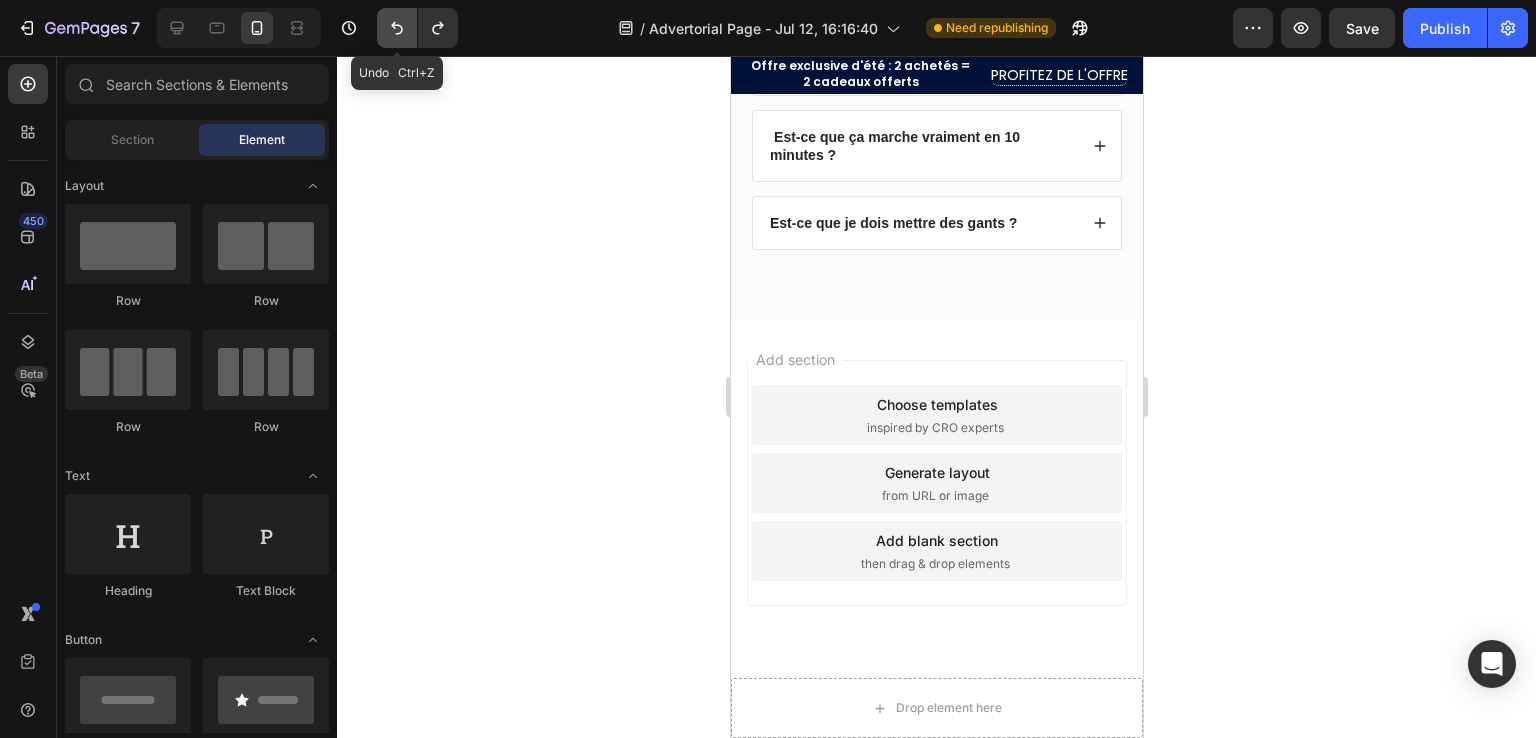 click 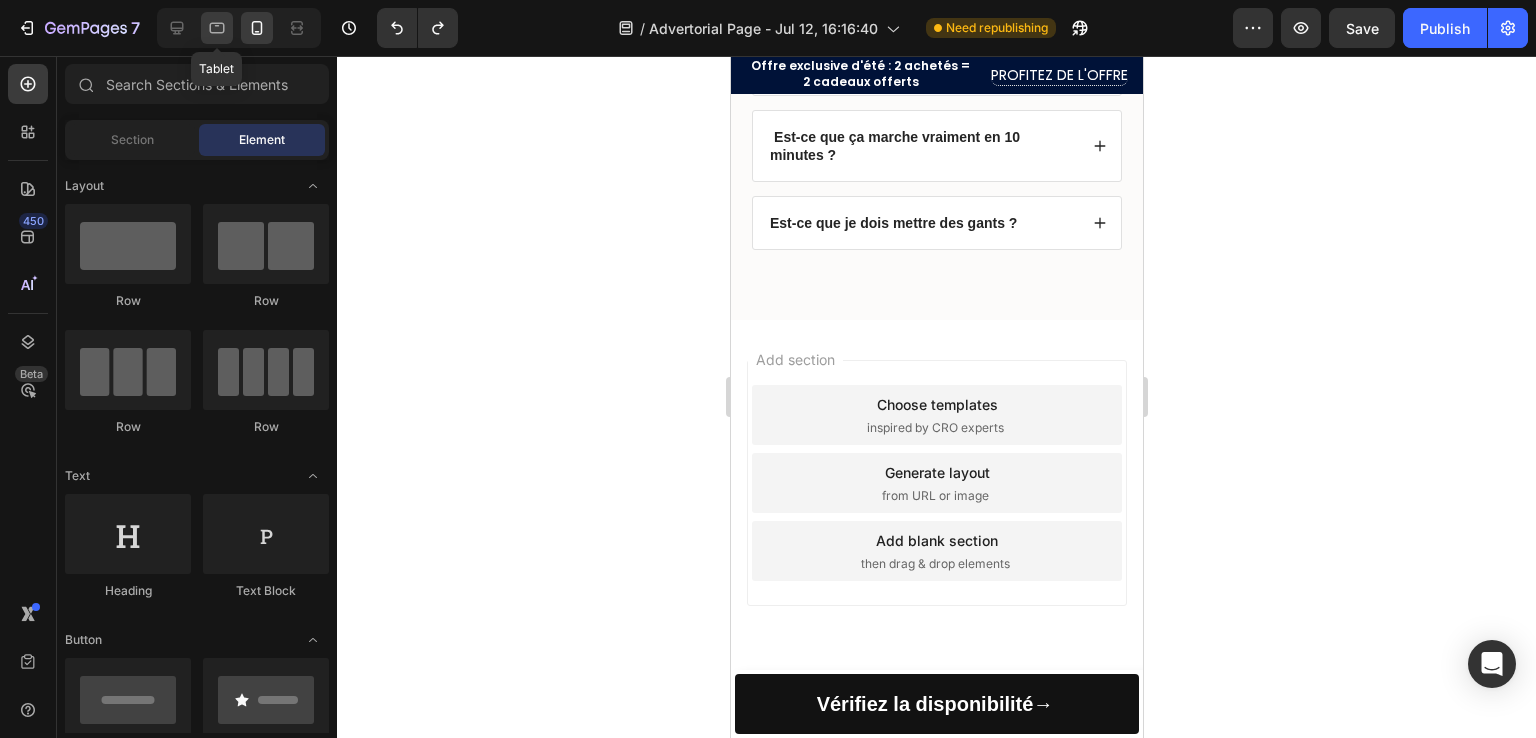 click 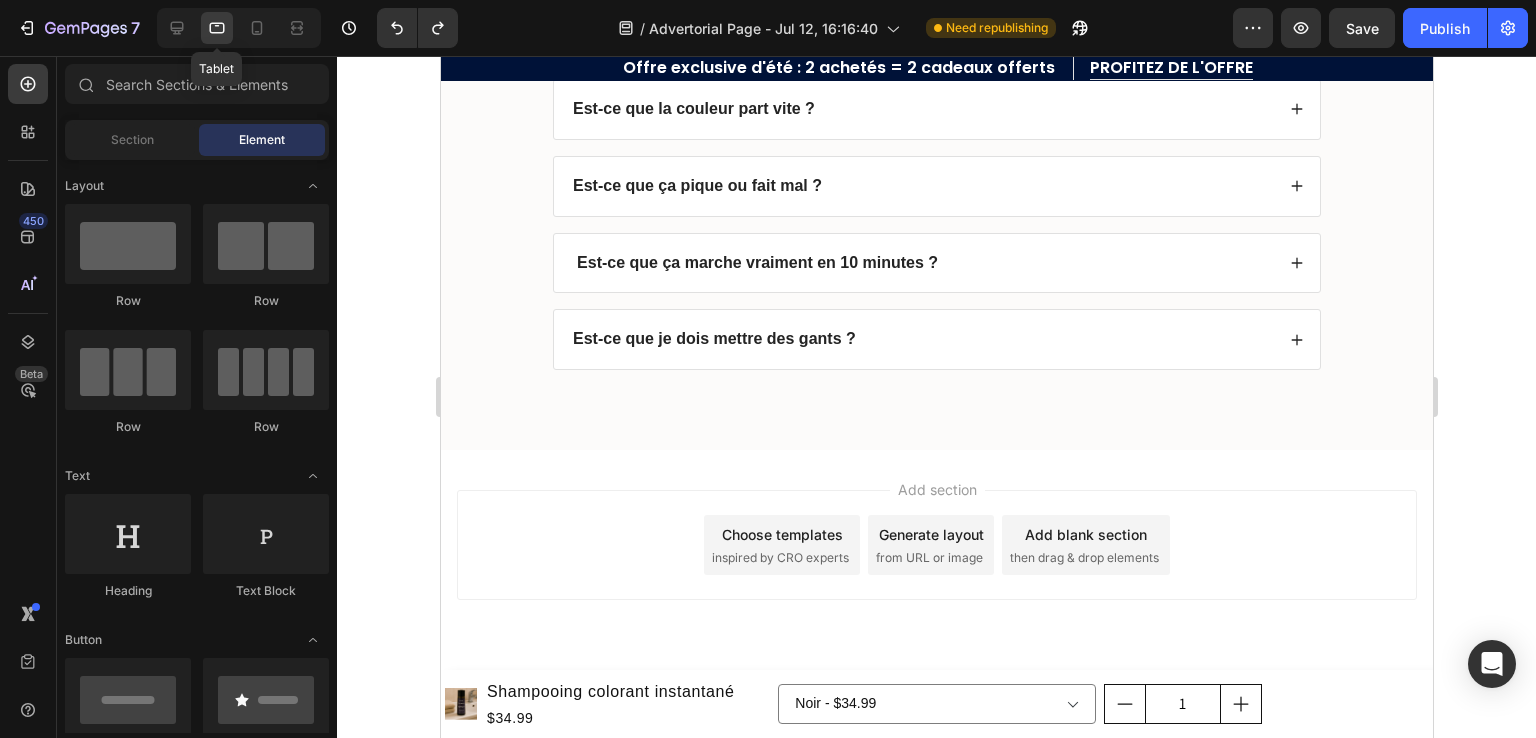 scroll, scrollTop: 5508, scrollLeft: 0, axis: vertical 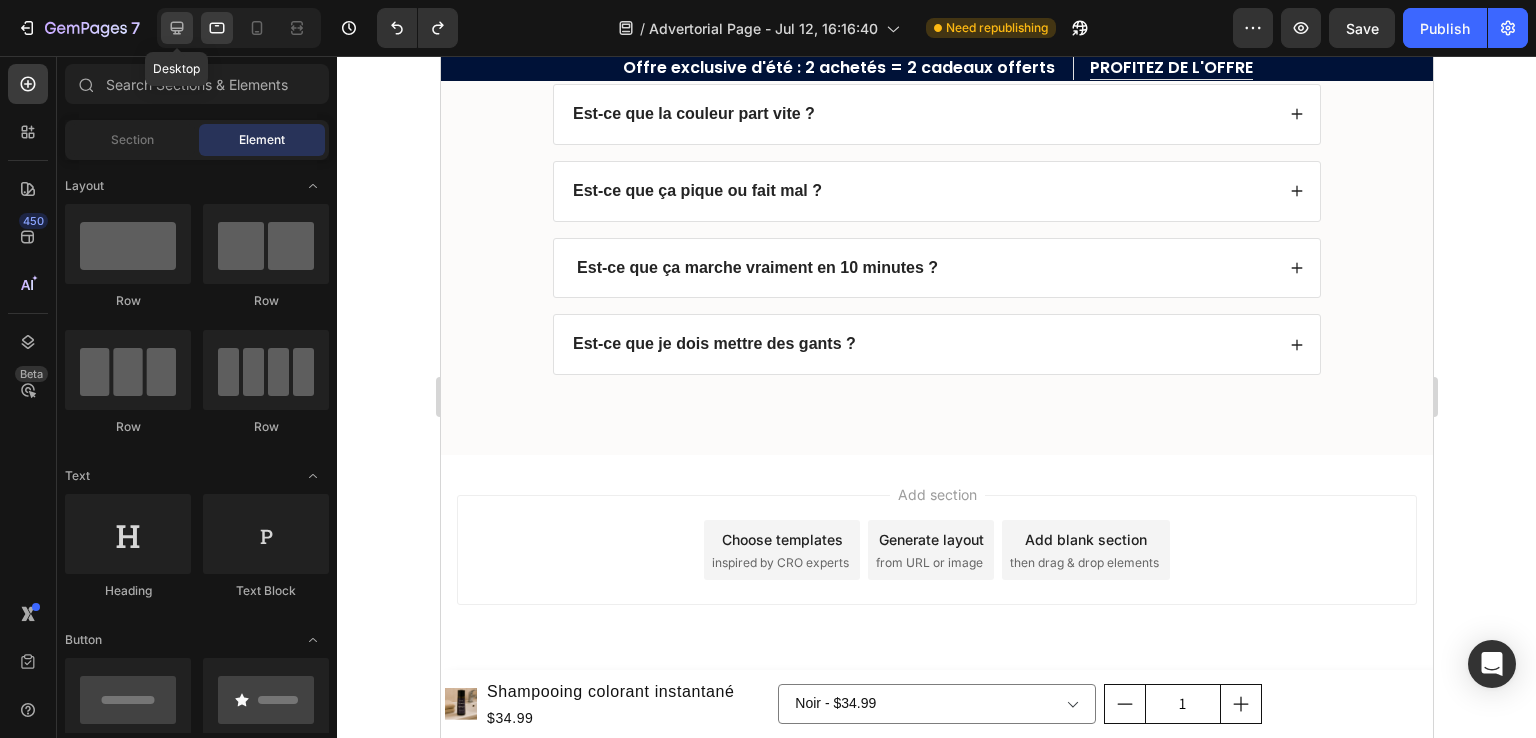 click 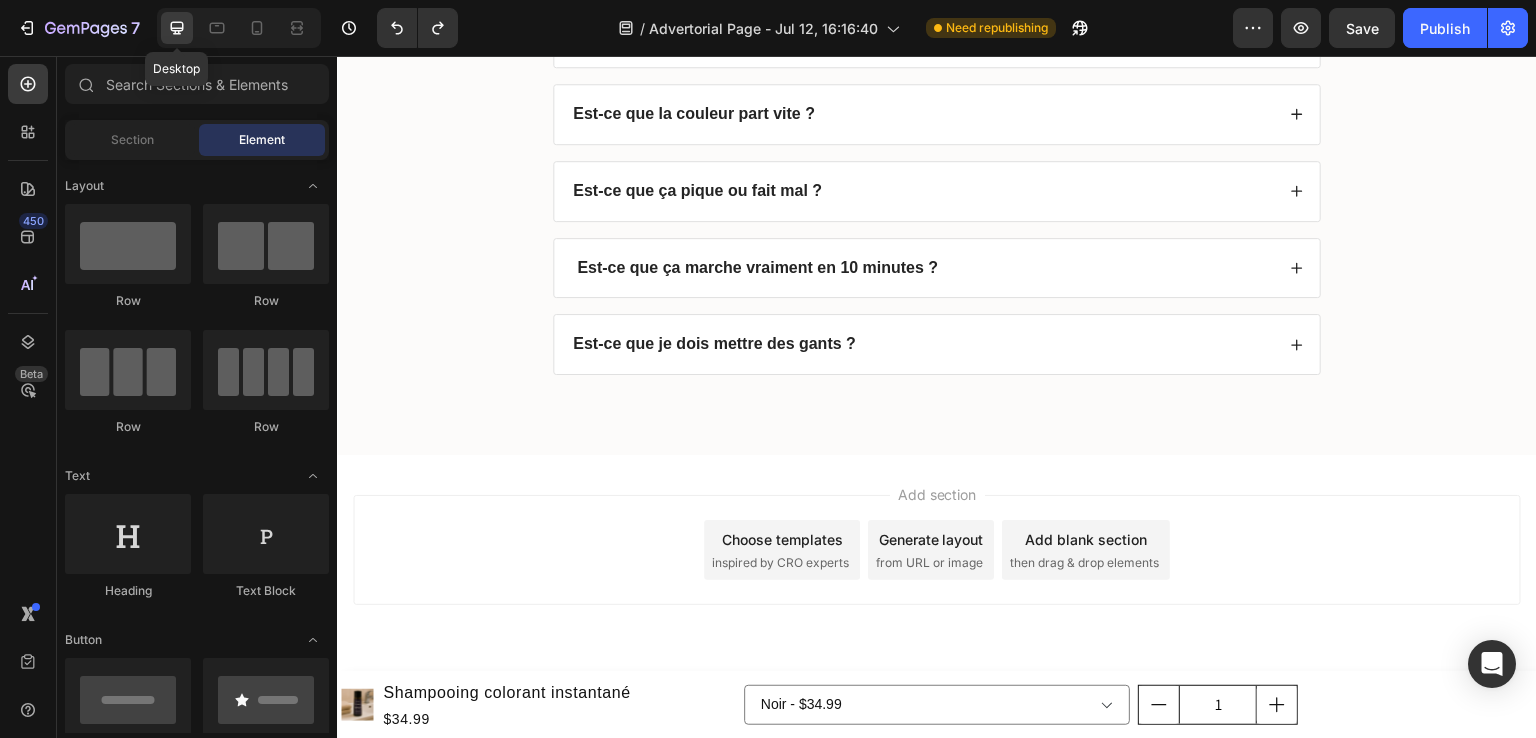 scroll, scrollTop: 5508, scrollLeft: 0, axis: vertical 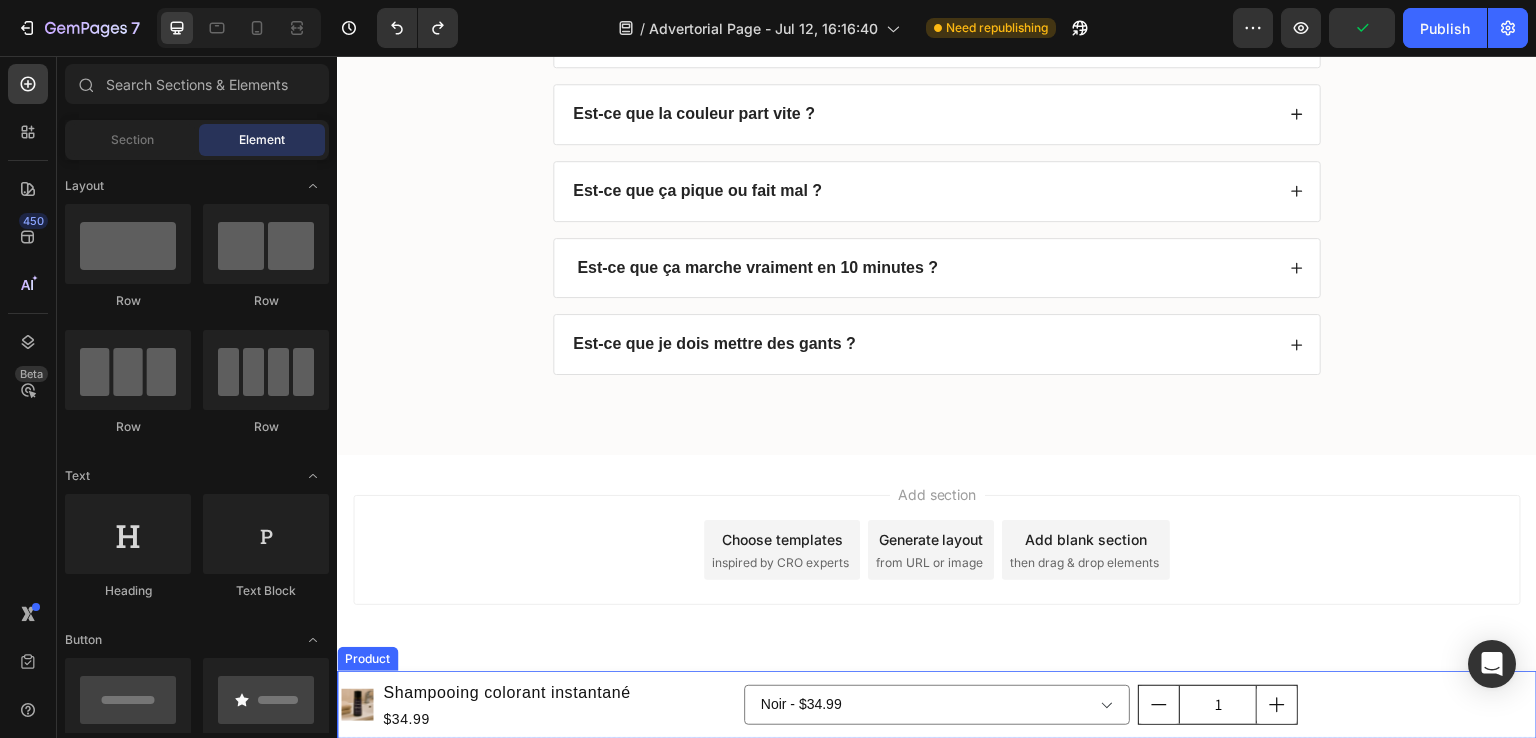 click on "Product Images Shampooing colorant instantané Product Title $34.99 Product Price Product Price Row   Noir - $34.99  Brun clair - $34.99  Brun foncé - $34.99  Rouge - $34.99  Violet - $34.99  Product Variants & Swatches
1
Product Quantity Vérifiez la disponibilité  → Add to Cart Row Product" at bounding box center (937, 705) 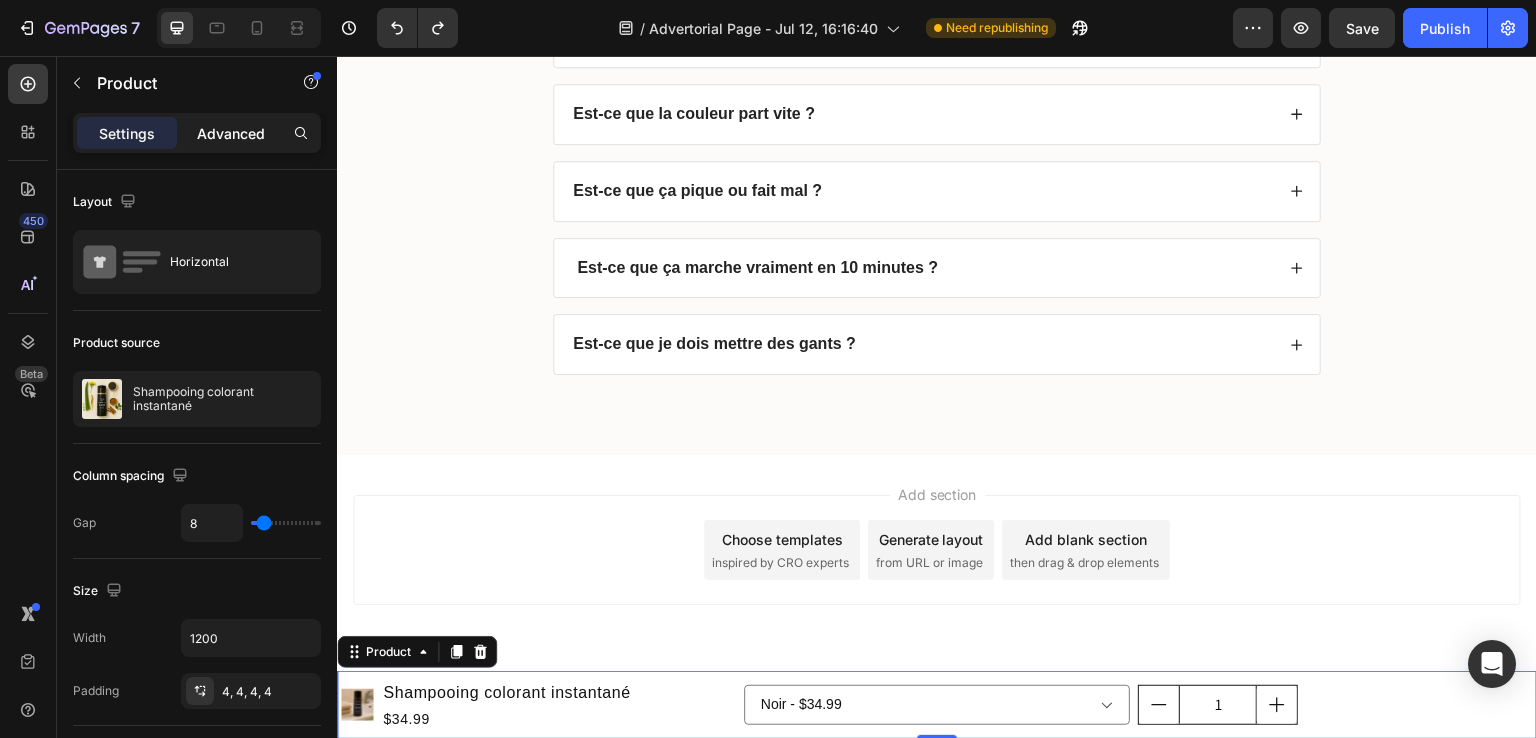 click on "Advanced" 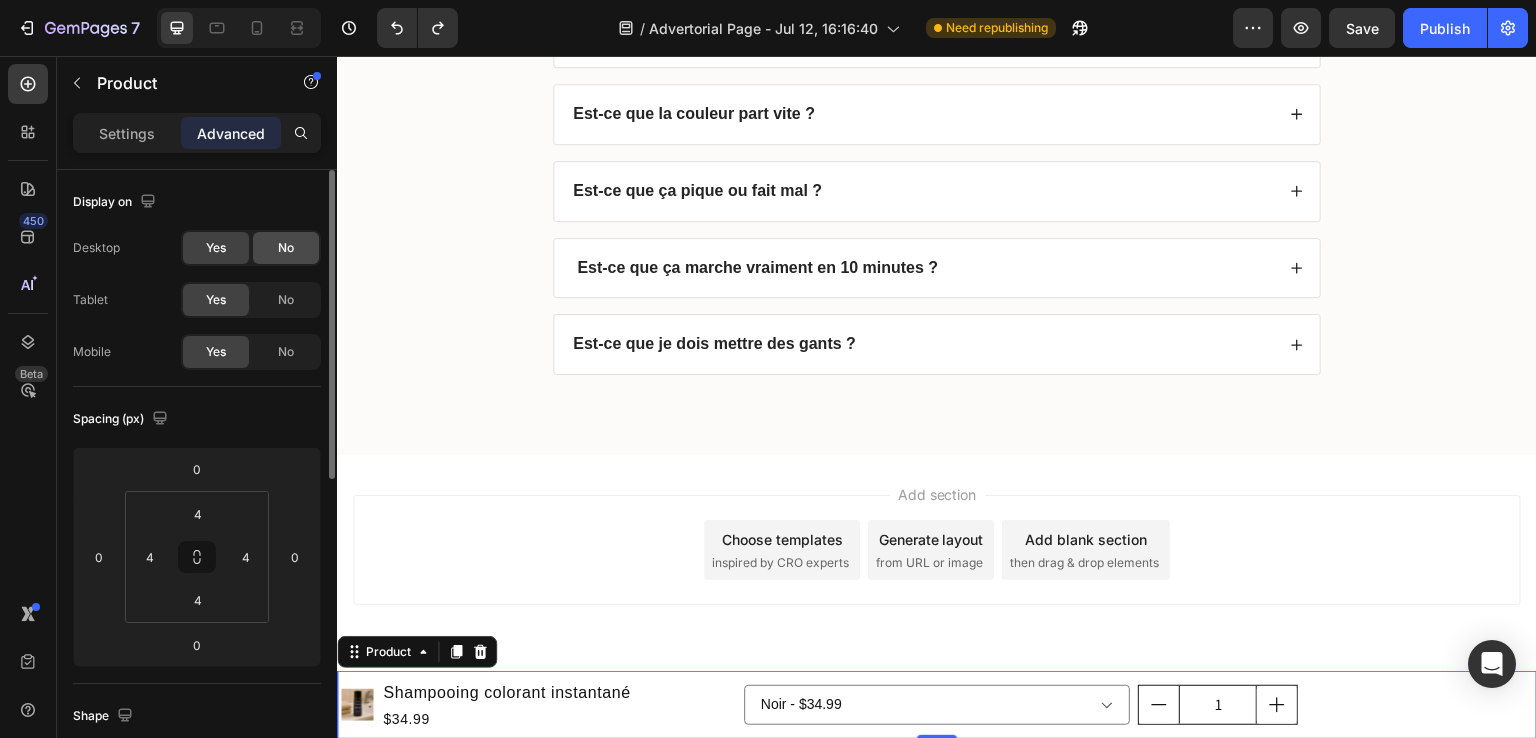 click on "No" 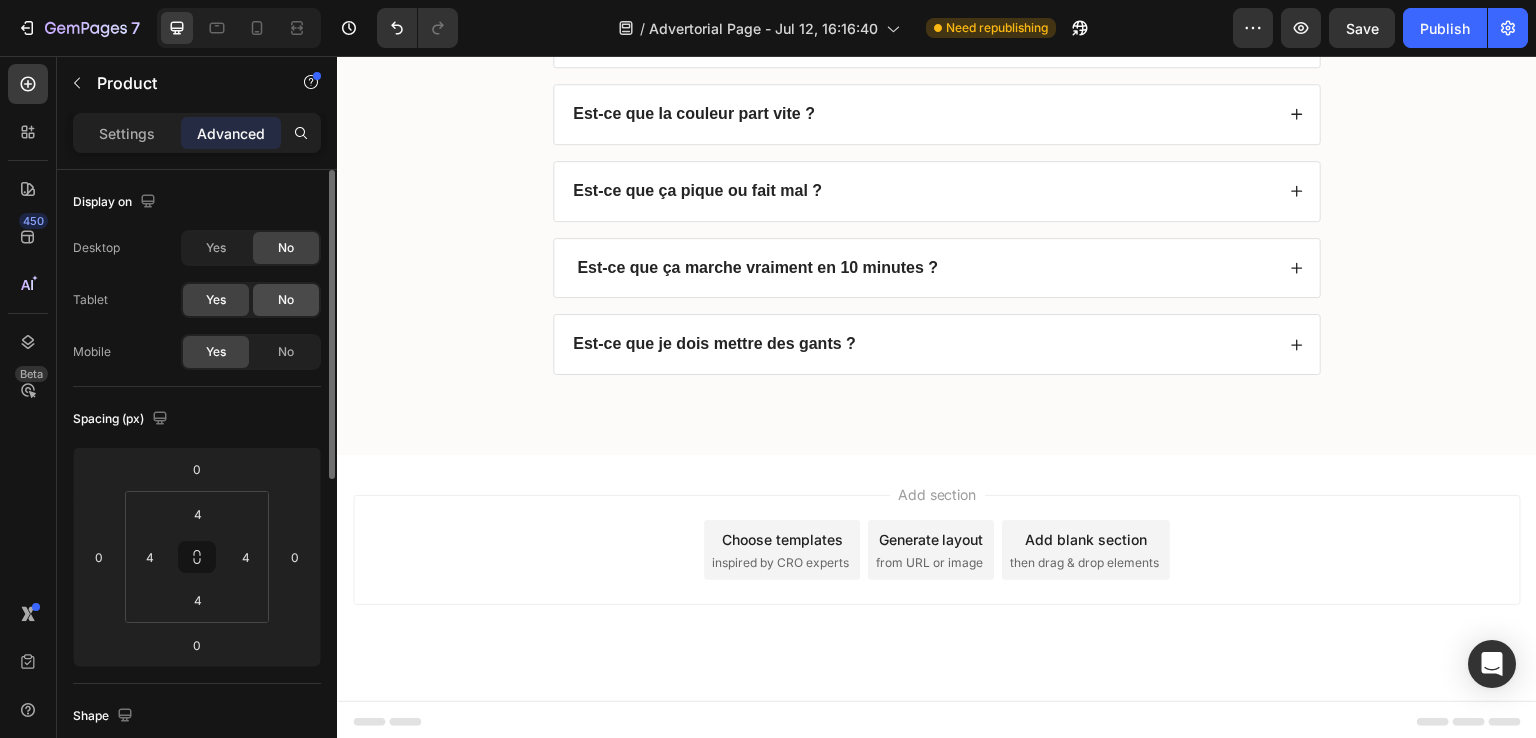 click on "No" 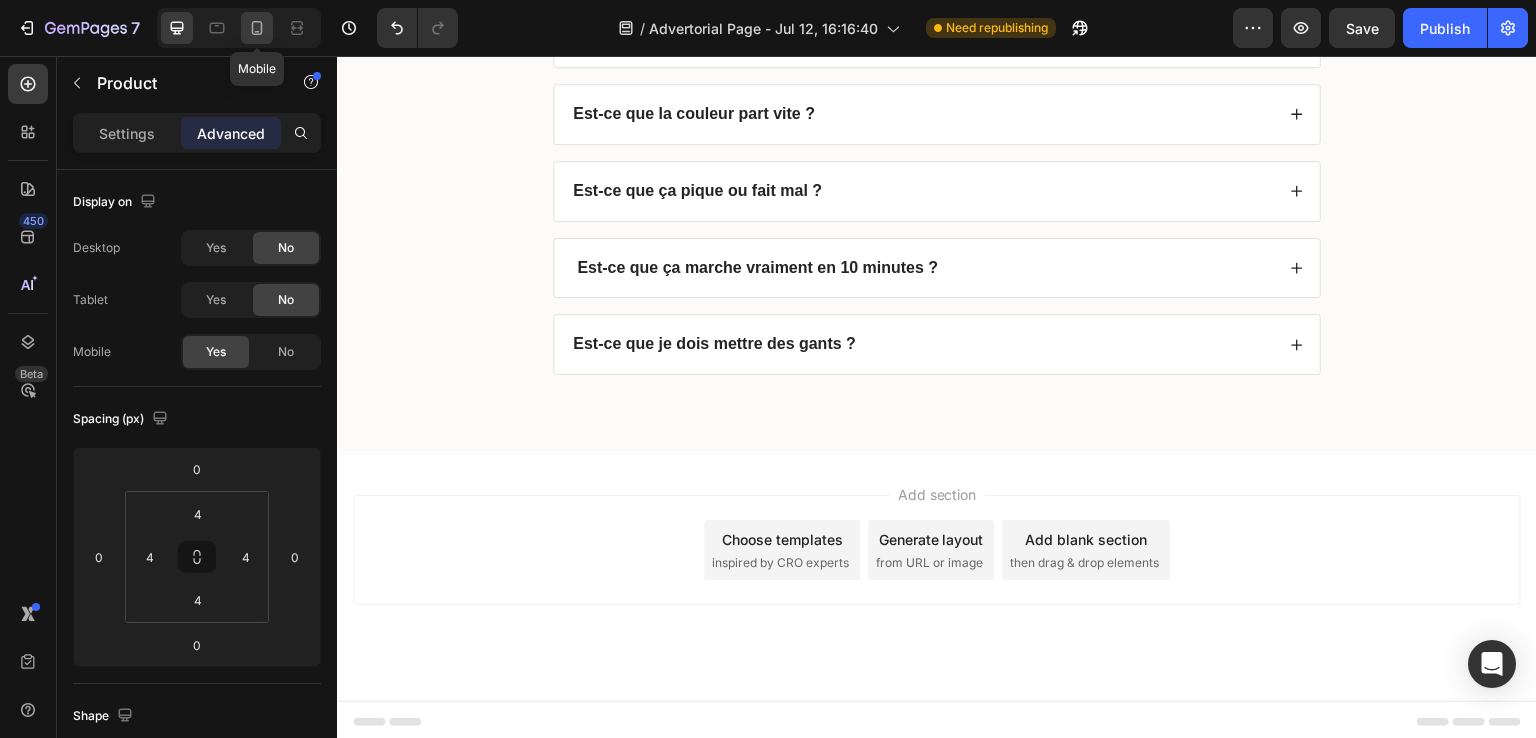 click 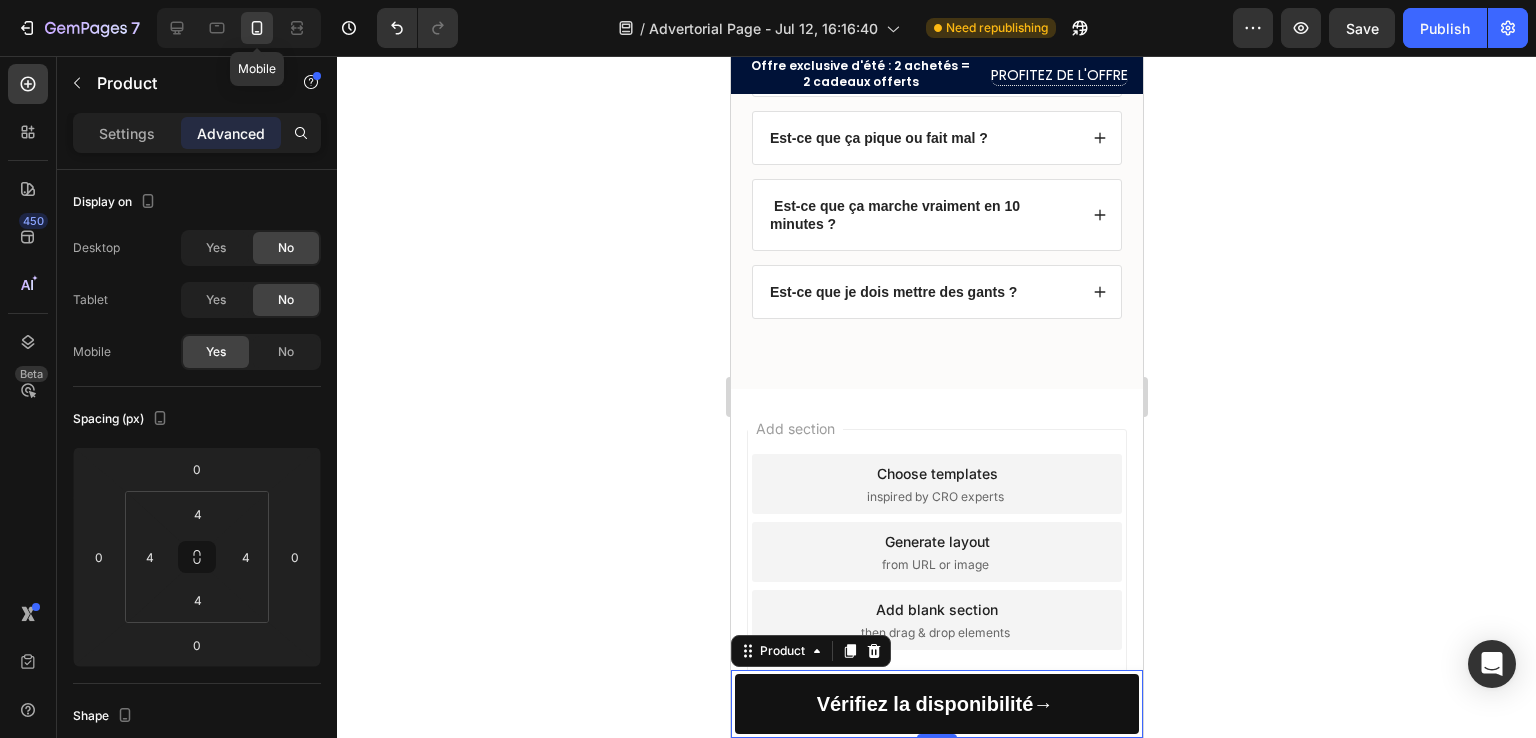 scroll, scrollTop: 5577, scrollLeft: 0, axis: vertical 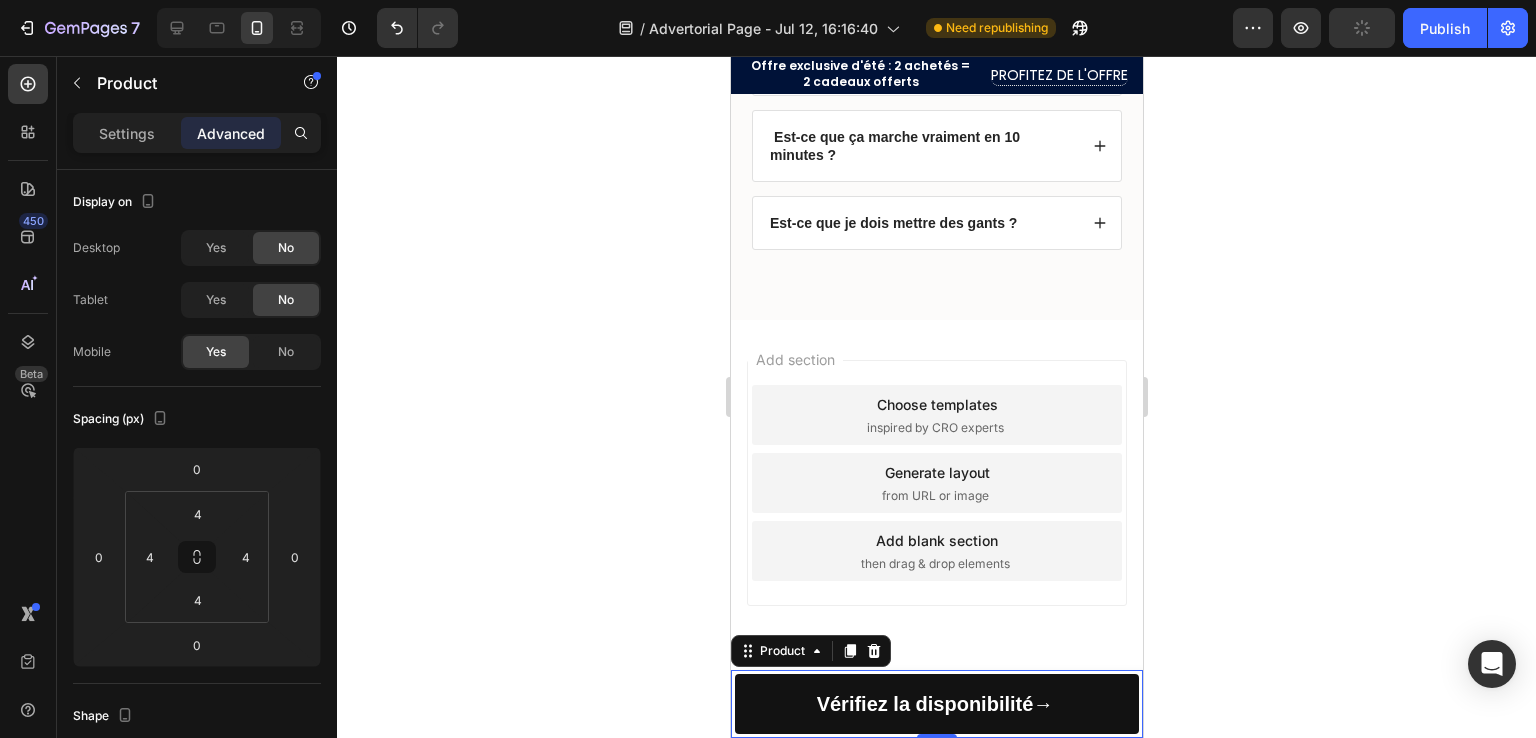 click 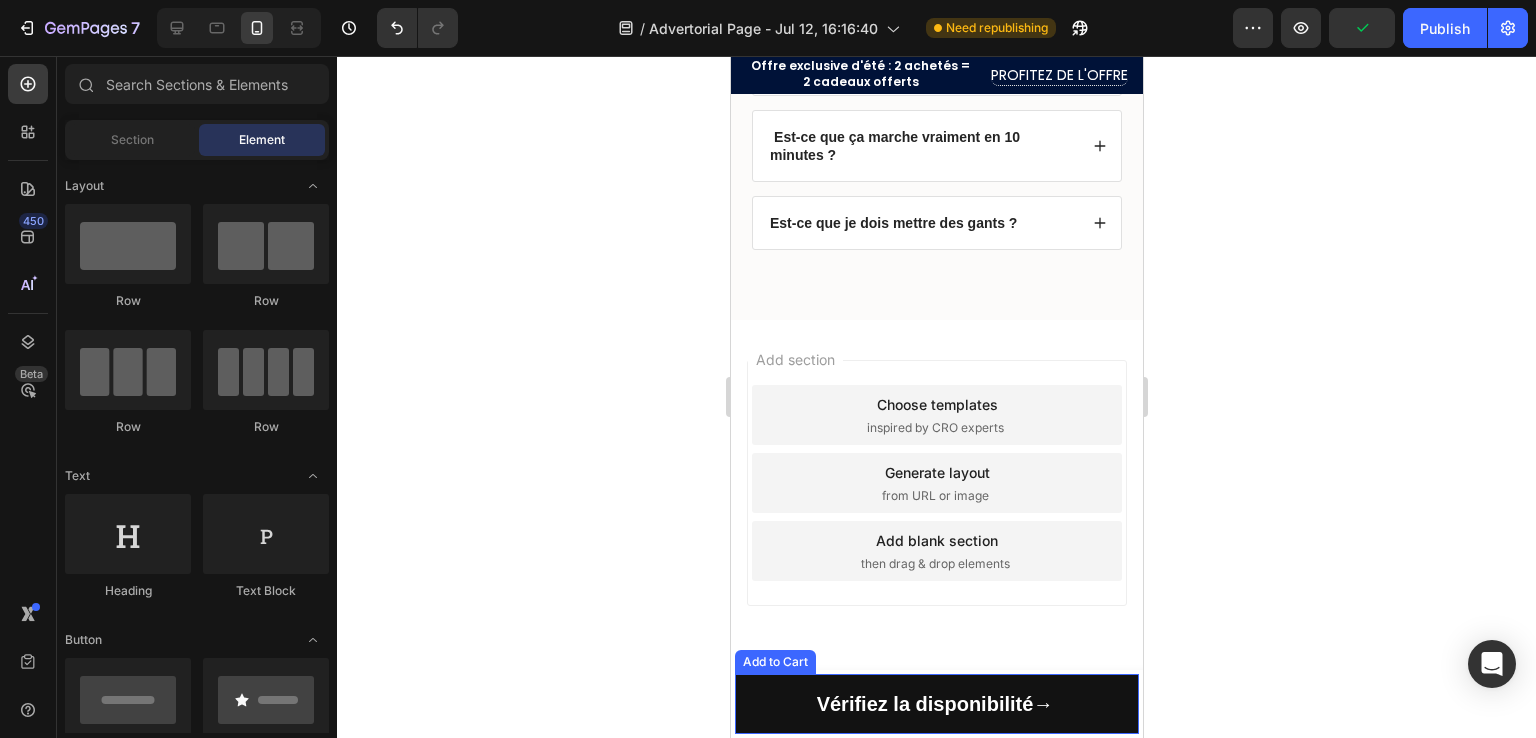 click on "Vérifiez la disponibilité  →" at bounding box center (936, 704) 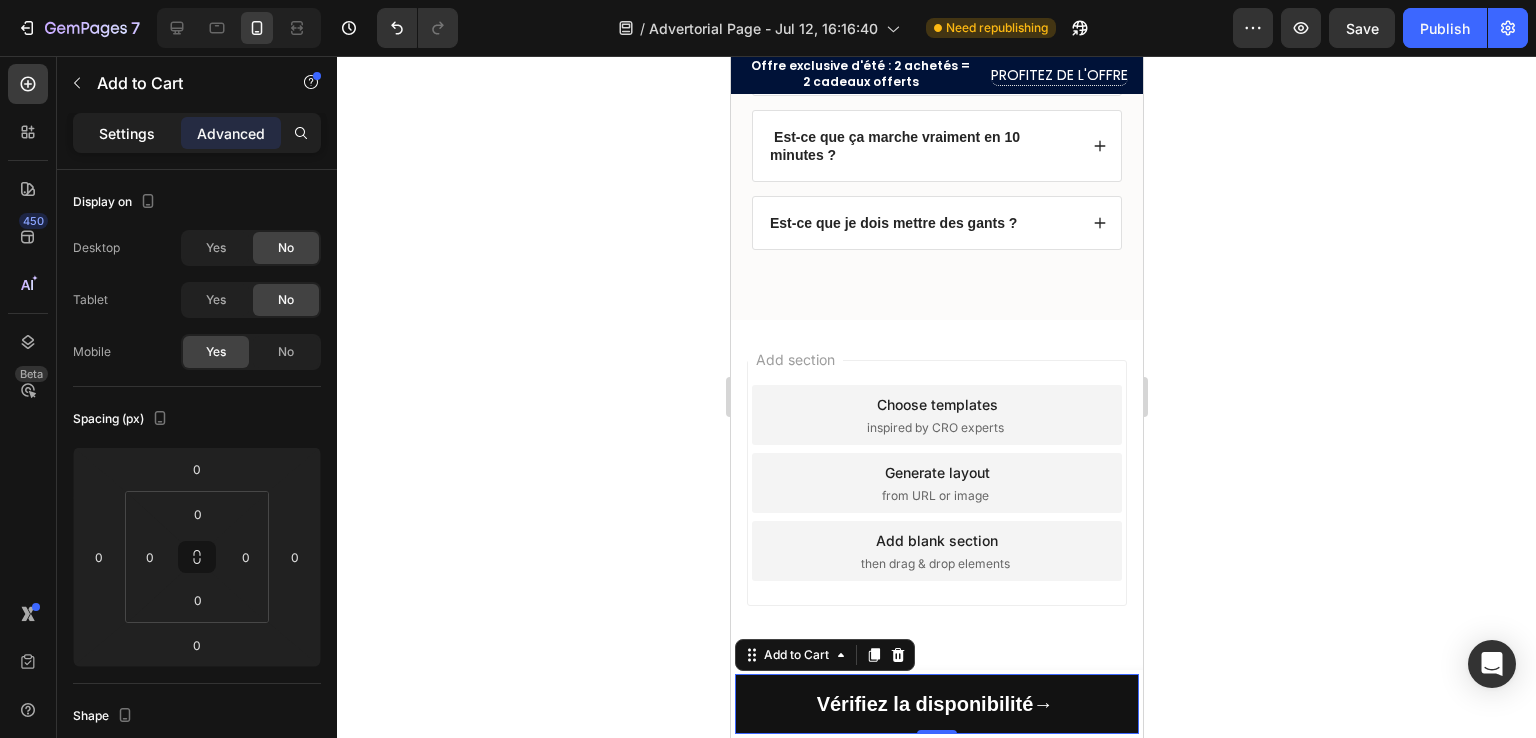 click on "Settings" 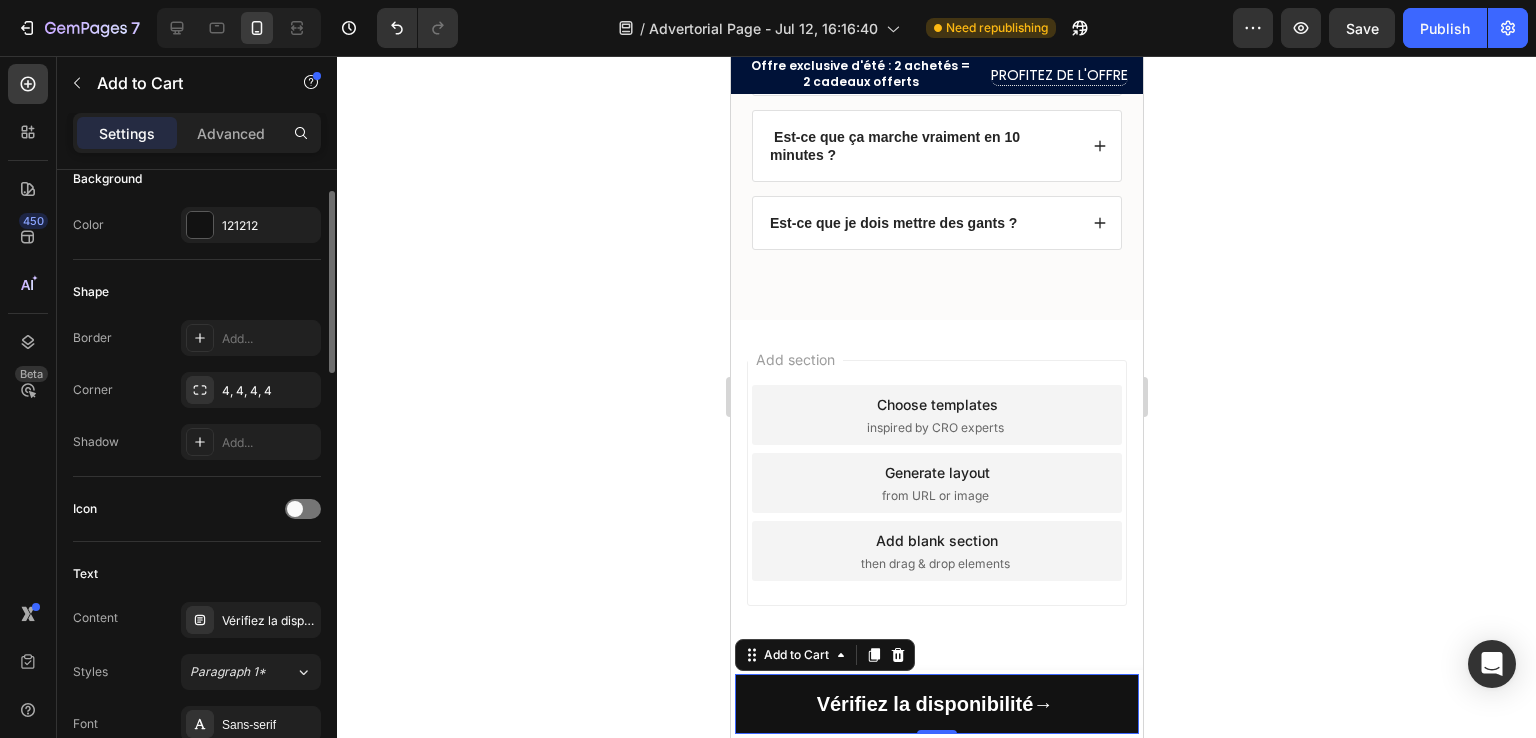 scroll, scrollTop: 0, scrollLeft: 0, axis: both 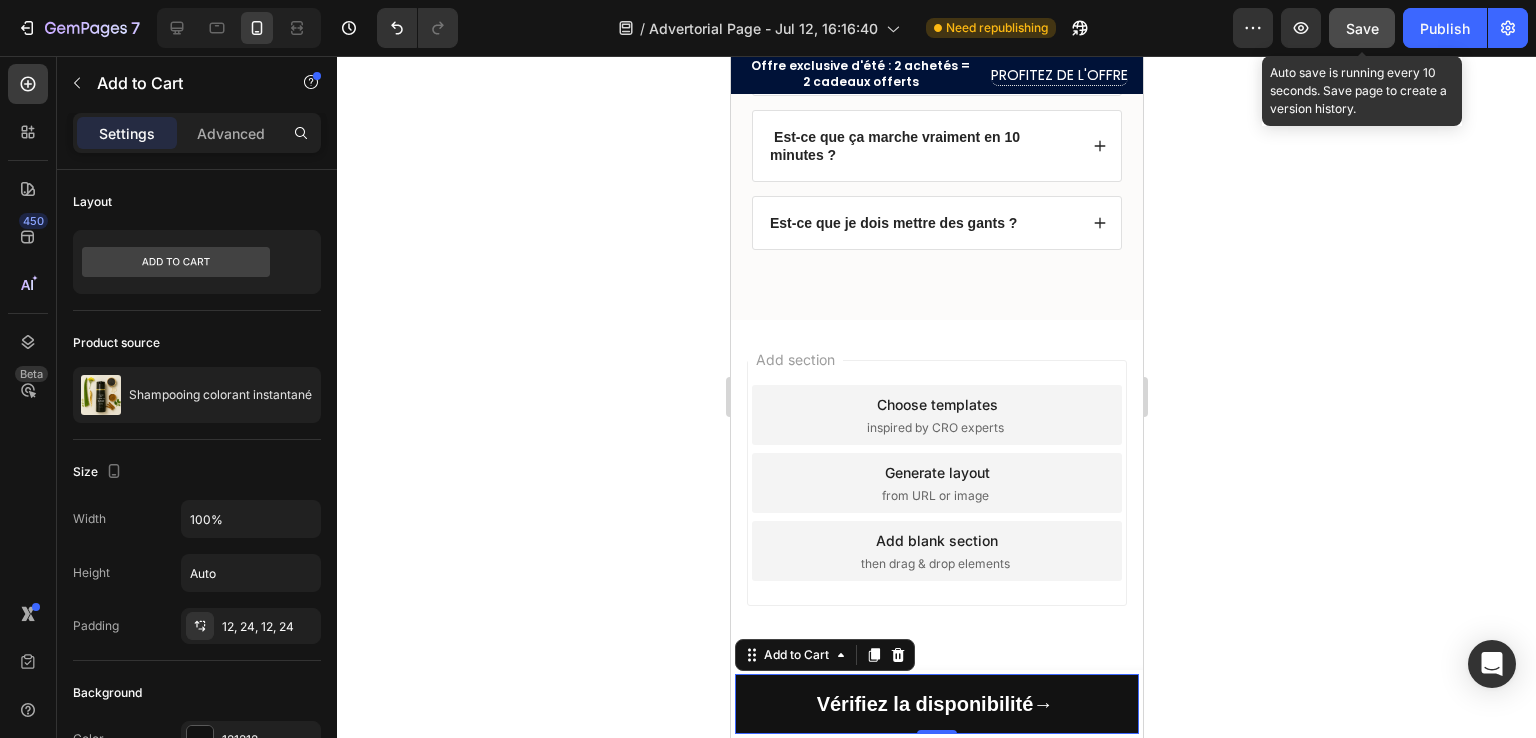 click on "Save" at bounding box center [1362, 28] 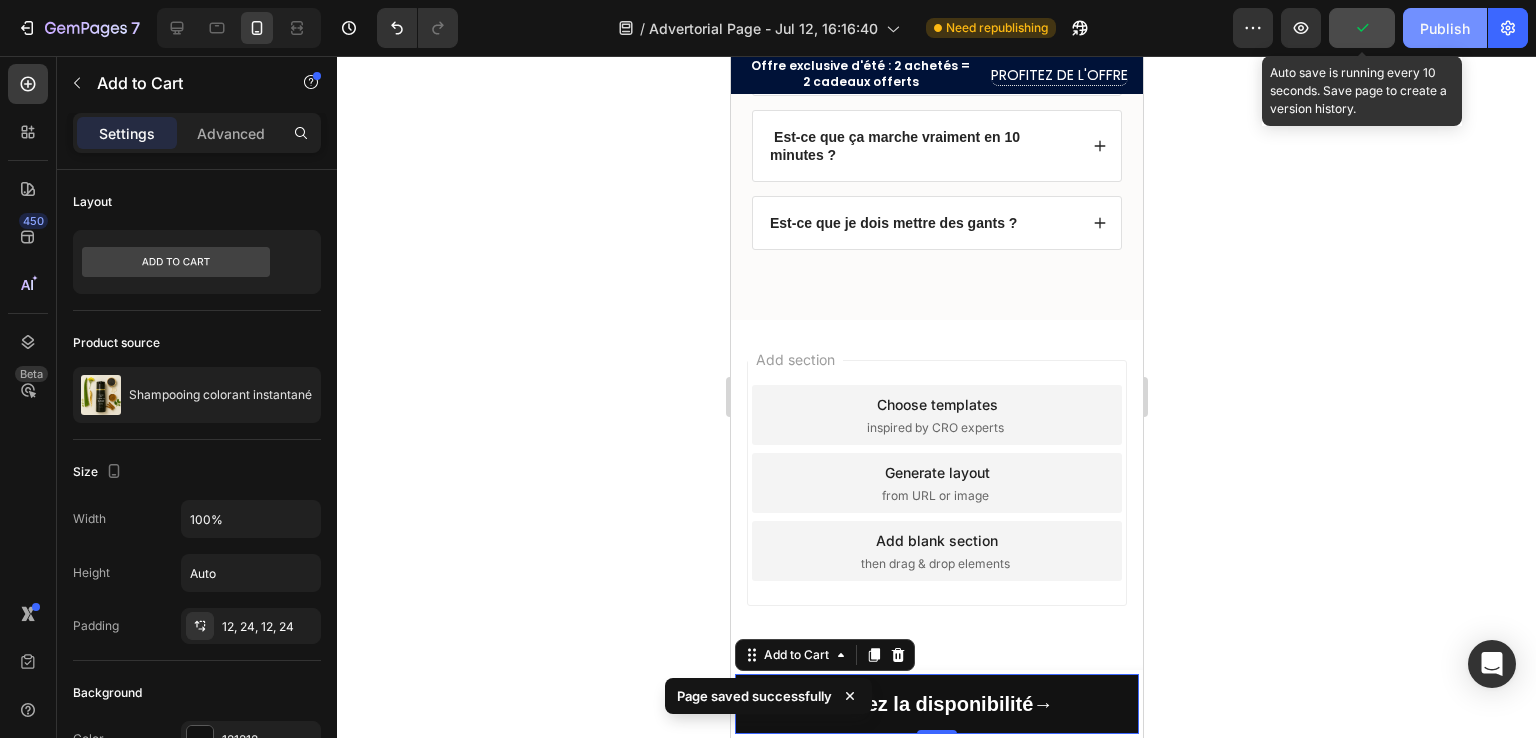 click on "Publish" at bounding box center (1445, 28) 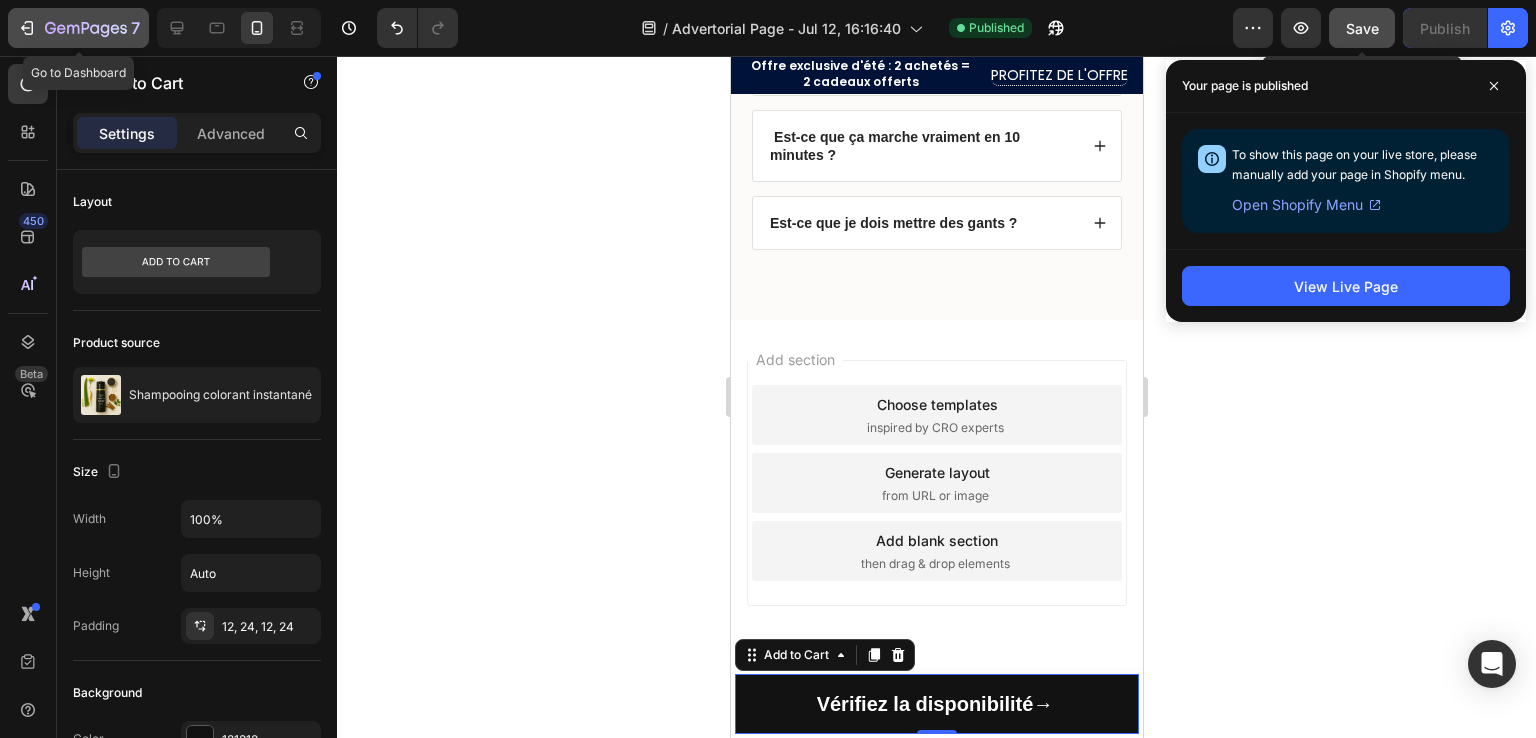 click 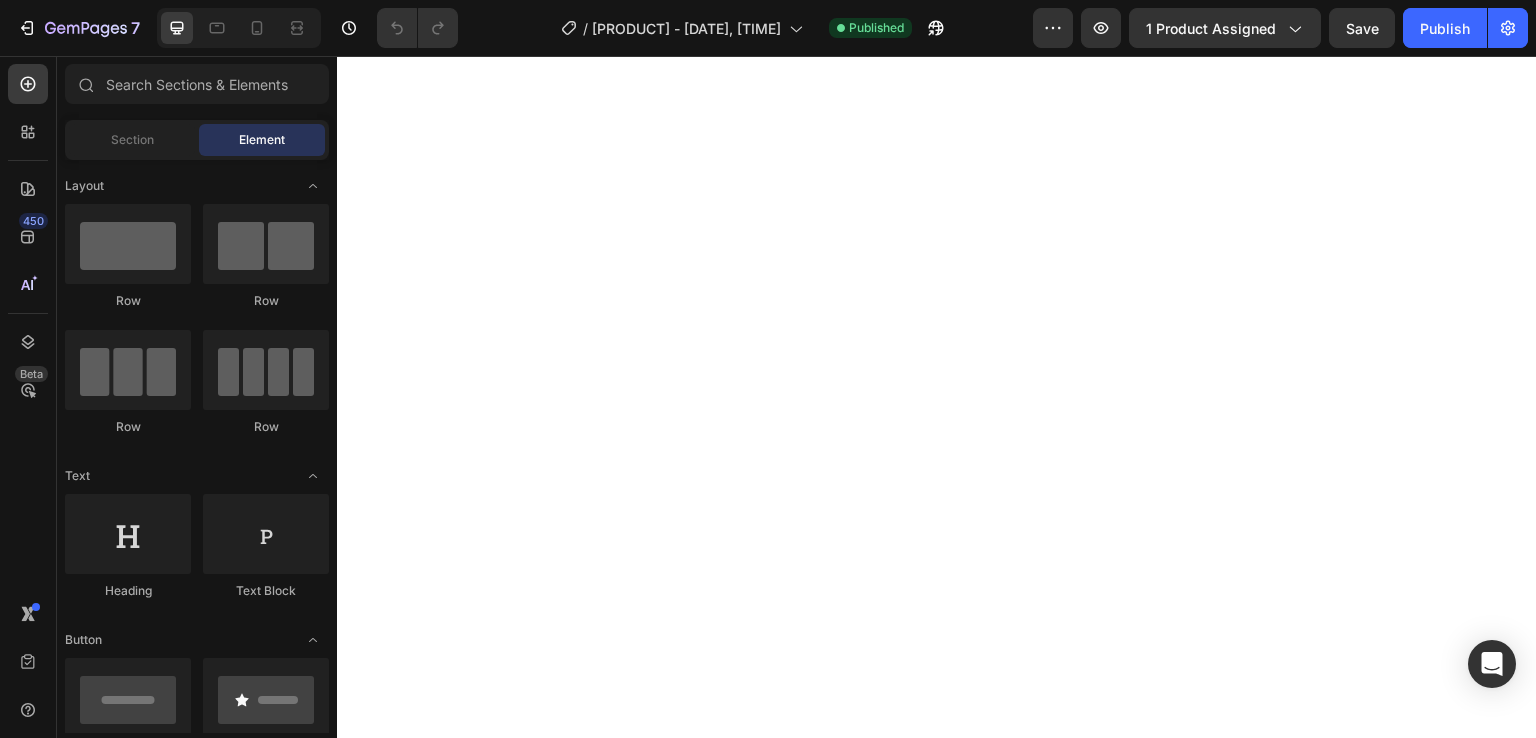 scroll, scrollTop: 0, scrollLeft: 0, axis: both 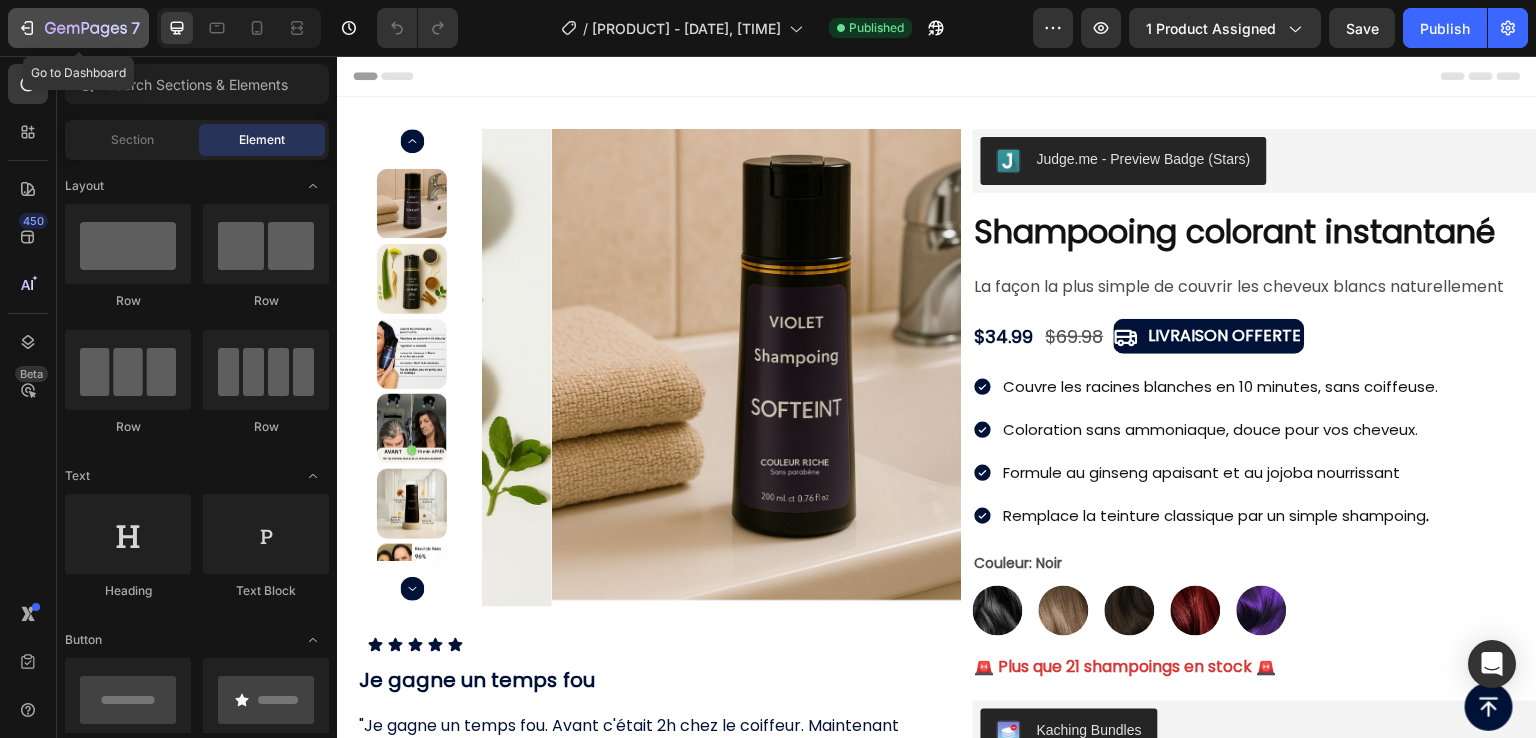 click on "7" 